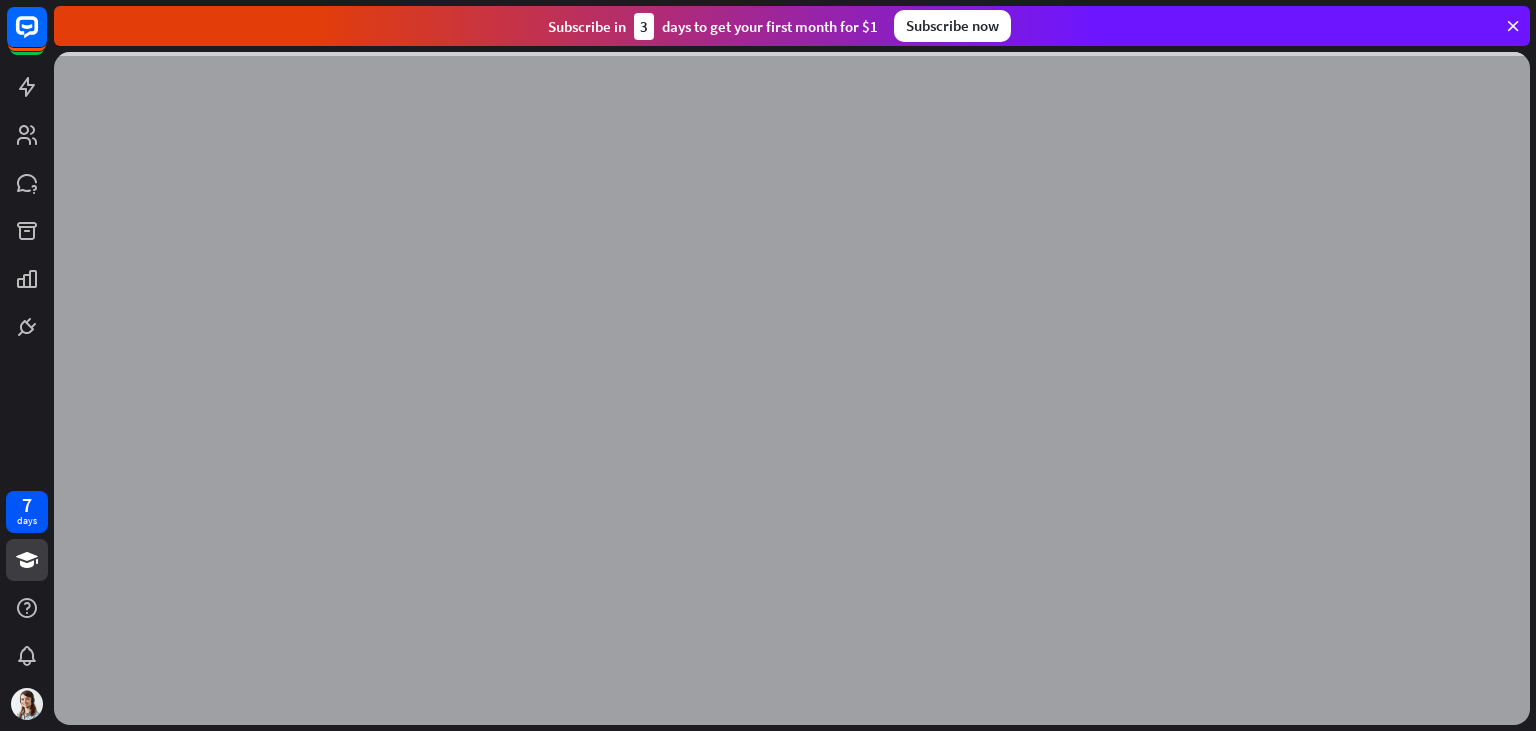 scroll, scrollTop: 0, scrollLeft: 0, axis: both 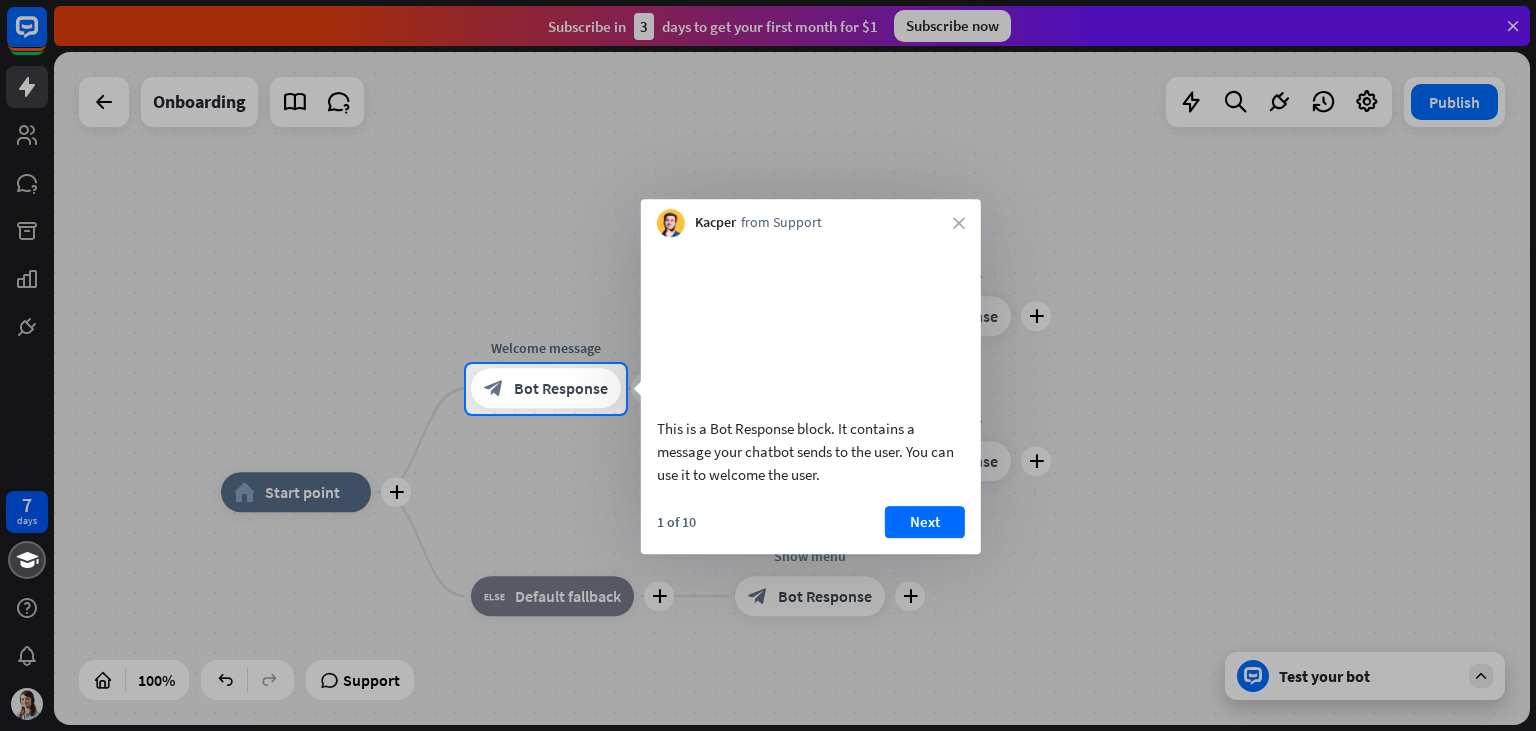 click on "Kacper
from Support
close" at bounding box center [811, 218] 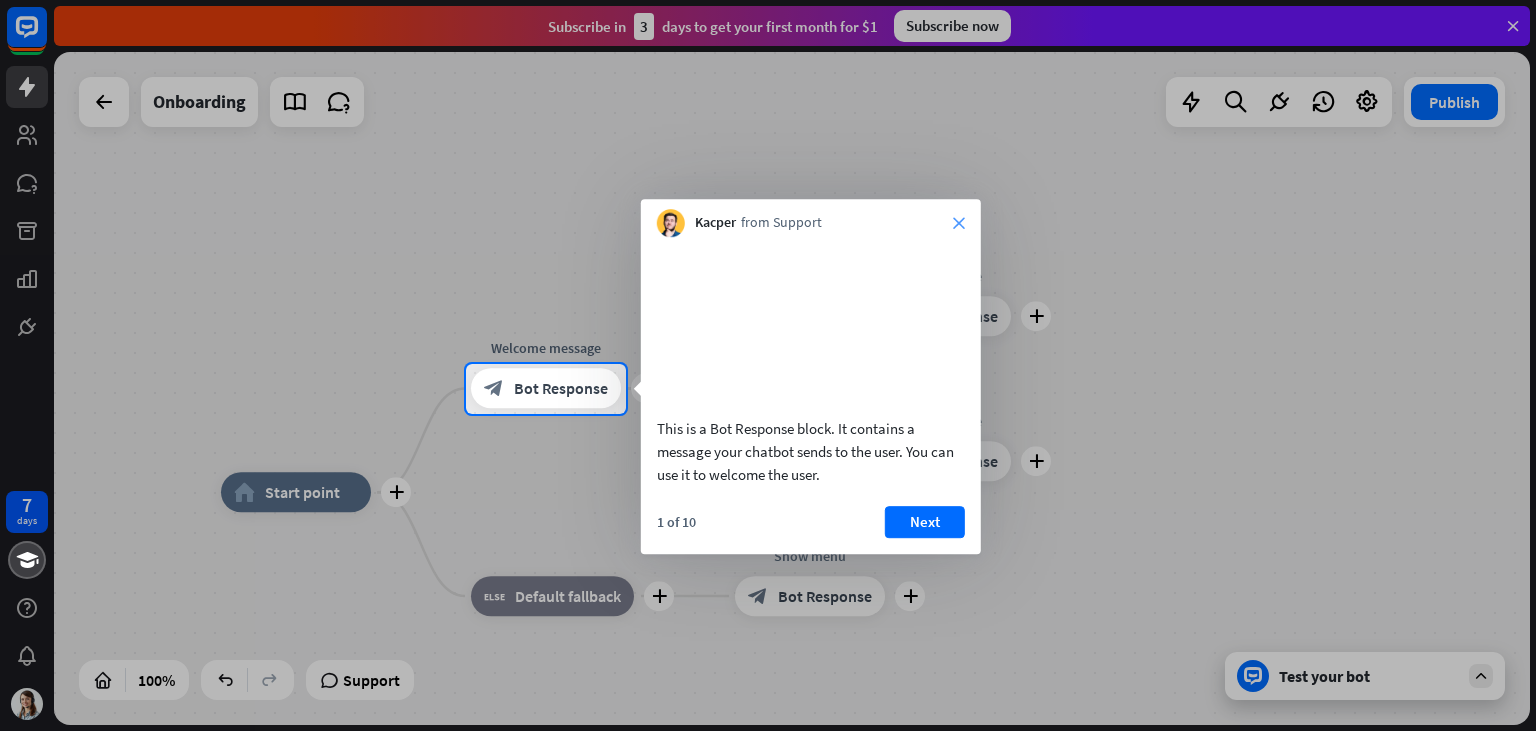 click on "close" at bounding box center (959, 223) 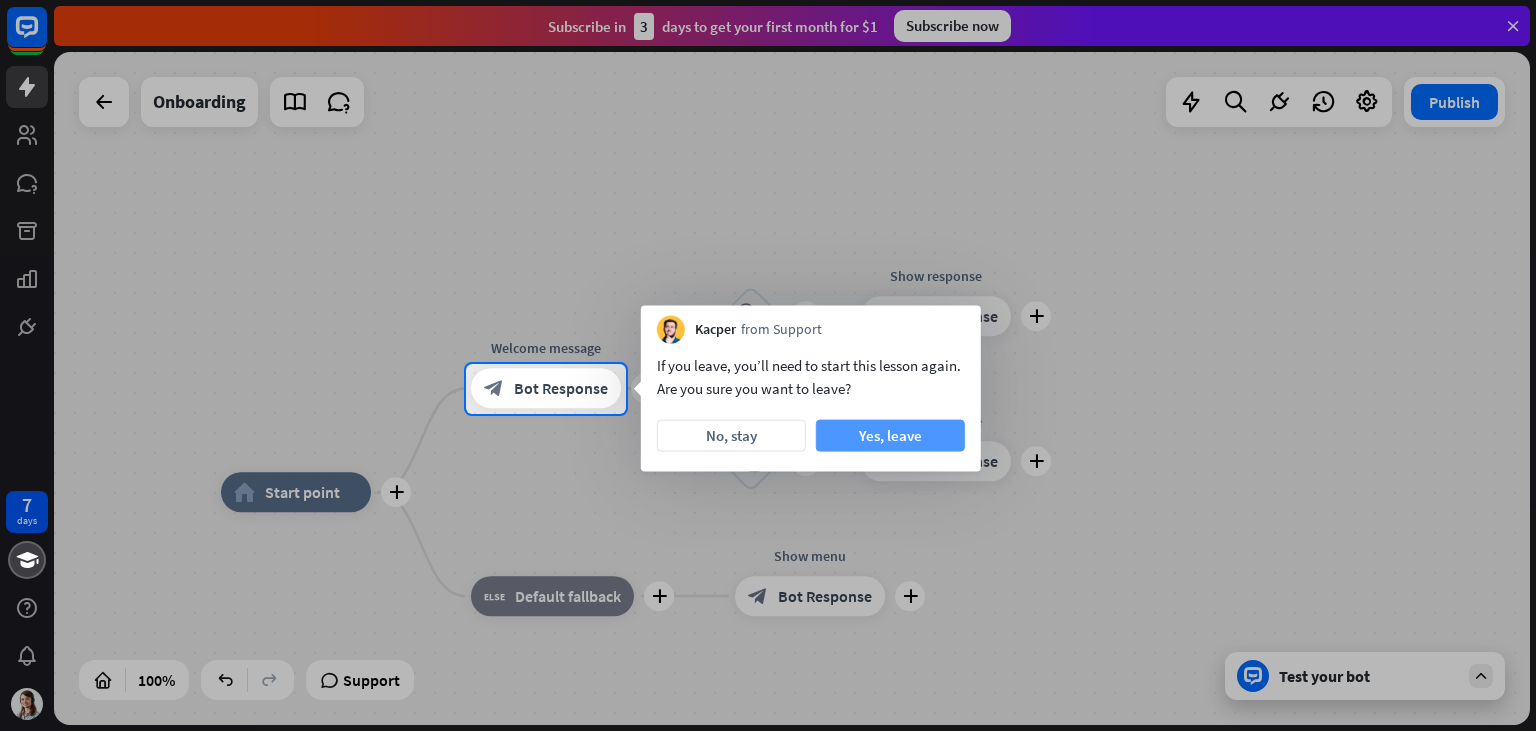 click on "Yes, leave" at bounding box center (890, 436) 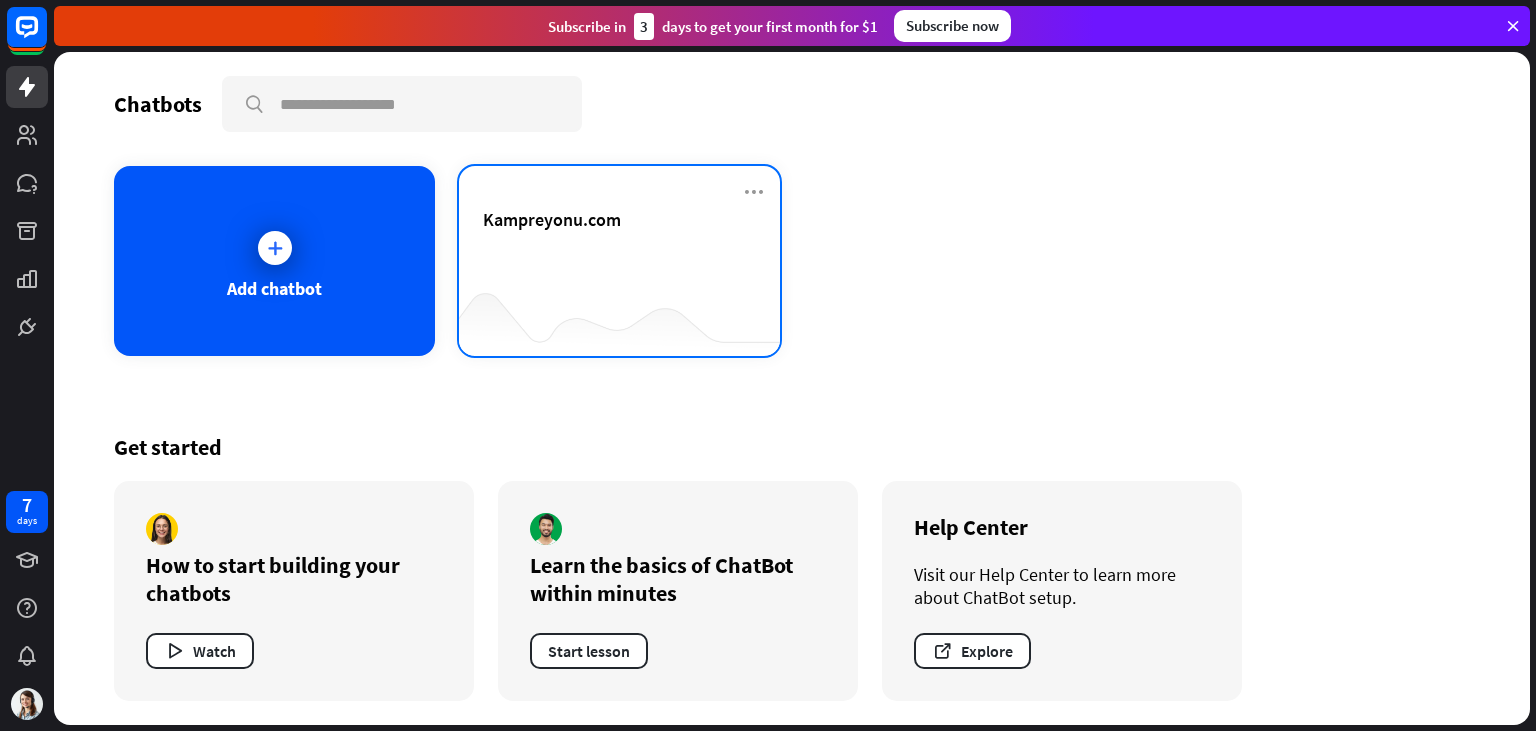 click on "Kampreyonu.com" at bounding box center [619, 243] 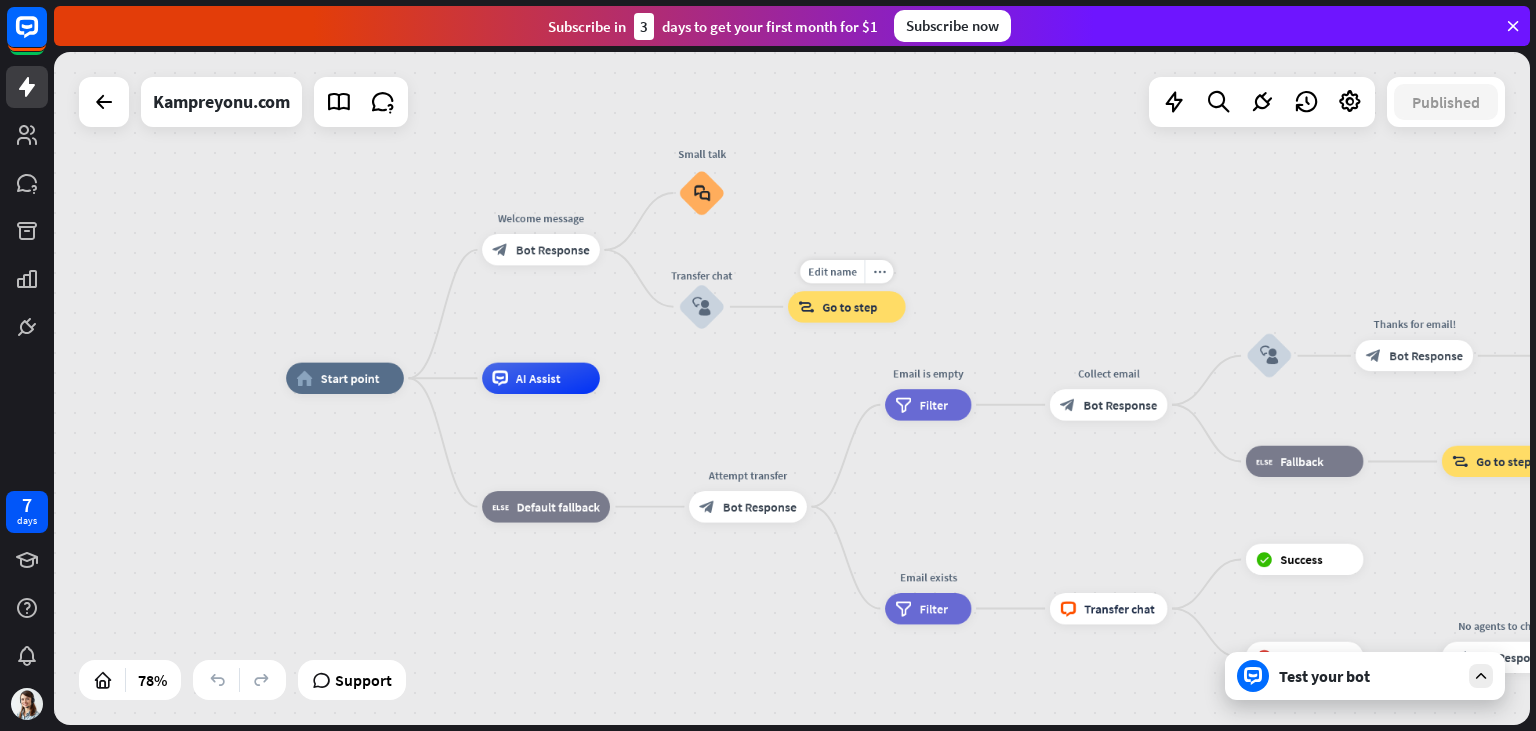 drag, startPoint x: 1078, startPoint y: 273, endPoint x: 764, endPoint y: 273, distance: 314 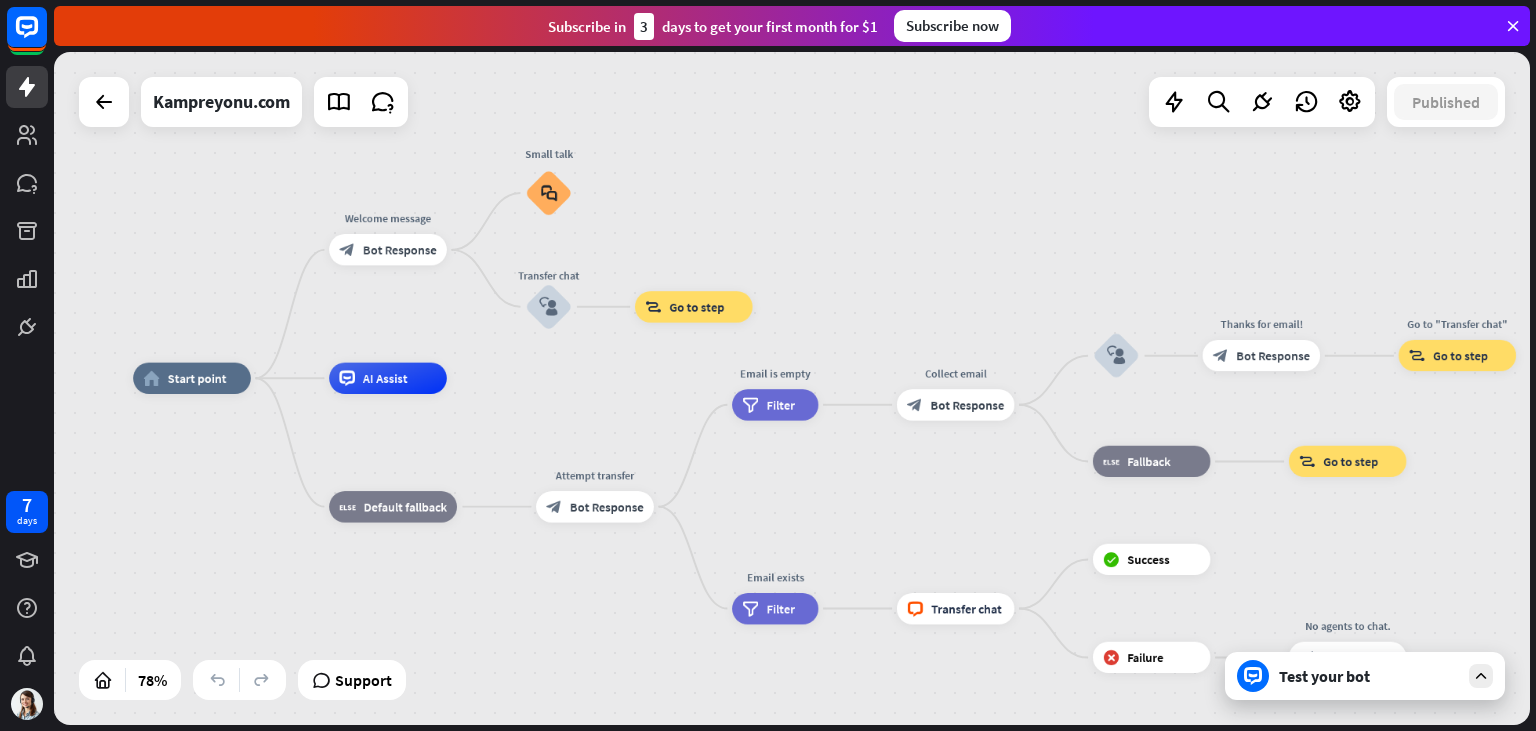 click on "Test your bot" at bounding box center [1365, 676] 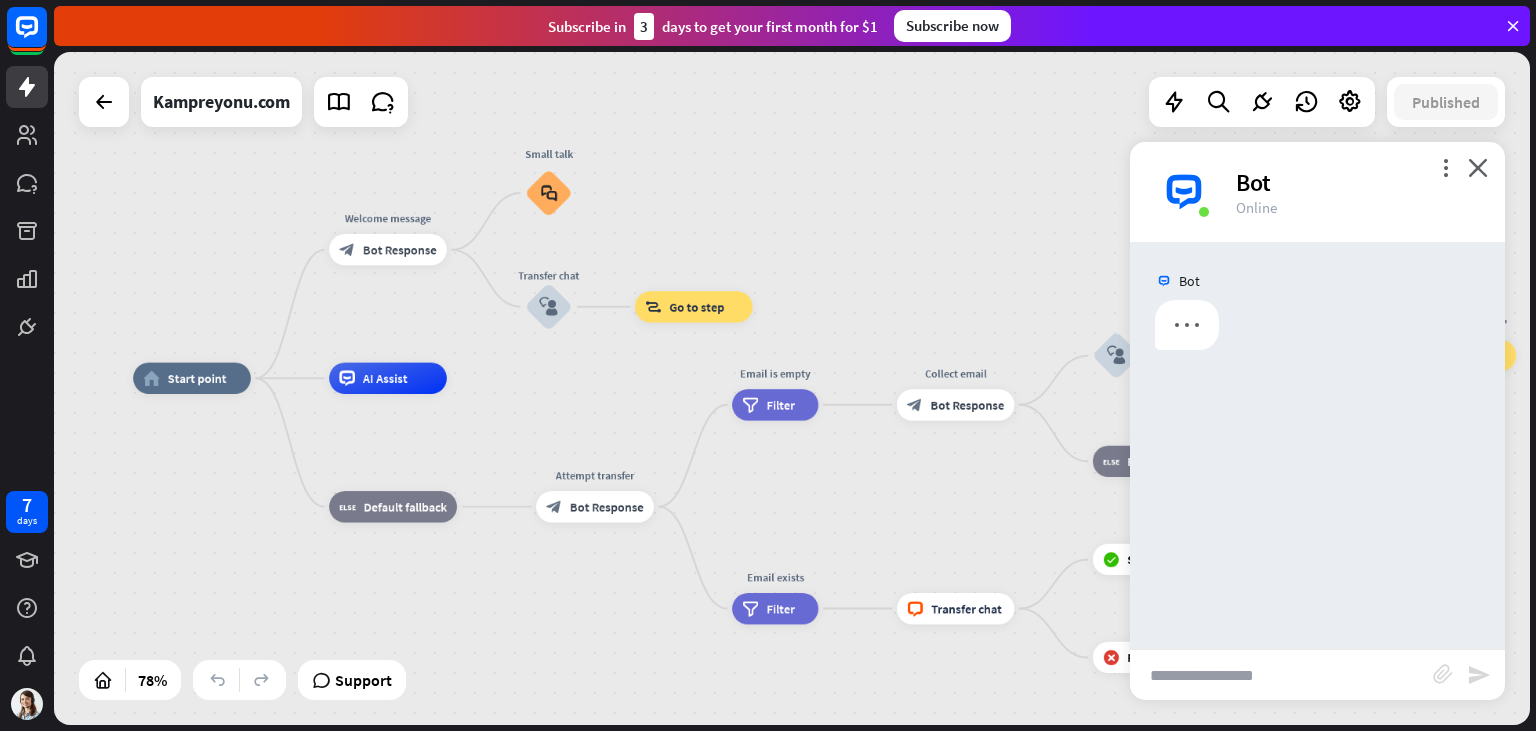 drag, startPoint x: 1263, startPoint y: 684, endPoint x: 1225, endPoint y: 690, distance: 38.470768 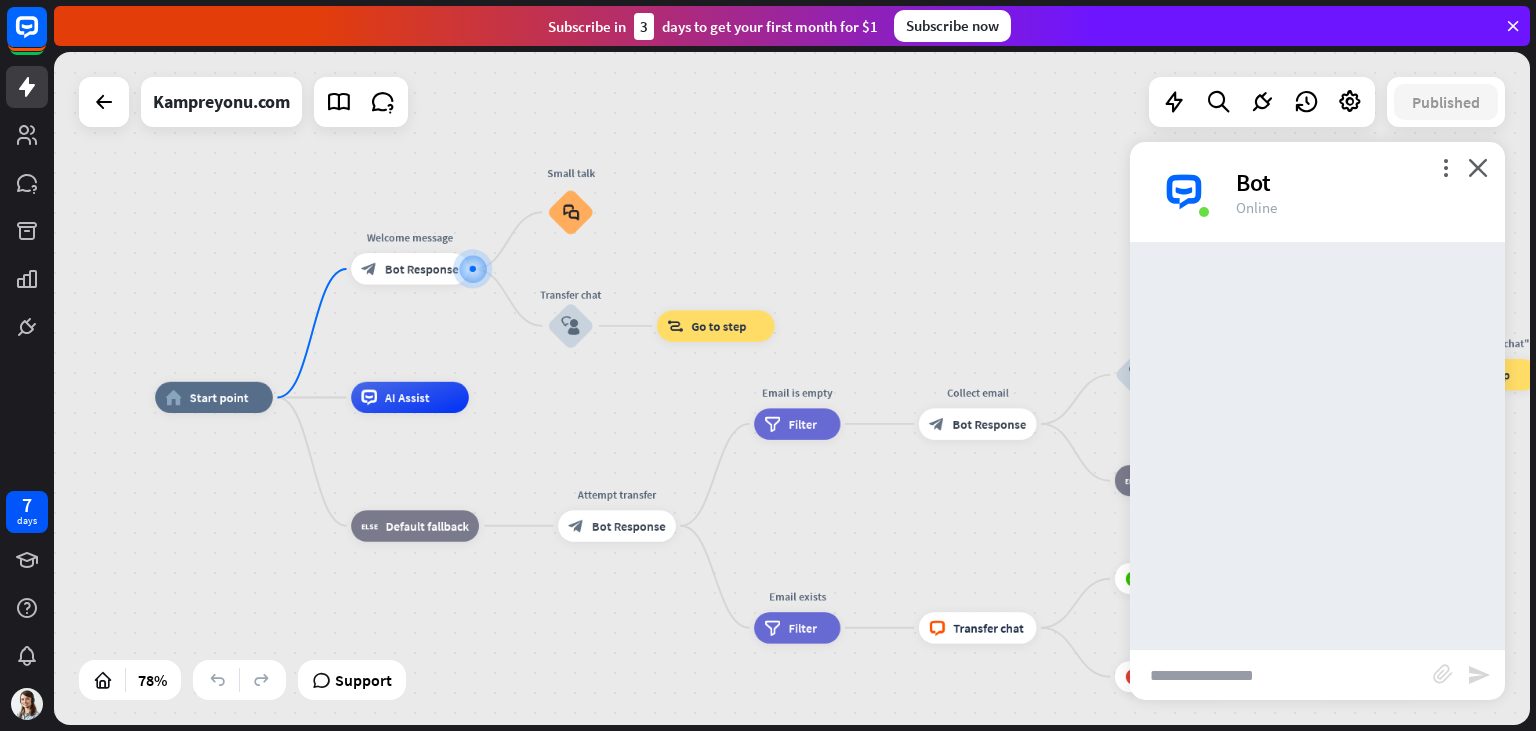 type on "*" 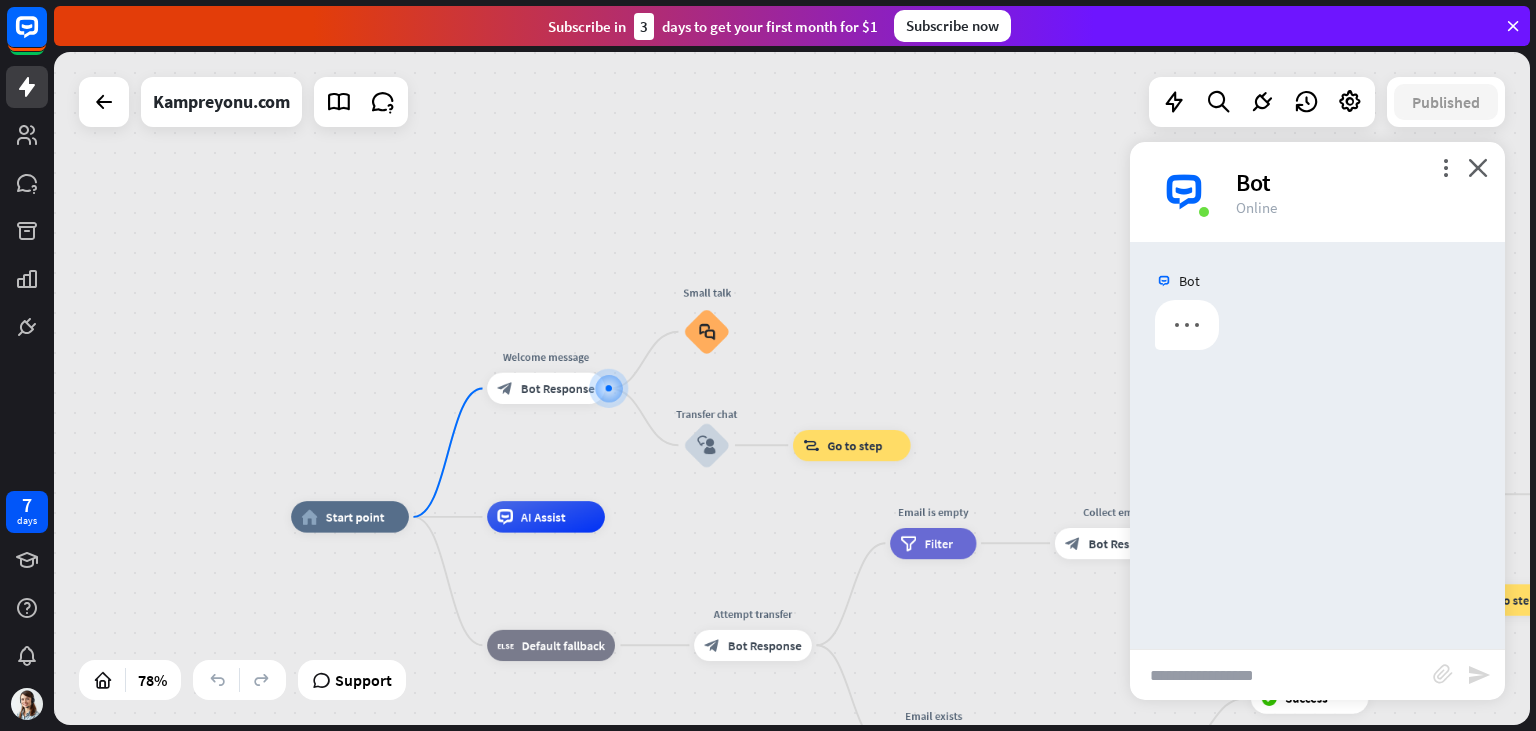 type on "*" 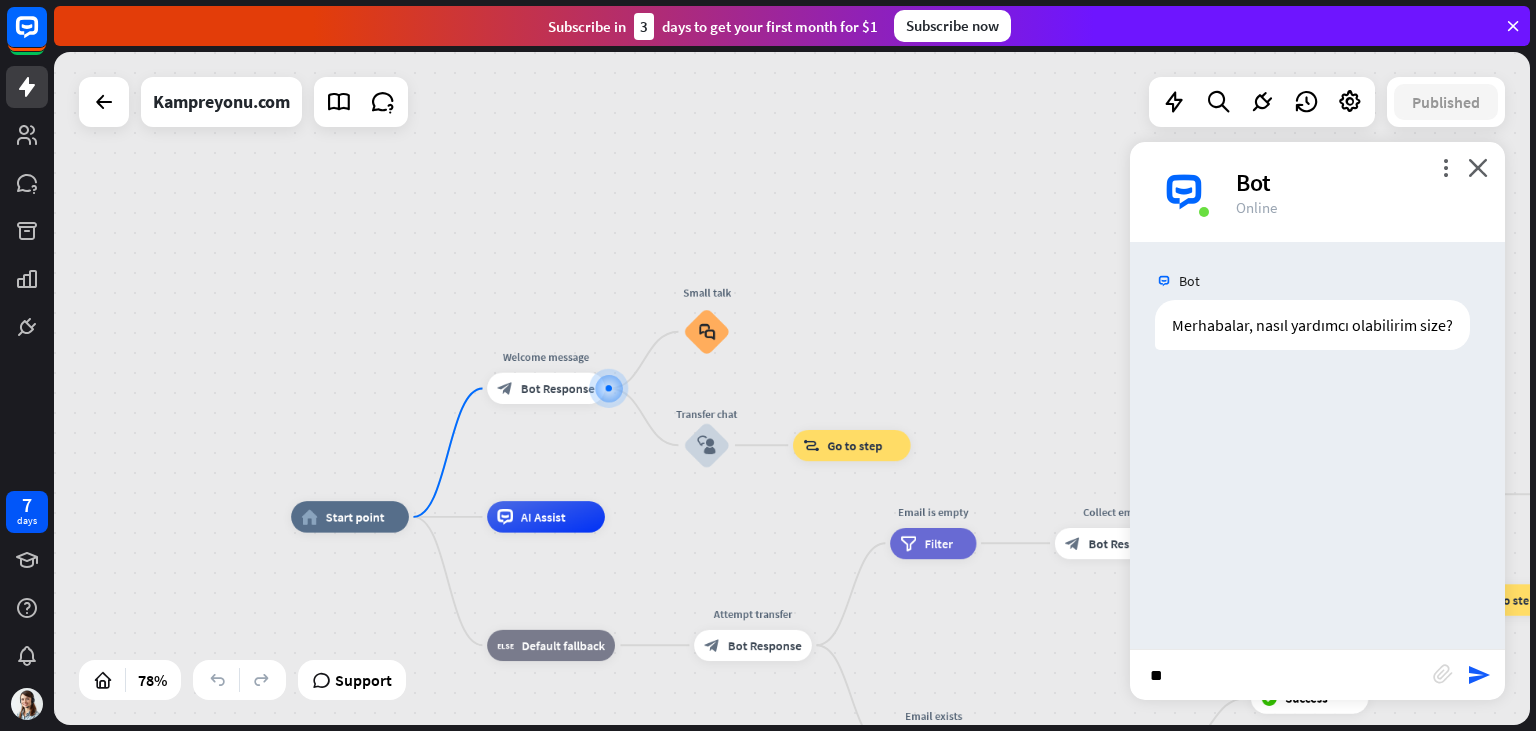 type on "*" 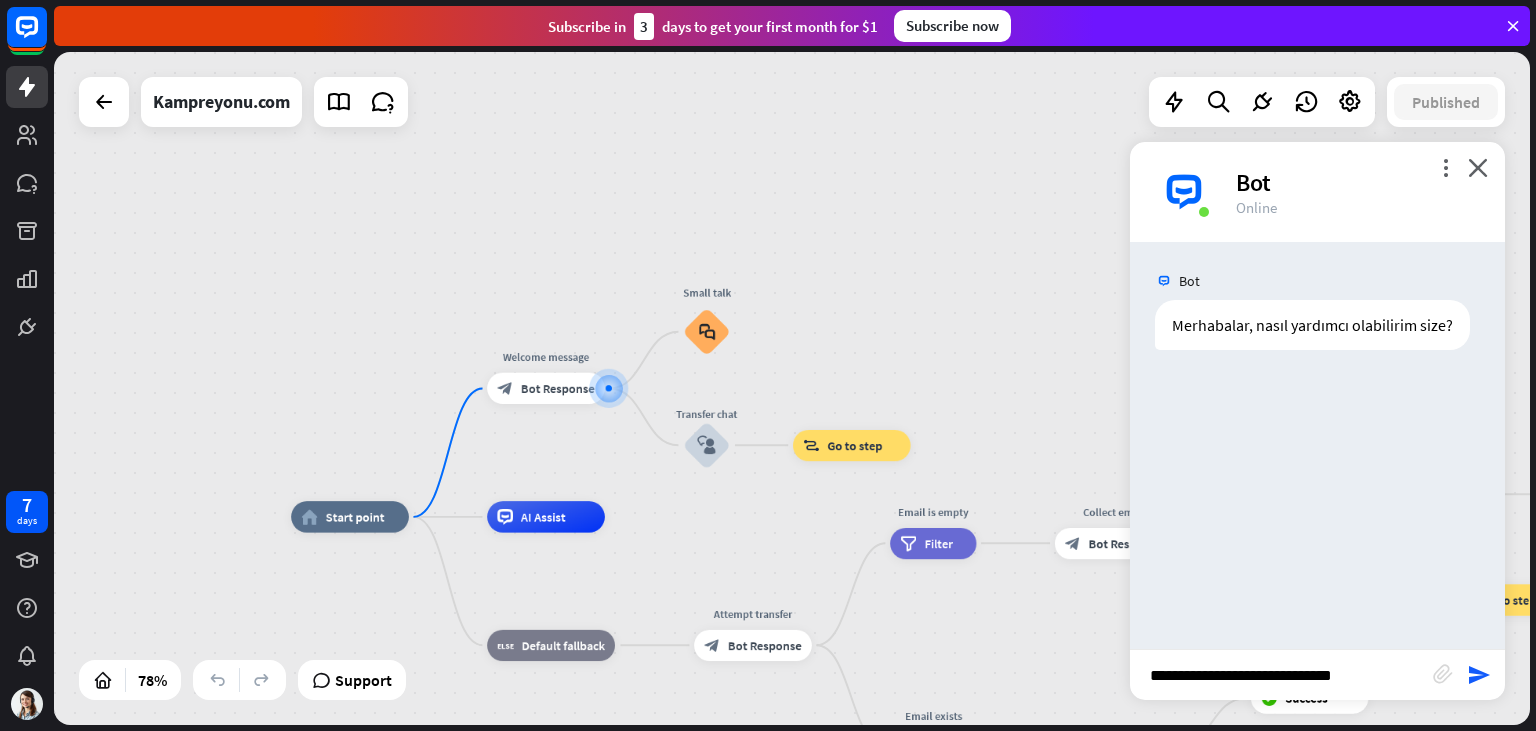 type on "**********" 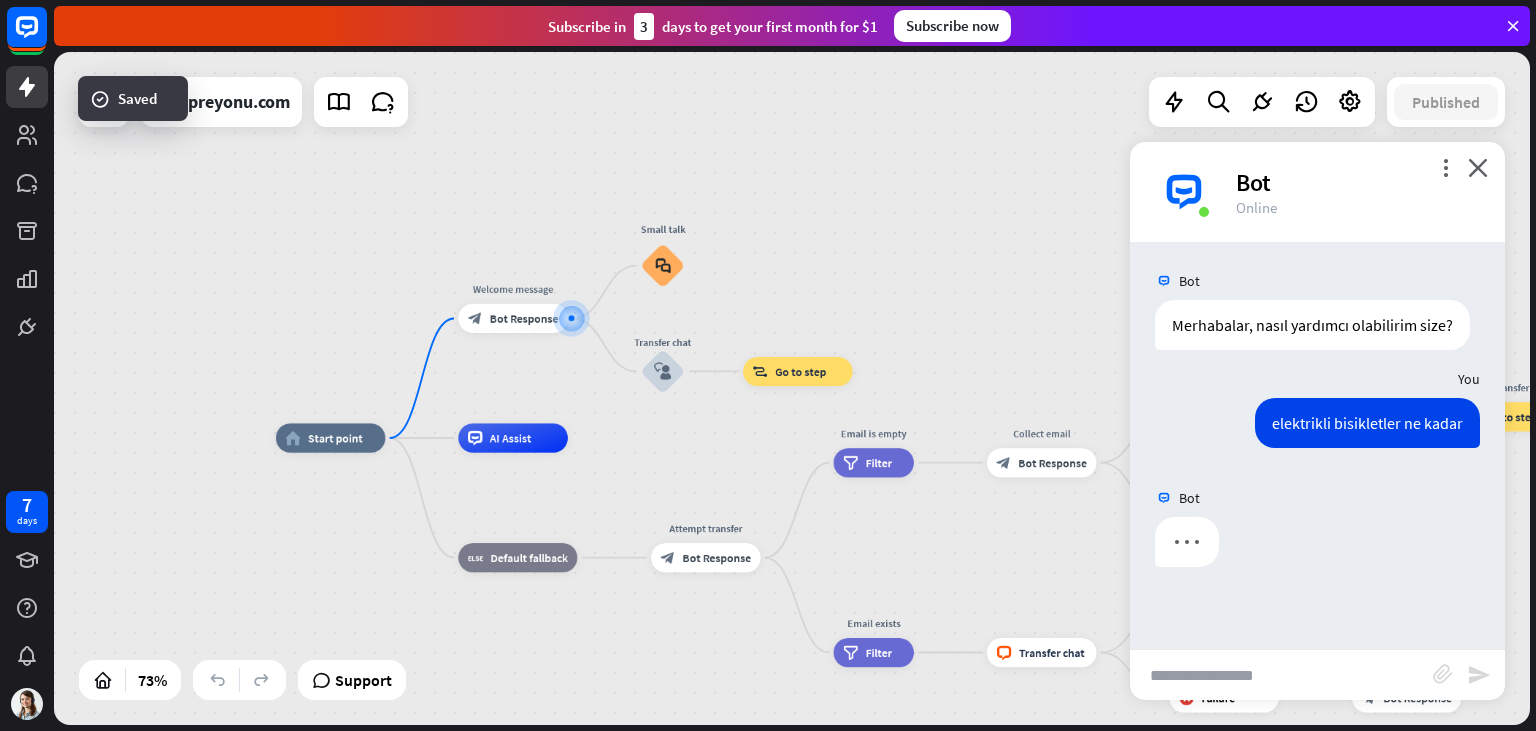 drag, startPoint x: 984, startPoint y: 428, endPoint x: 902, endPoint y: 342, distance: 118.82761 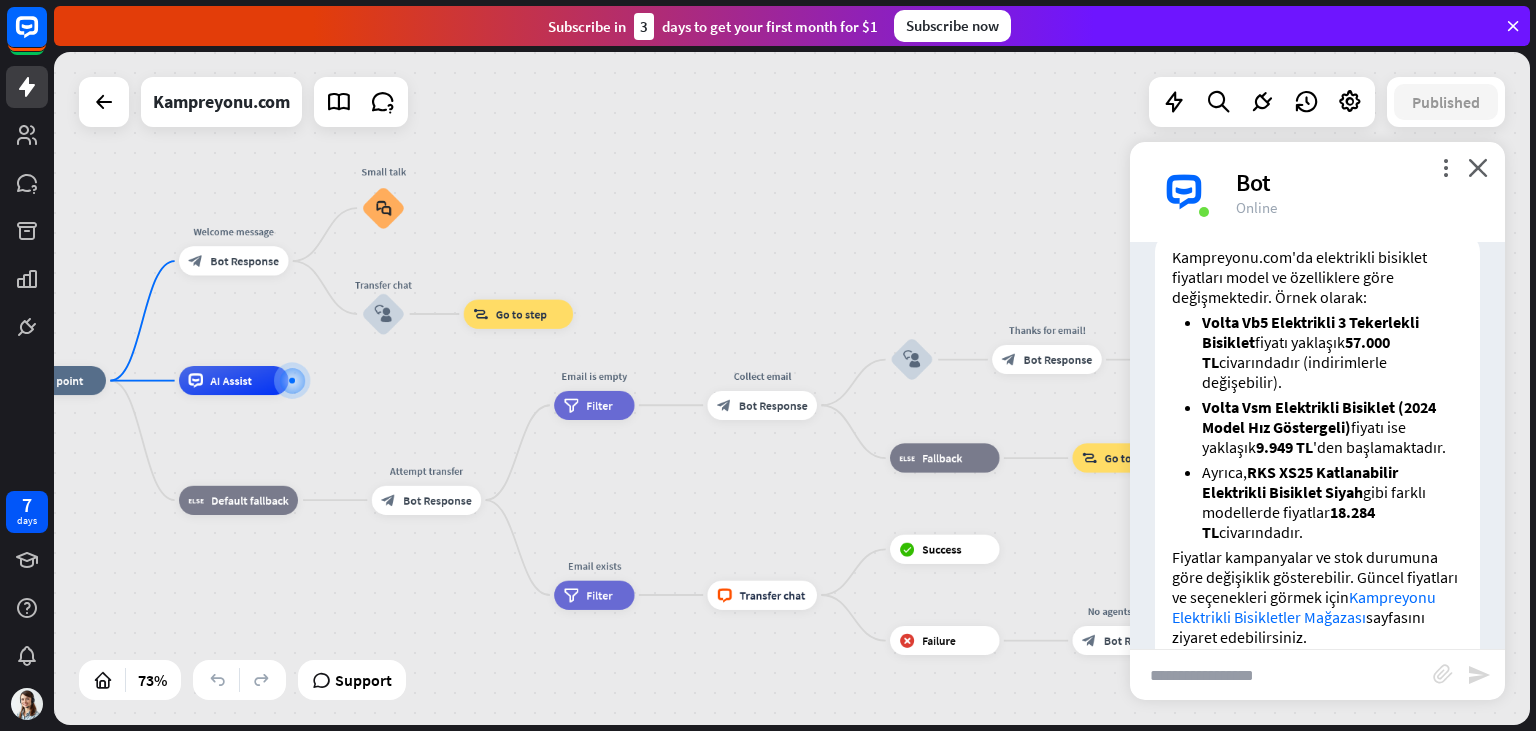 drag, startPoint x: 917, startPoint y: 350, endPoint x: 626, endPoint y: 300, distance: 295.26428 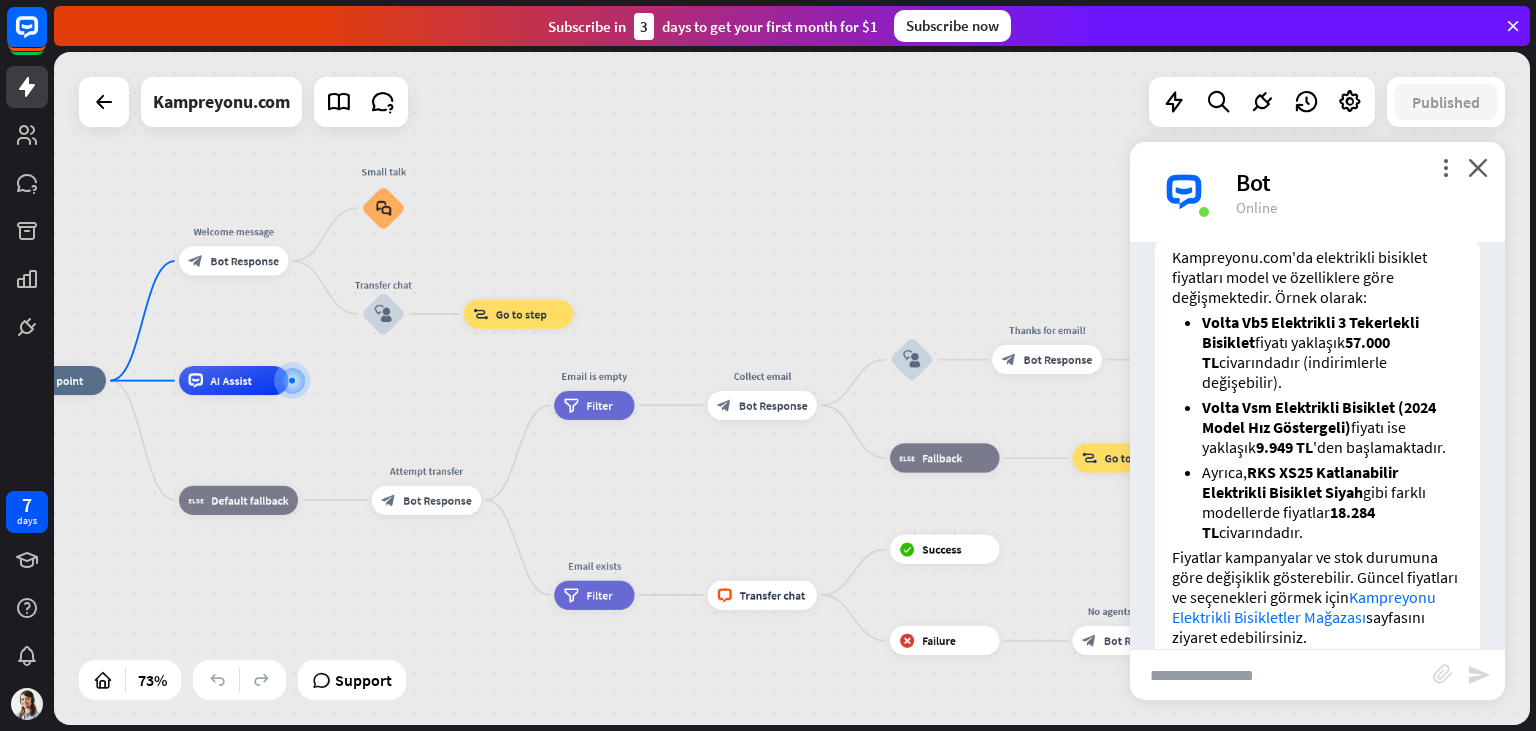 click on "home_2   Start point                 Welcome message   block_bot_response   Bot Response                 Small talk   block_faq                 Transfer chat   block_user_input                   block_goto   Go to step                     AI Assist                       block_fallback   Default fallback                 Attempt transfer   block_bot_response   Bot Response                 Email is empty   filter   Filter                 Collect email   block_bot_response   Bot Response                   block_user_input                 Thanks for email!   block_bot_response   Bot Response                 Go to "Transfer chat"   block_goto   Go to step                   block_fallback   Fallback                   block_goto   Go to step                 Email exists   filter   Filter                   block_livechat   Transfer chat                   block_success   Success                   block_failure   Failure                 No agents to chat.   block_bot_response   Bot Response" at bounding box center (792, 388) 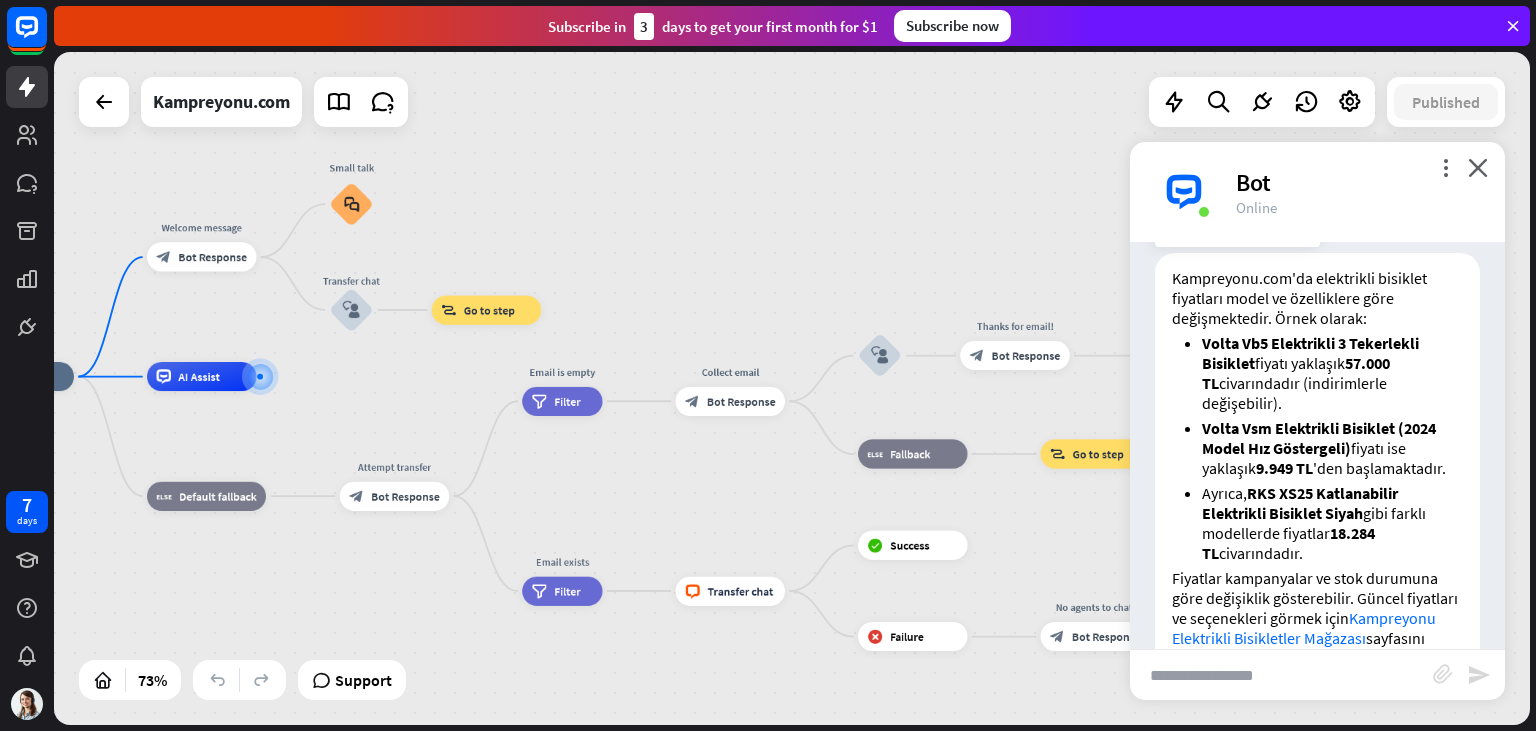 scroll, scrollTop: 326, scrollLeft: 0, axis: vertical 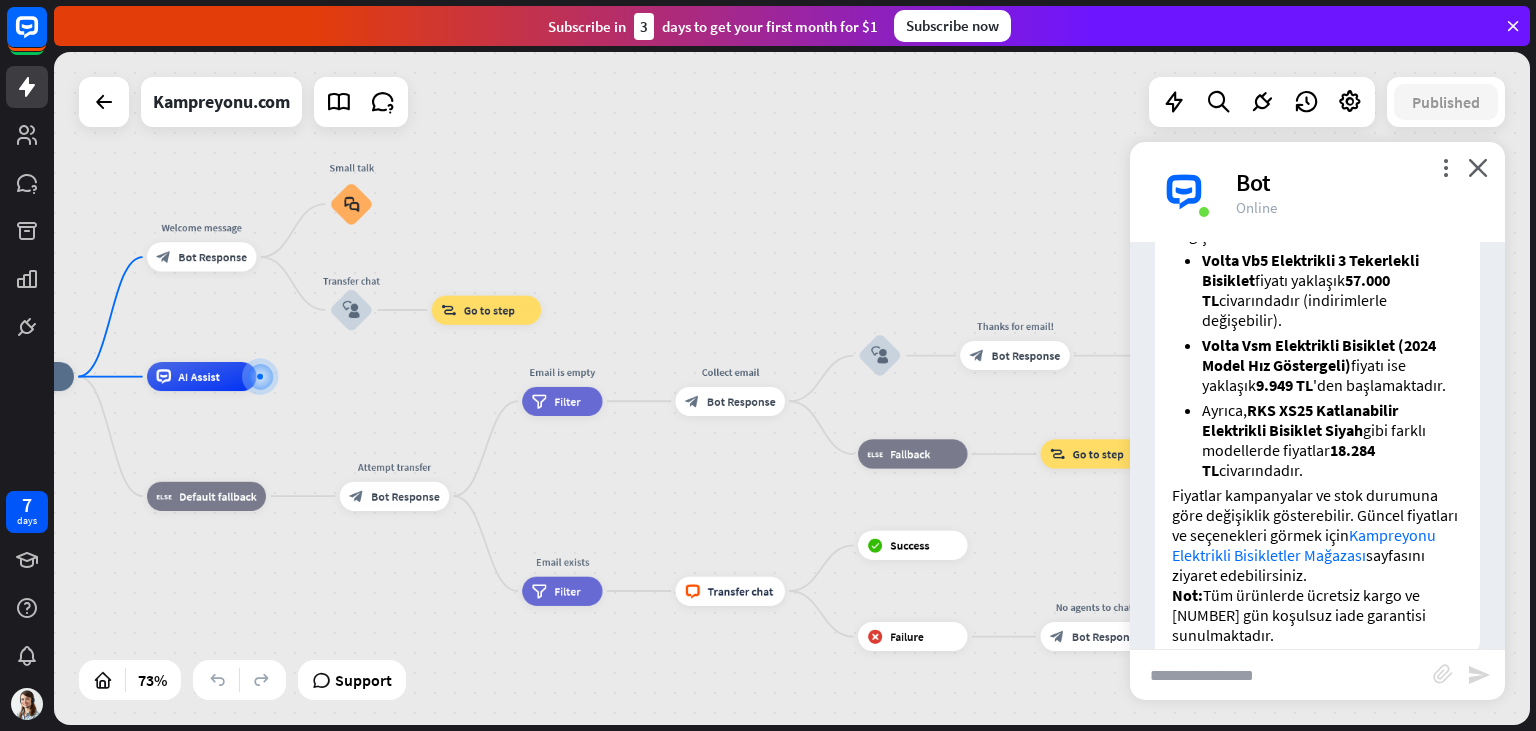 click at bounding box center (1281, 675) 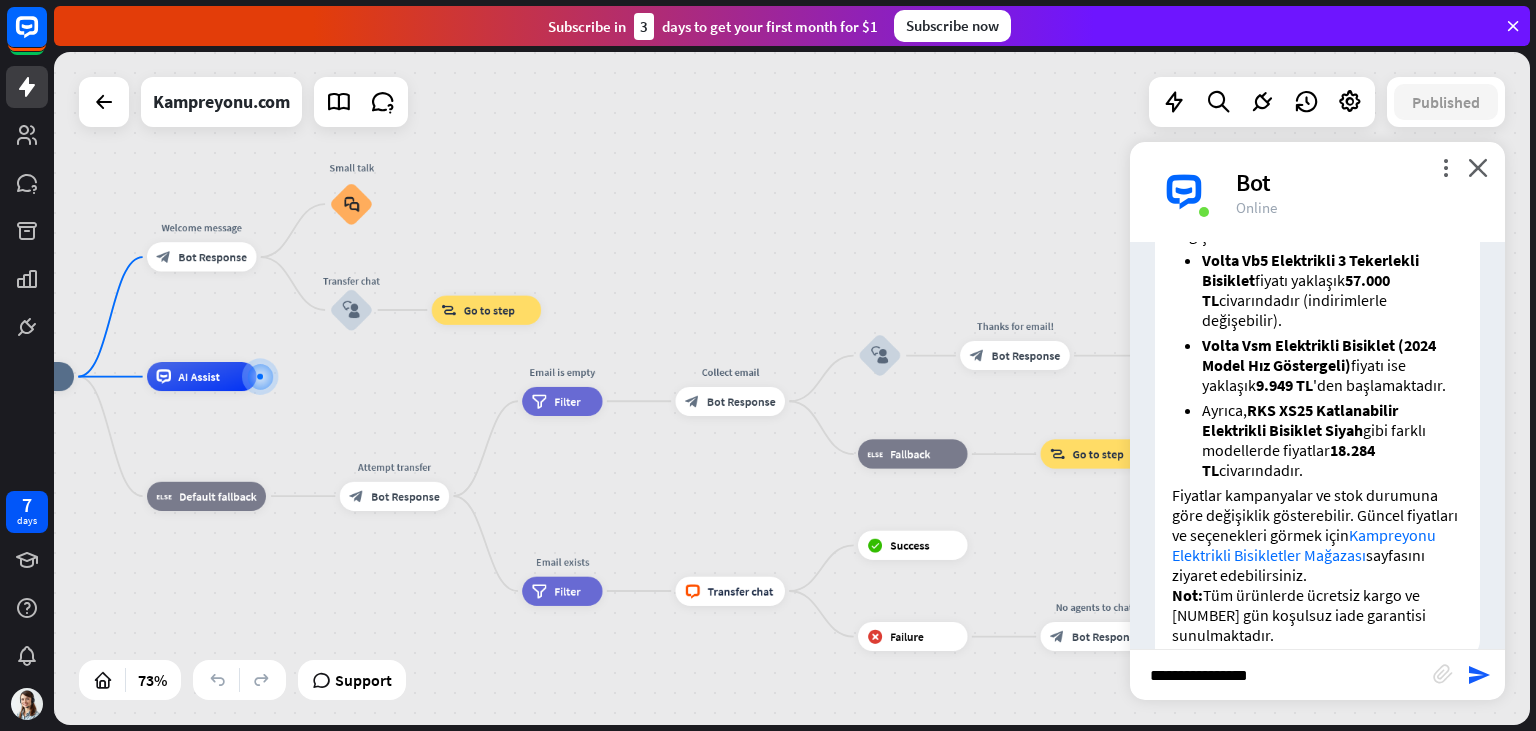 type on "**********" 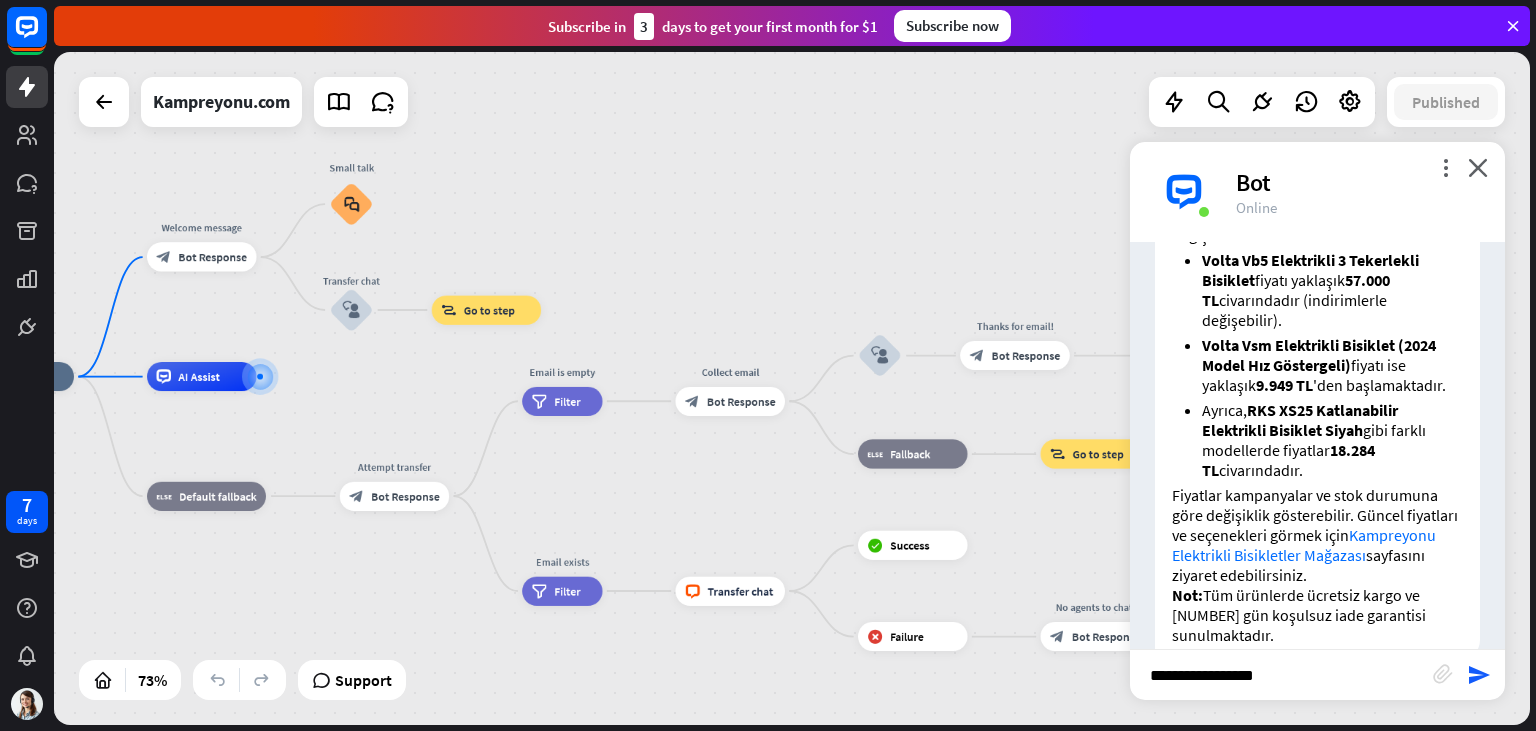 type 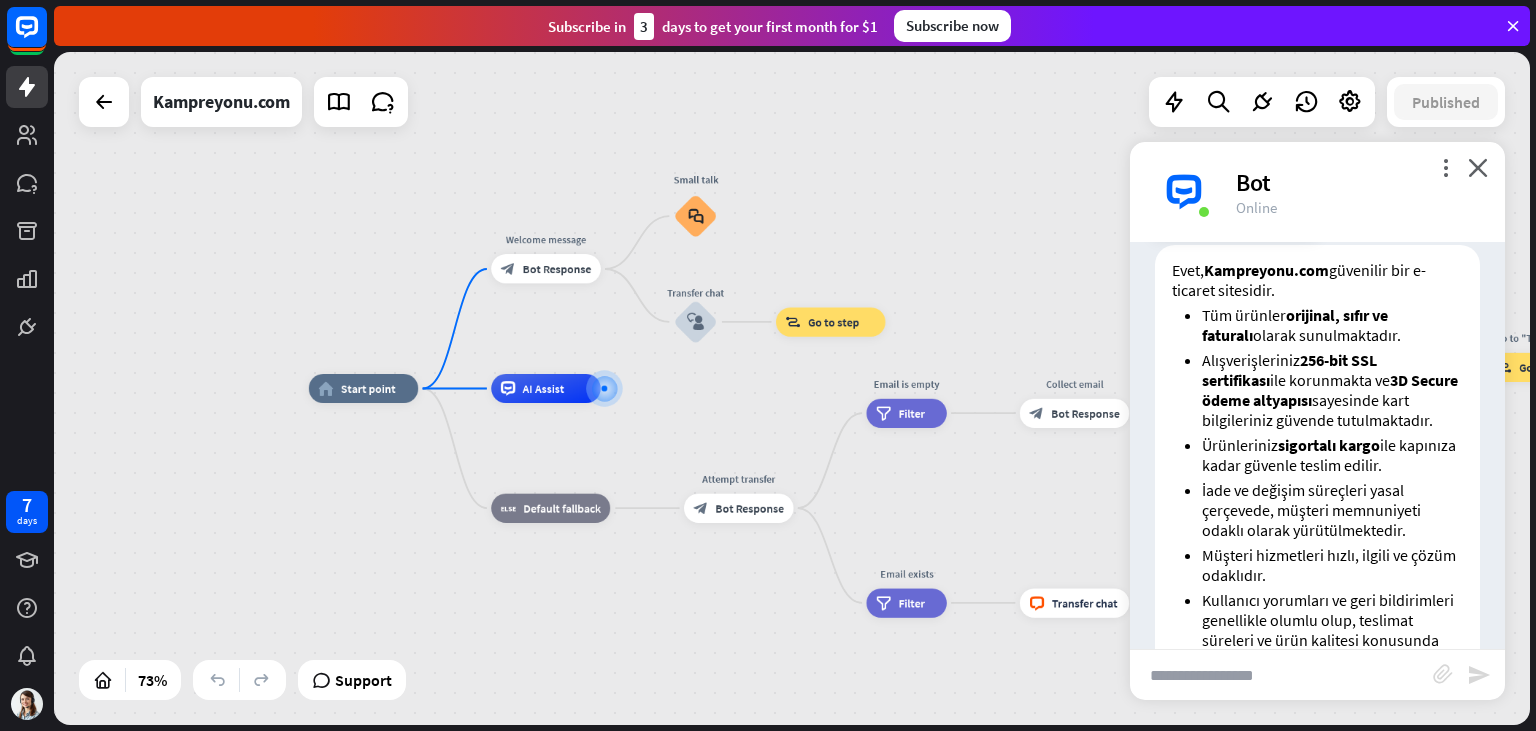 scroll, scrollTop: 998, scrollLeft: 0, axis: vertical 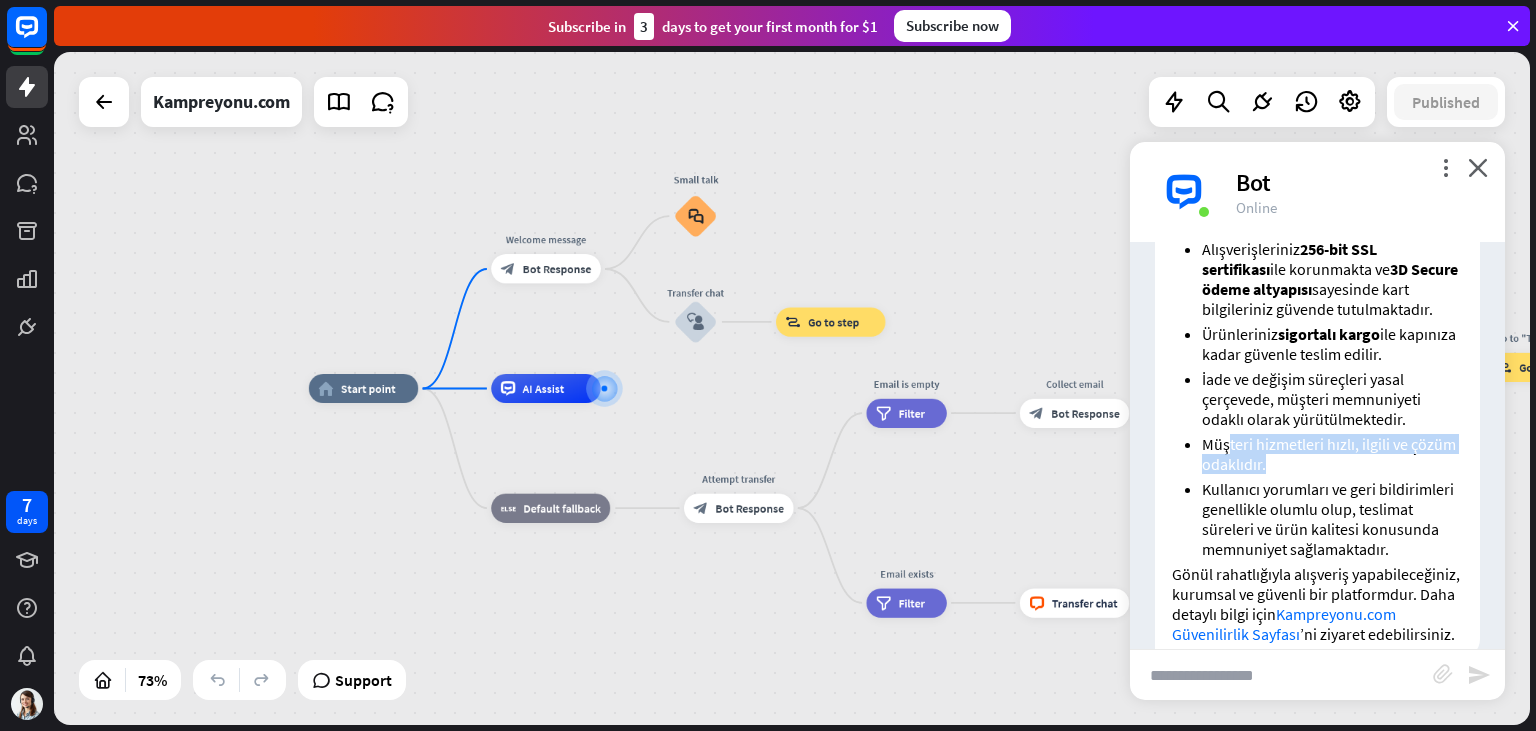 drag, startPoint x: 1230, startPoint y: 404, endPoint x: 1329, endPoint y: 430, distance: 102.357216 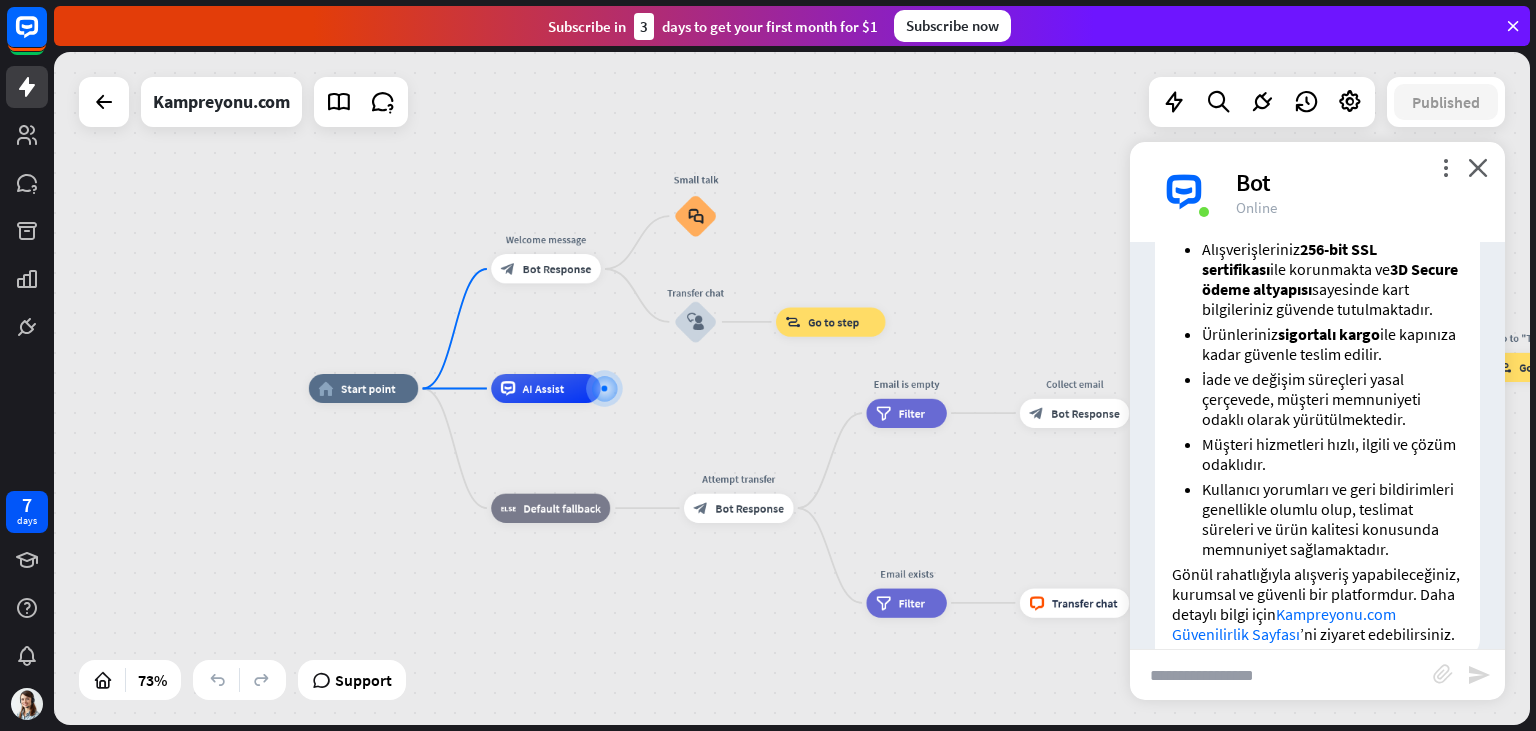 click on "Kullanıcı yorumları ve geri bildirimleri genellikle olumlu olup, teslimat süreleri ve ürün kalitesi konusunda memnuniyet sağlamaktadır." at bounding box center [1332, 519] 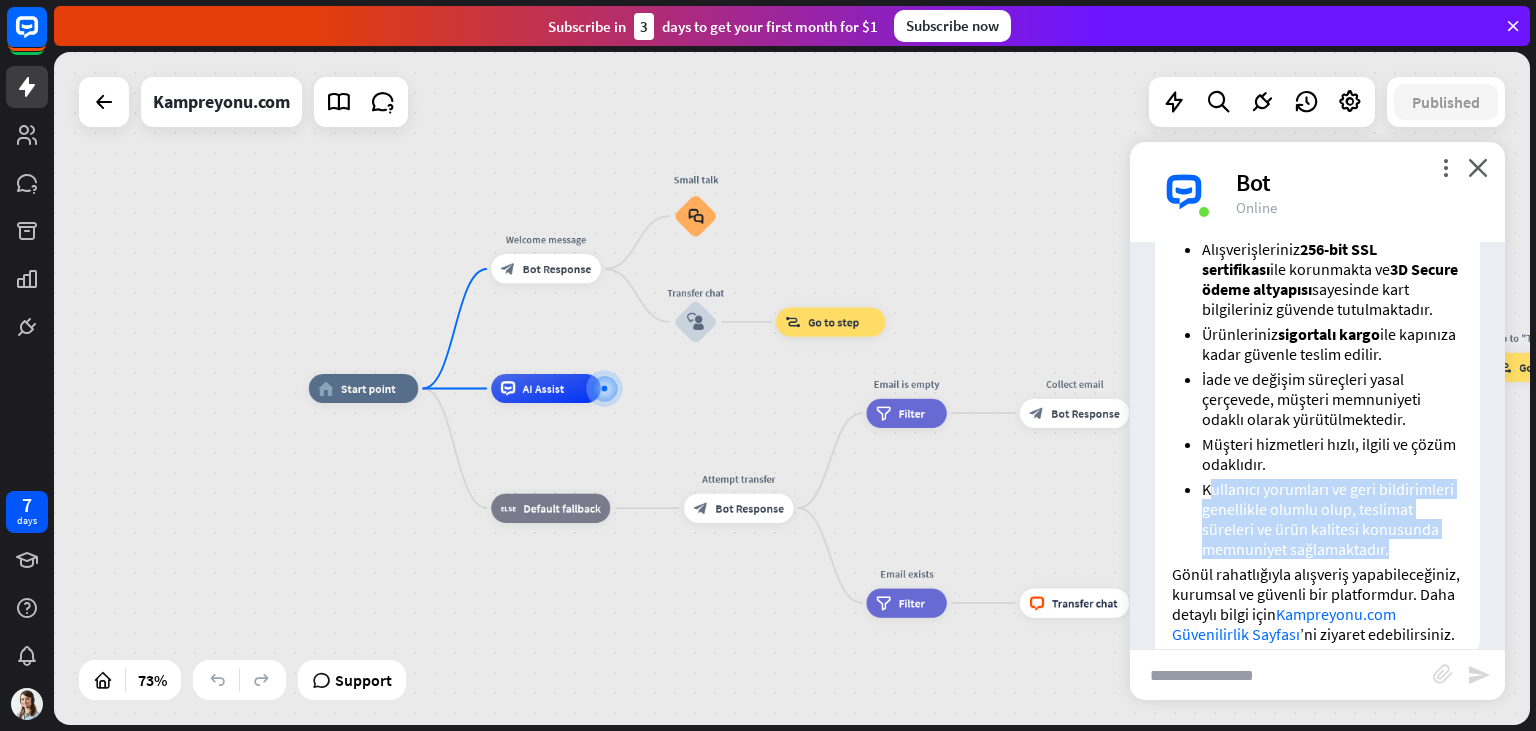 drag, startPoint x: 1209, startPoint y: 450, endPoint x: 1399, endPoint y: 508, distance: 198.65549 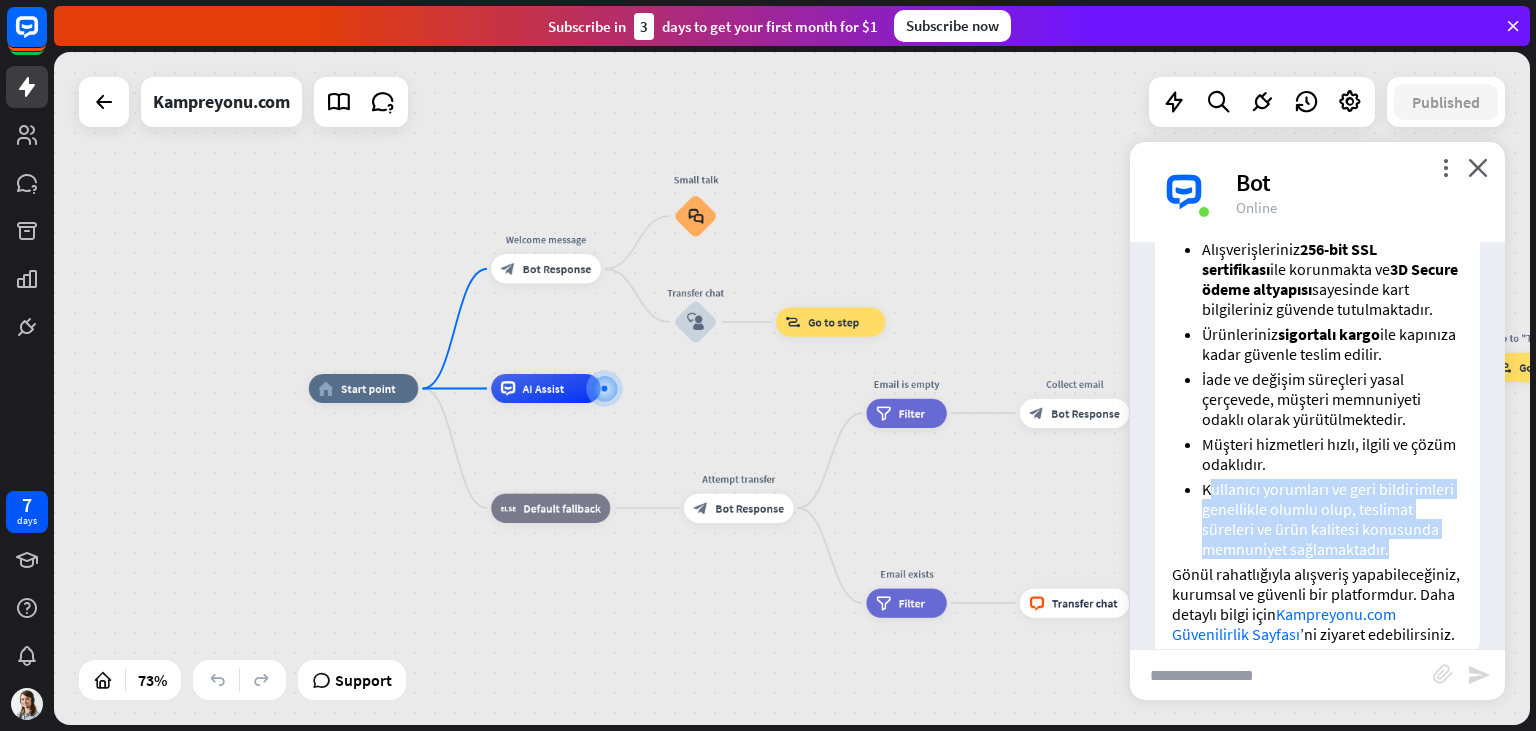 click on "Kullanıcı yorumları ve geri bildirimleri genellikle olumlu olup, teslimat süreleri ve ürün kalitesi konusunda memnuniyet sağlamaktadır." at bounding box center (1332, 519) 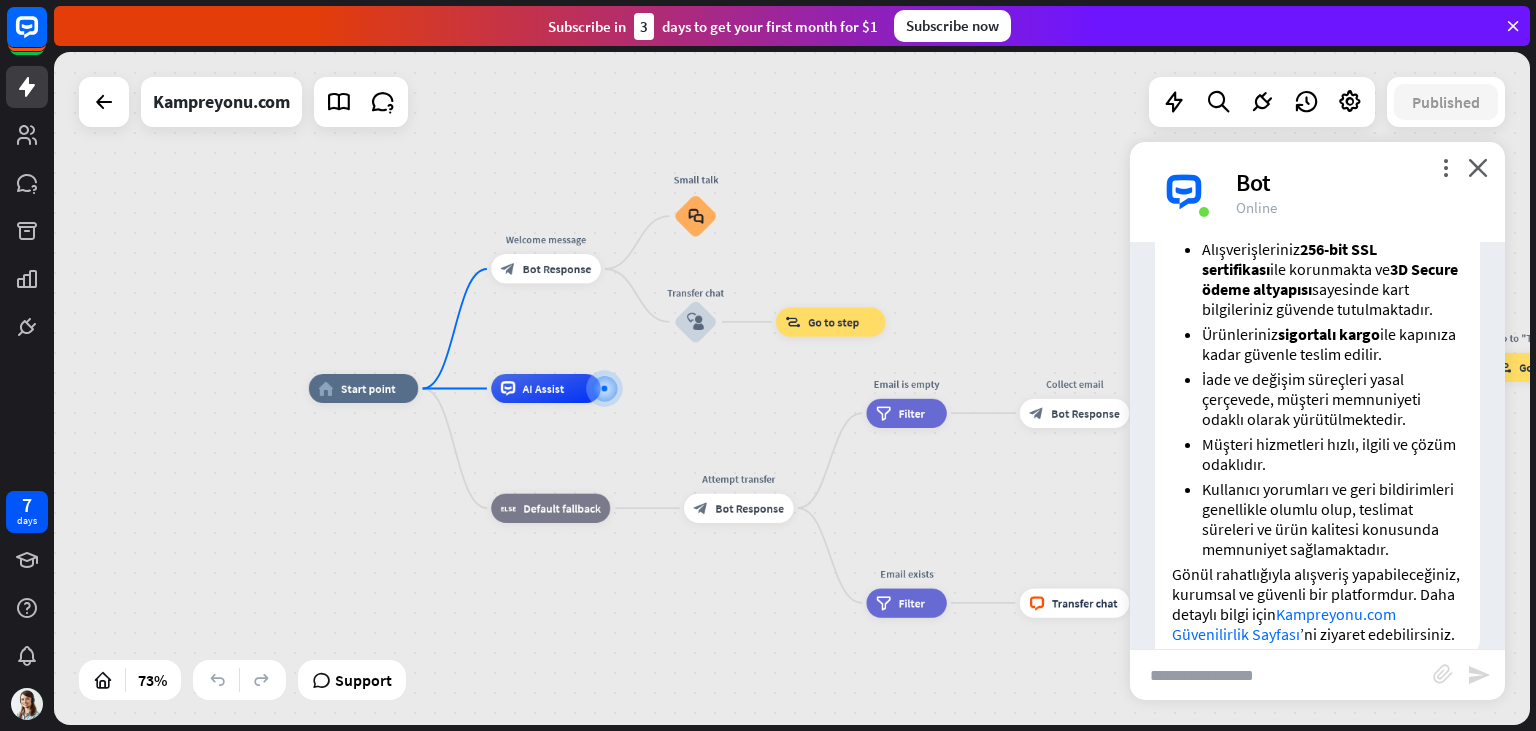 click on "Kullanıcı yorumları ve geri bildirimleri genellikle olumlu olup, teslimat süreleri ve ürün kalitesi konusunda memnuniyet sağlamaktadır." at bounding box center (1332, 519) 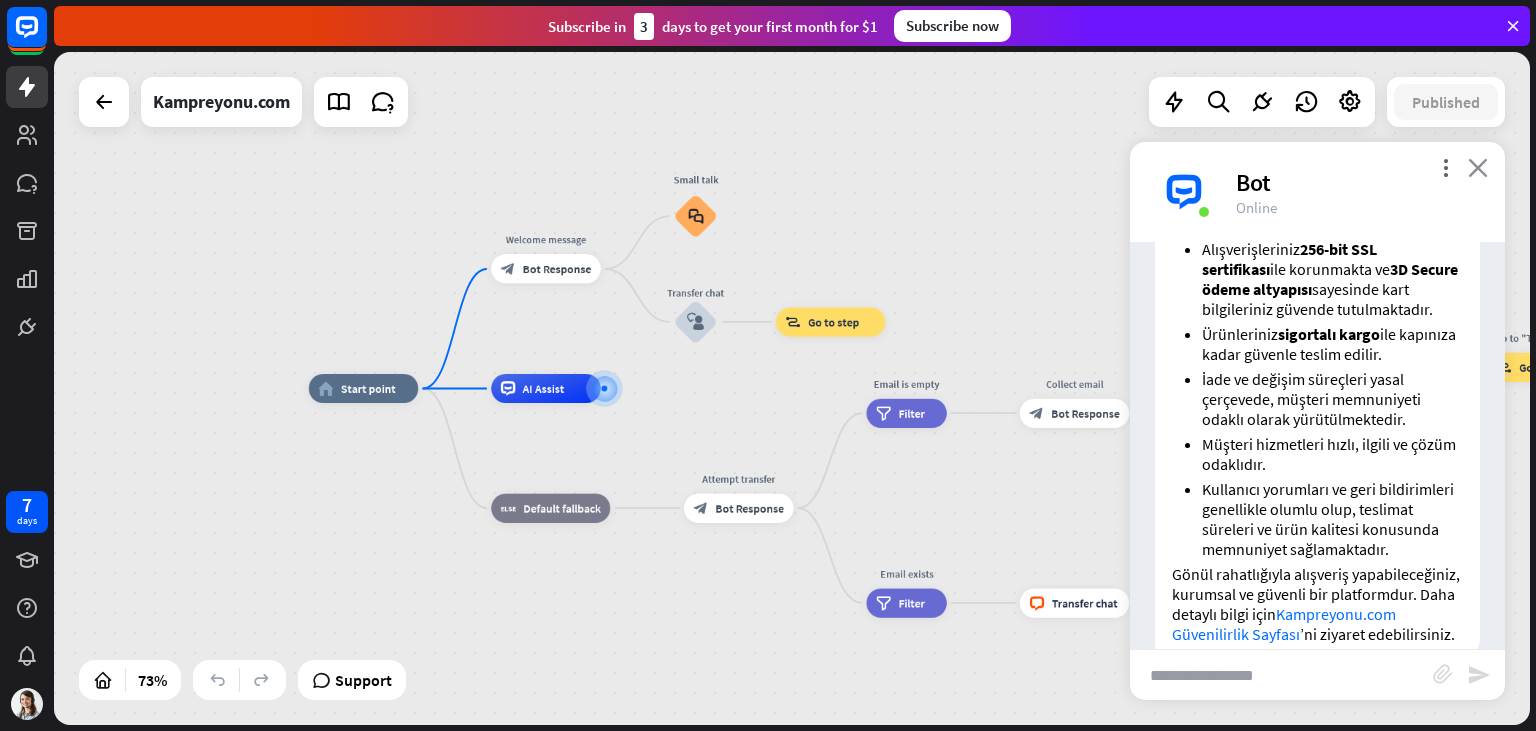 click on "close" at bounding box center [1478, 167] 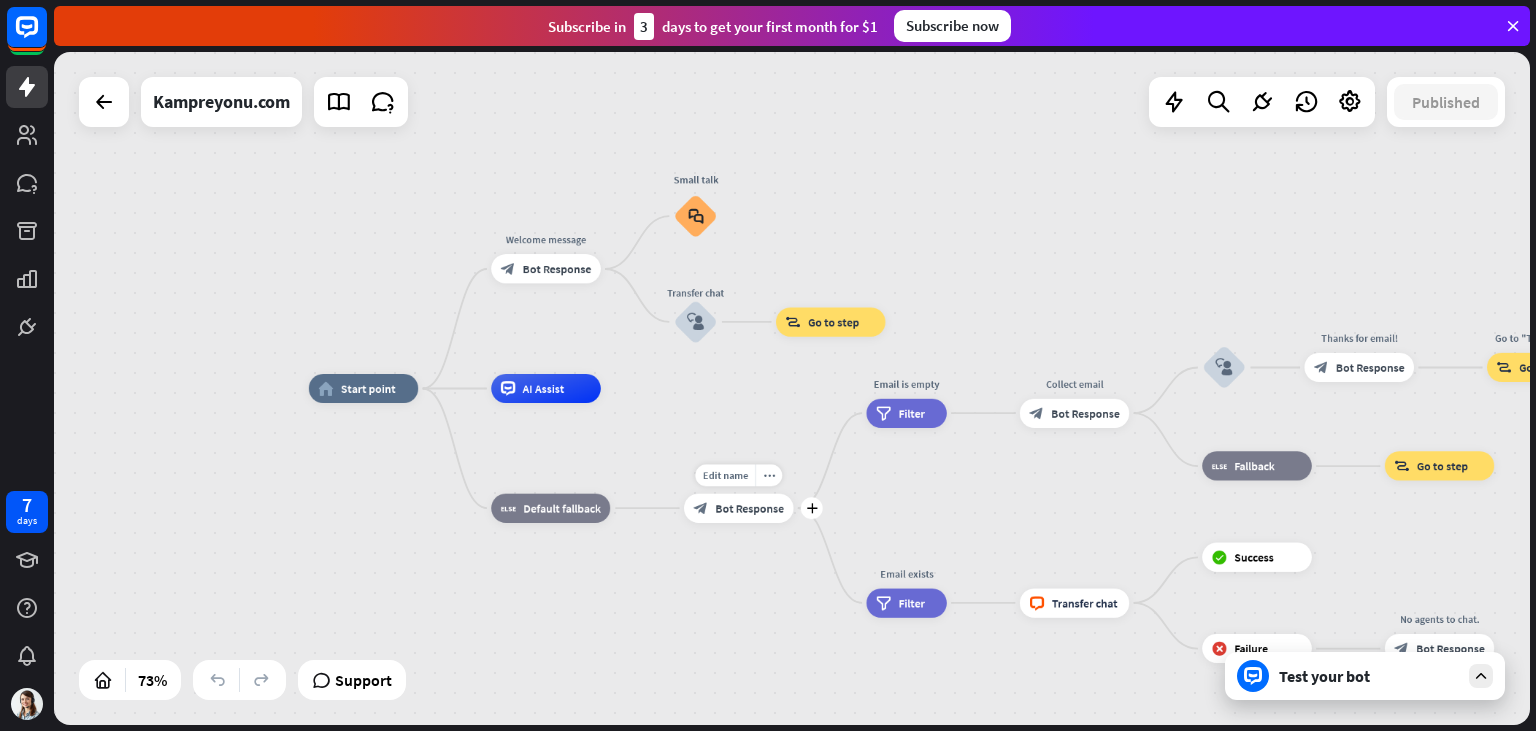 click on "Bot Response" at bounding box center [749, 508] 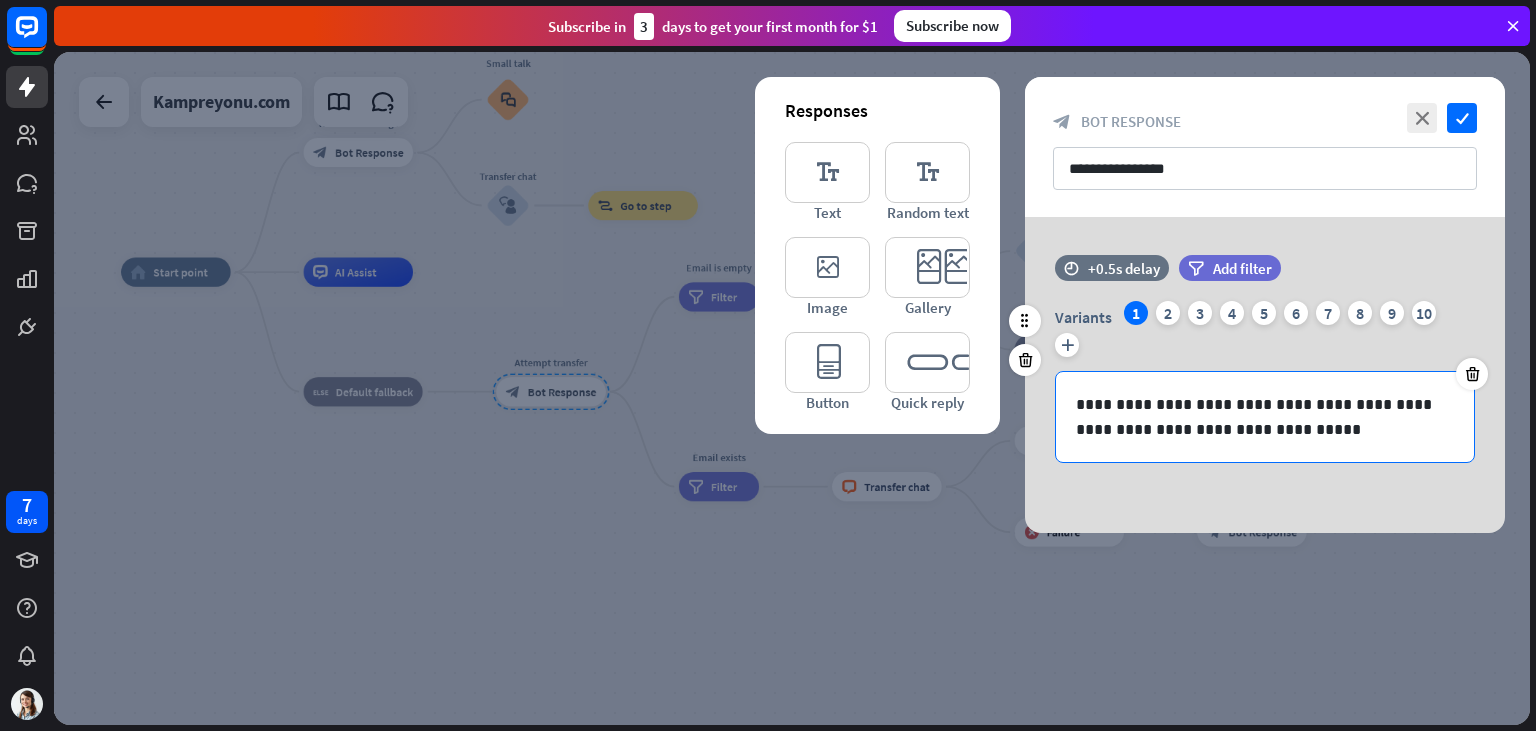 click on "**********" at bounding box center [1265, 417] 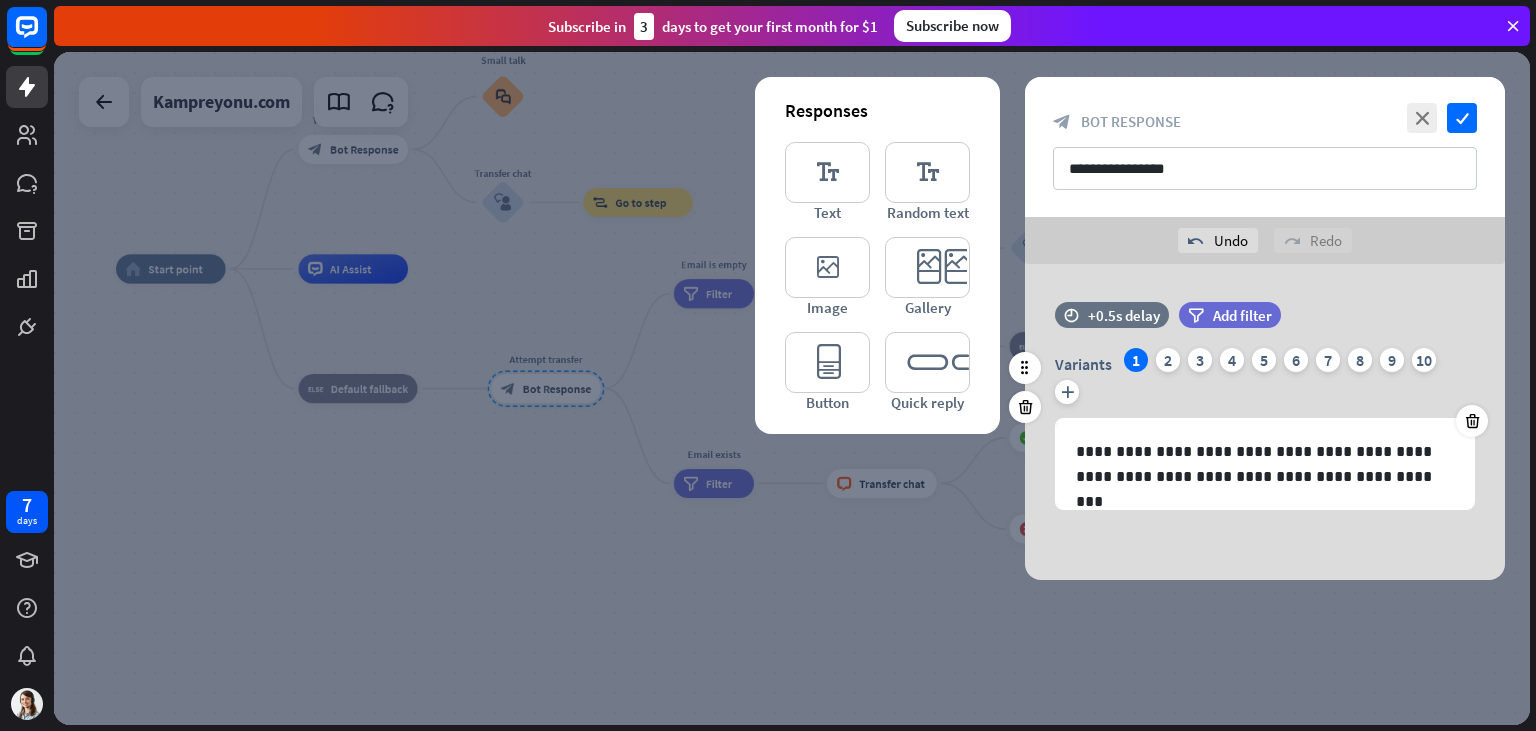 click on "3" at bounding box center [1200, 360] 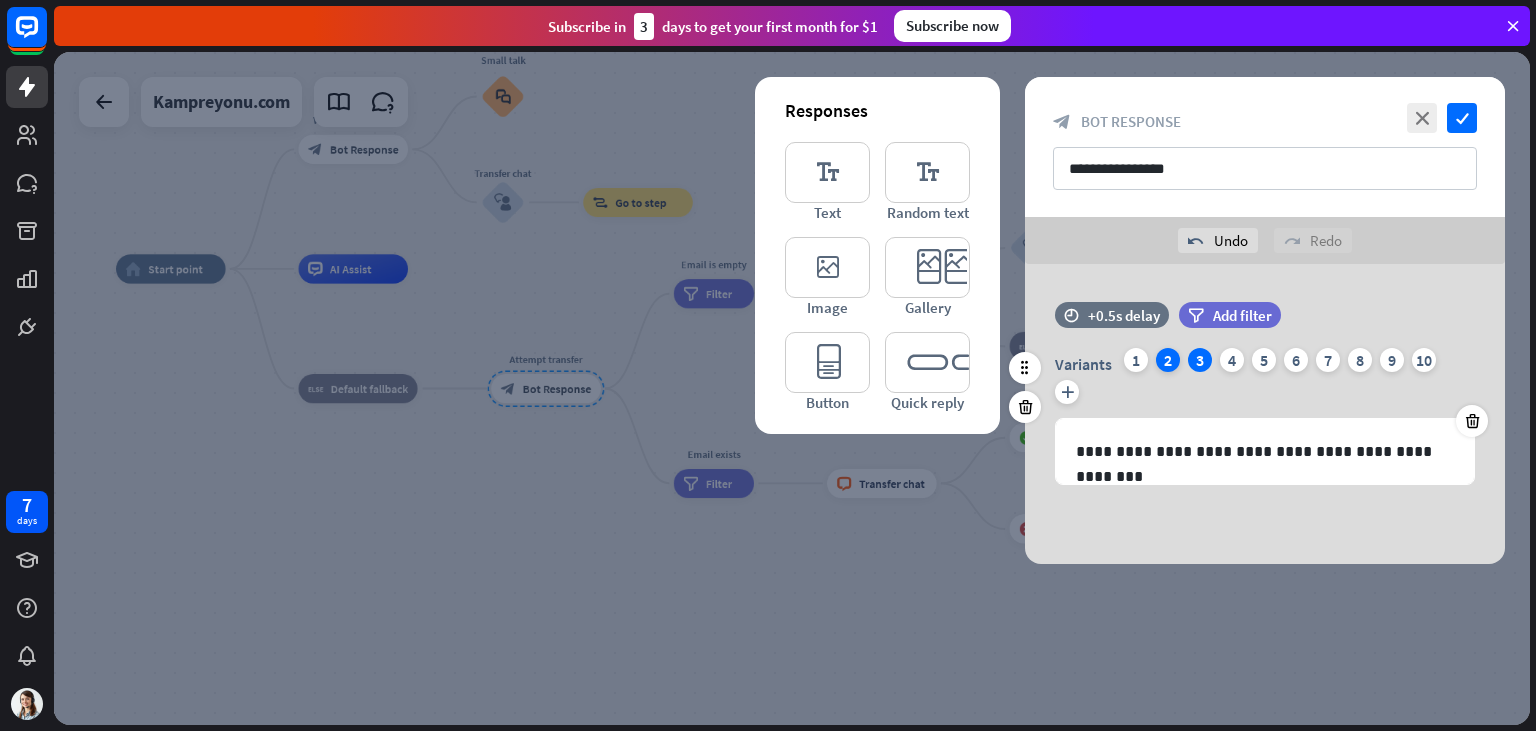 click on "Variants
1
2
3
4
5
6
7
8
9
10
plus" at bounding box center [1265, 380] 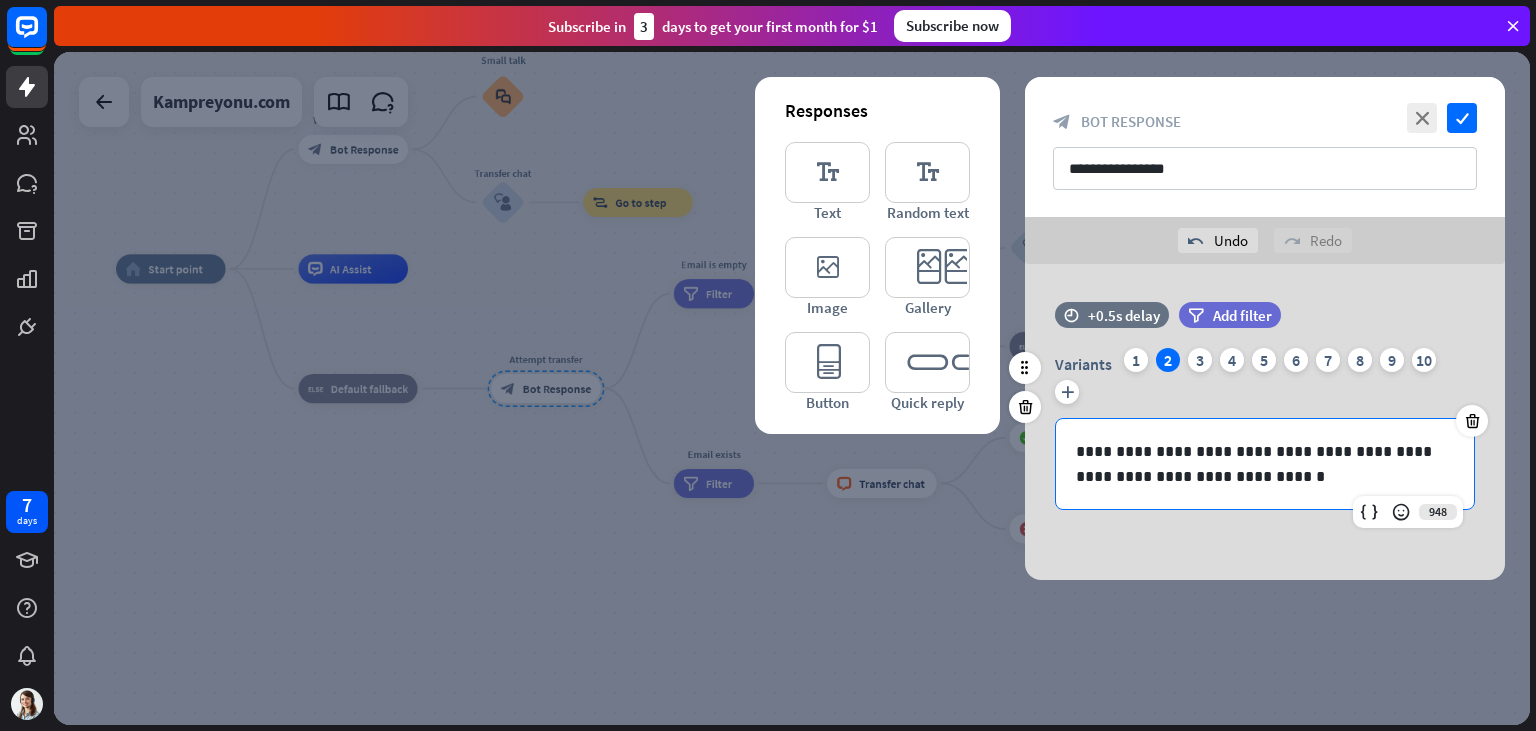 click on "**********" at bounding box center [1265, 464] 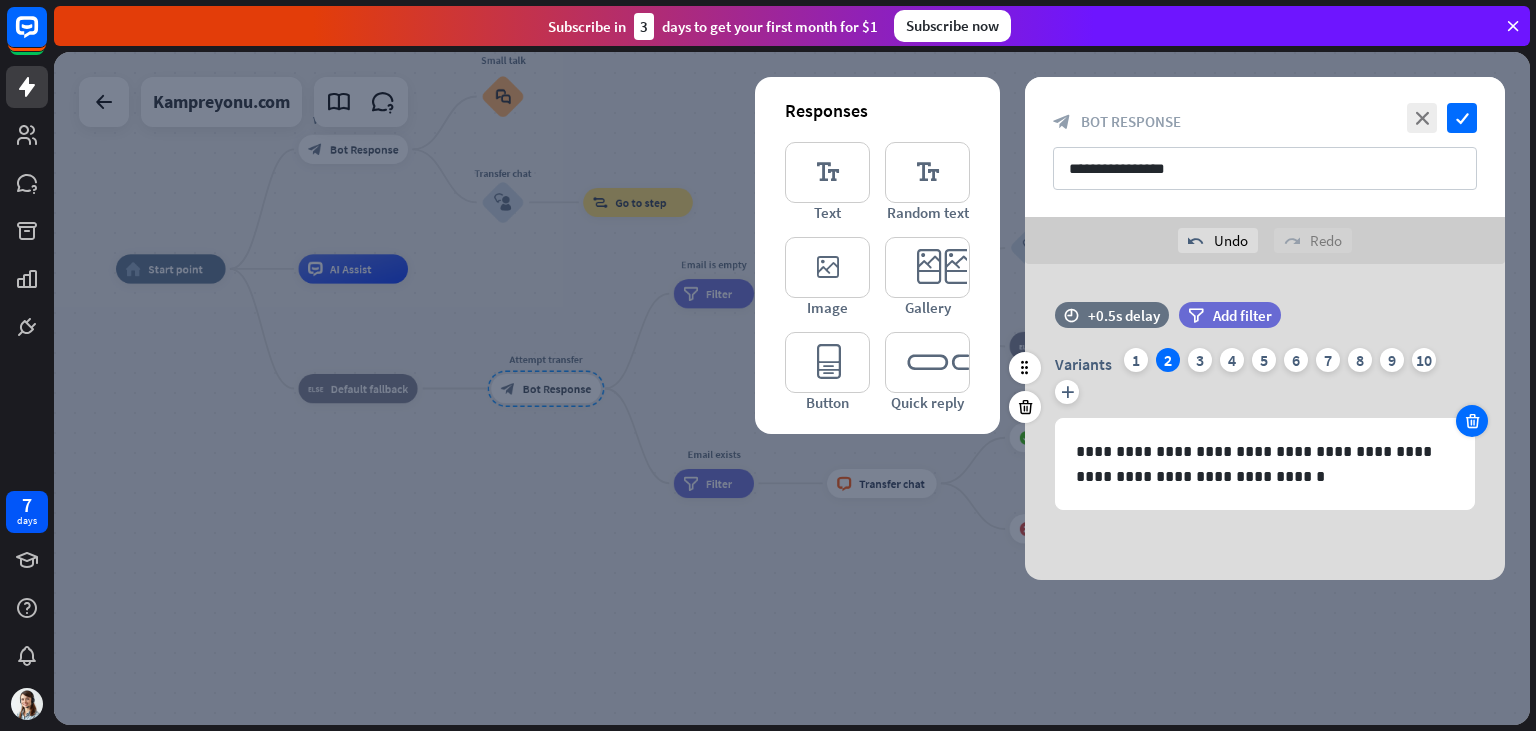 click at bounding box center (1472, 421) 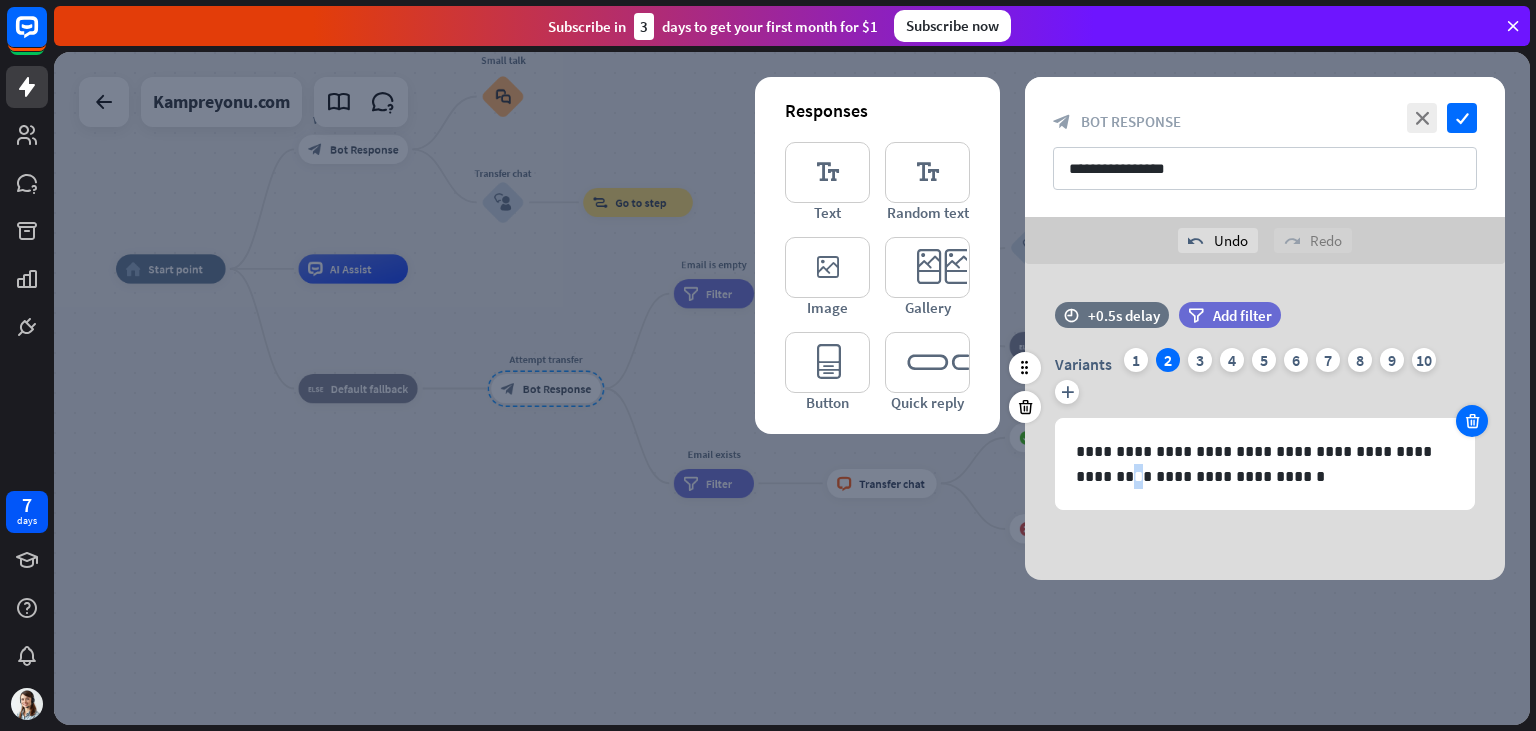 click on "**********" at bounding box center (1265, 464) 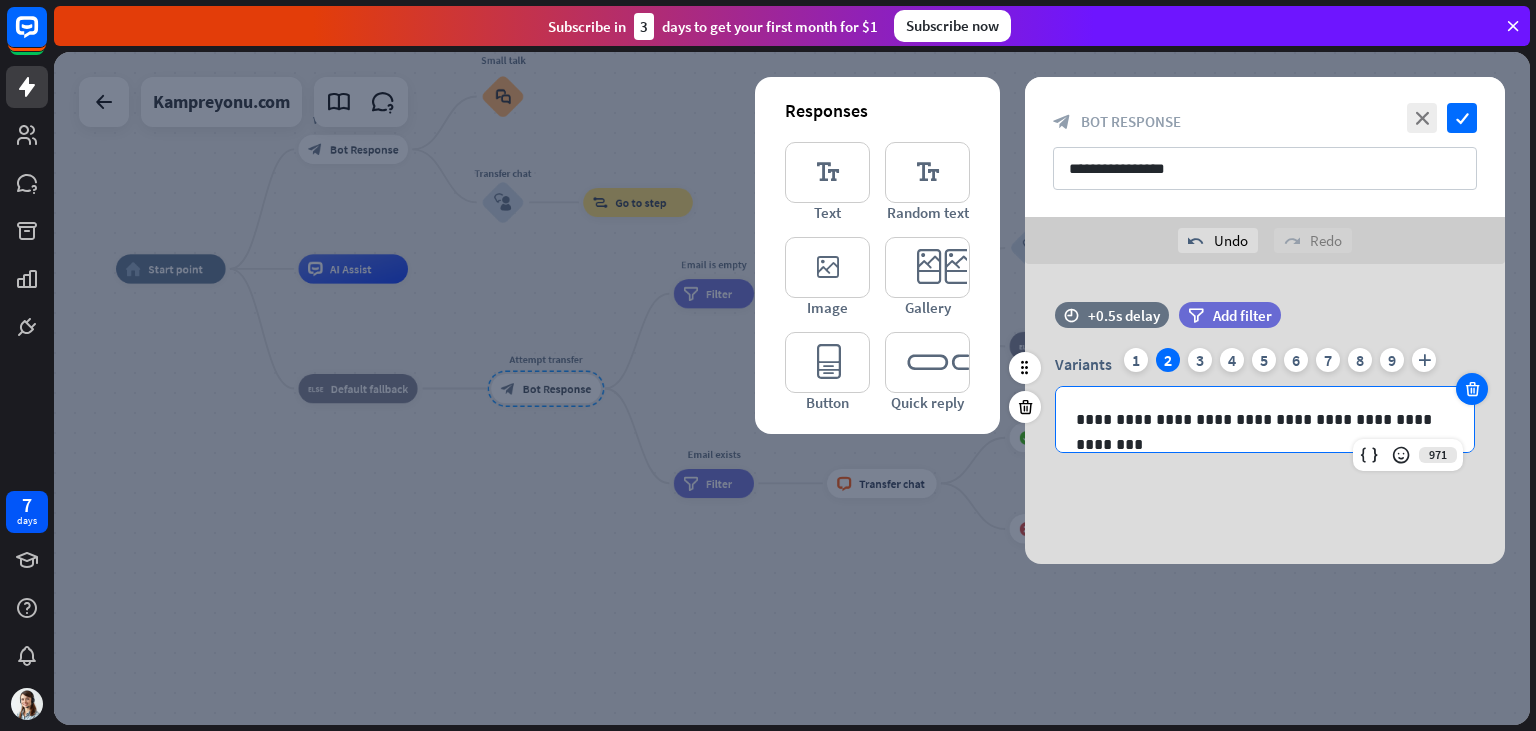 click on "**********" at bounding box center (1265, 419) 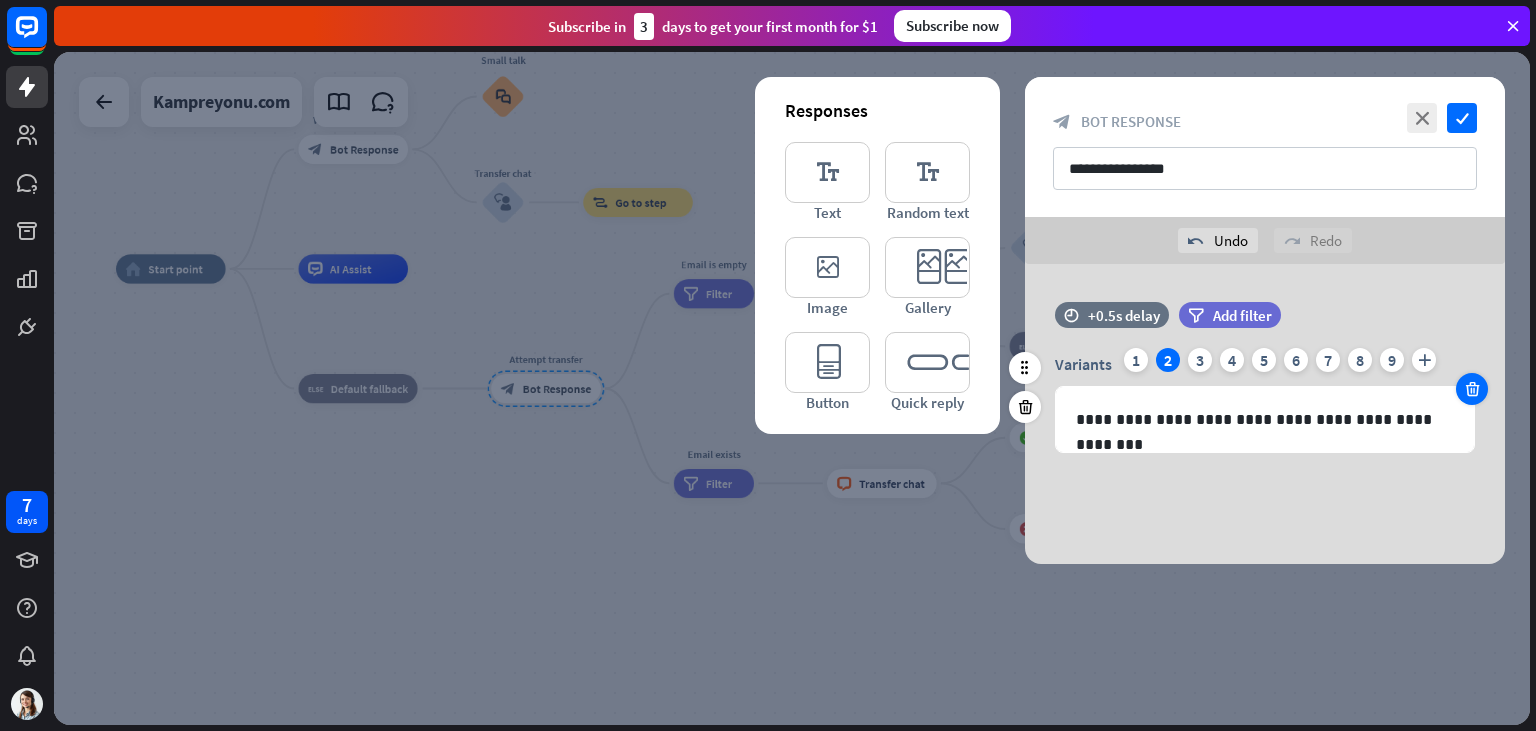 click at bounding box center [1472, 389] 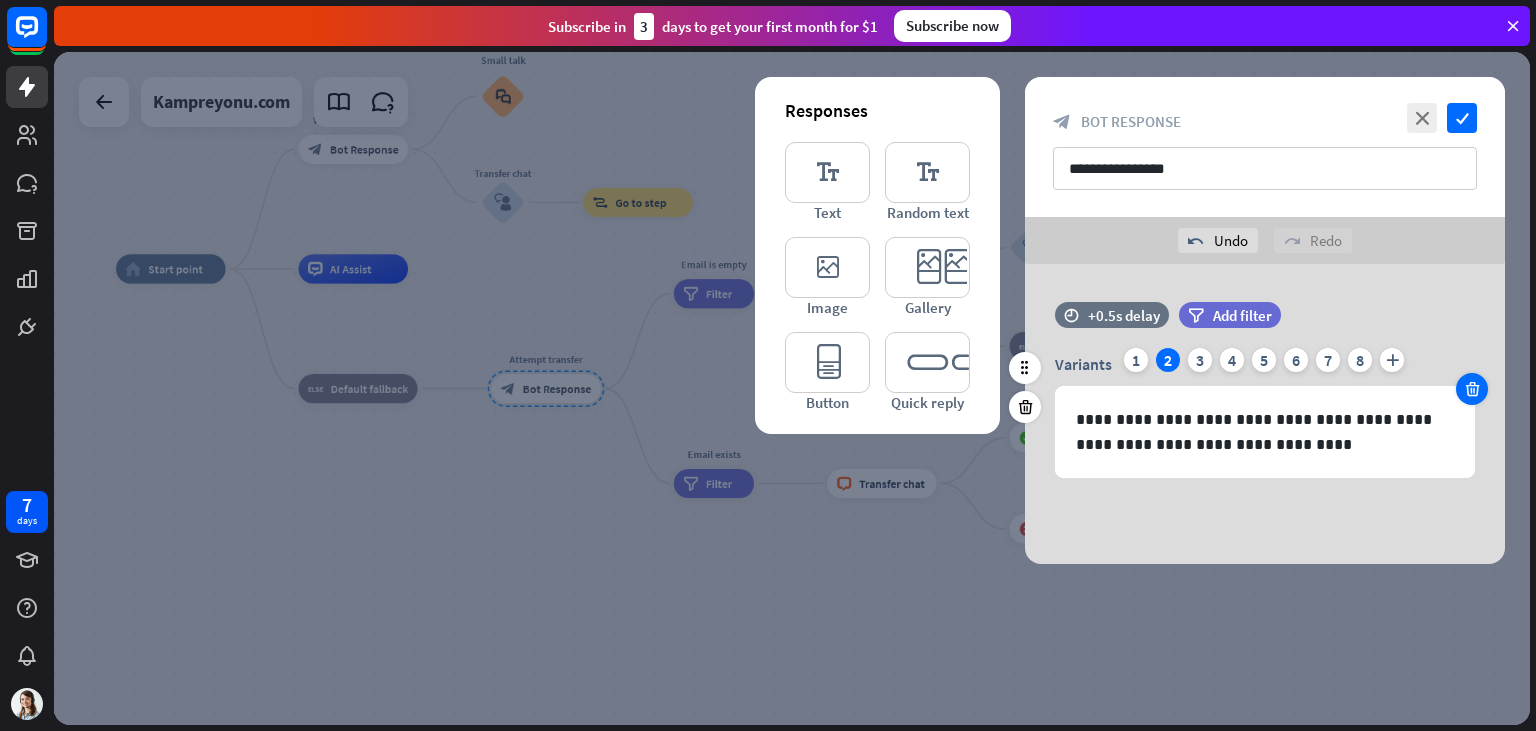 click at bounding box center (1472, 389) 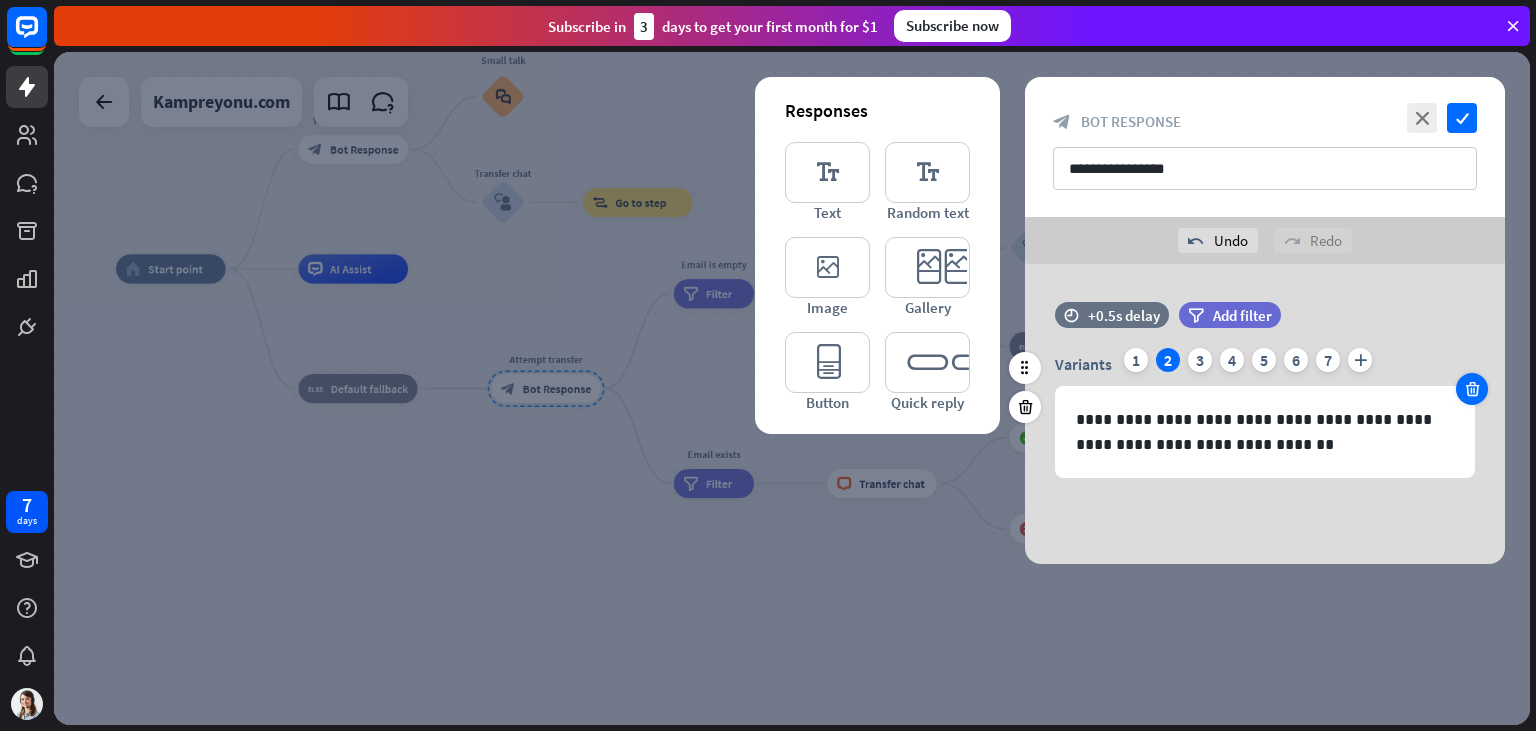 click at bounding box center [1472, 389] 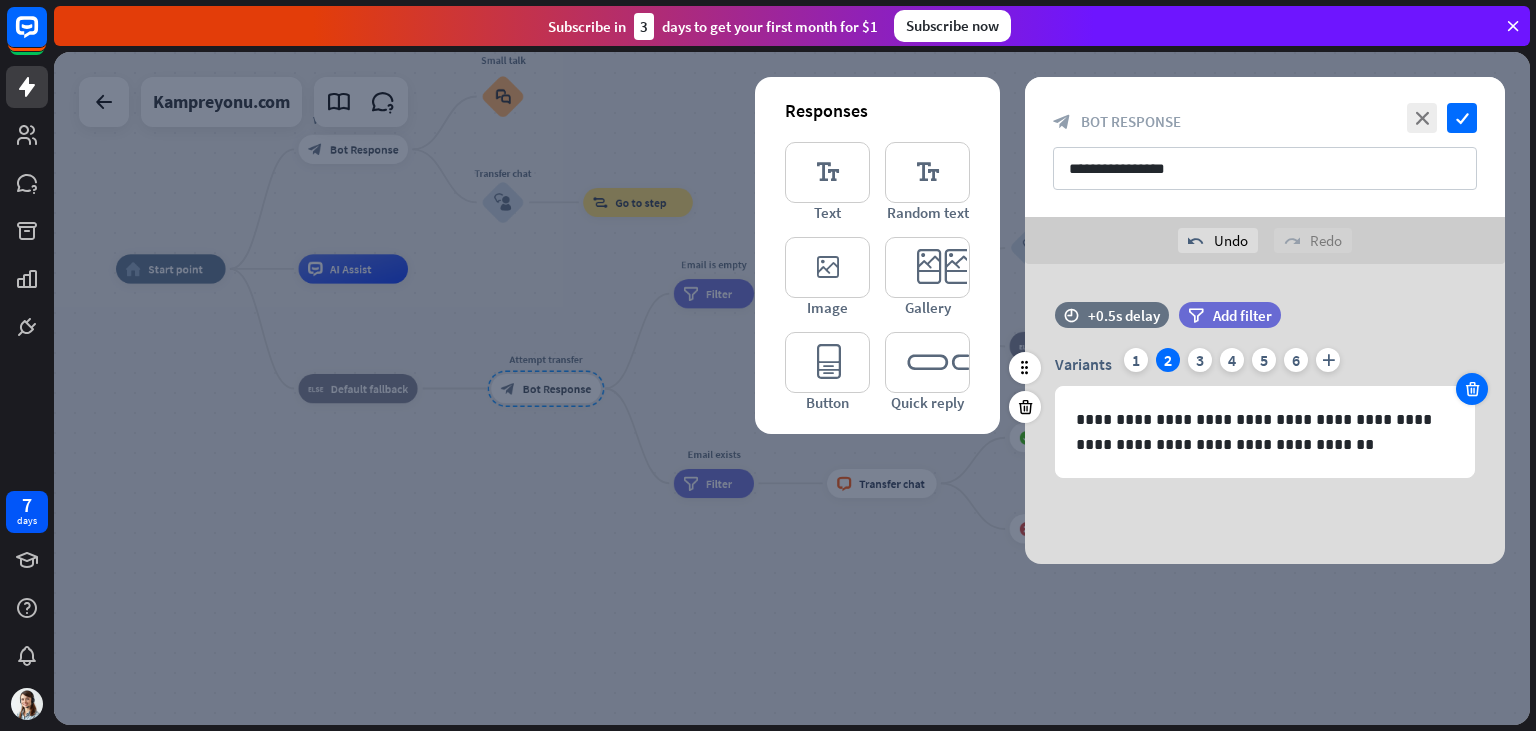 click at bounding box center (1472, 389) 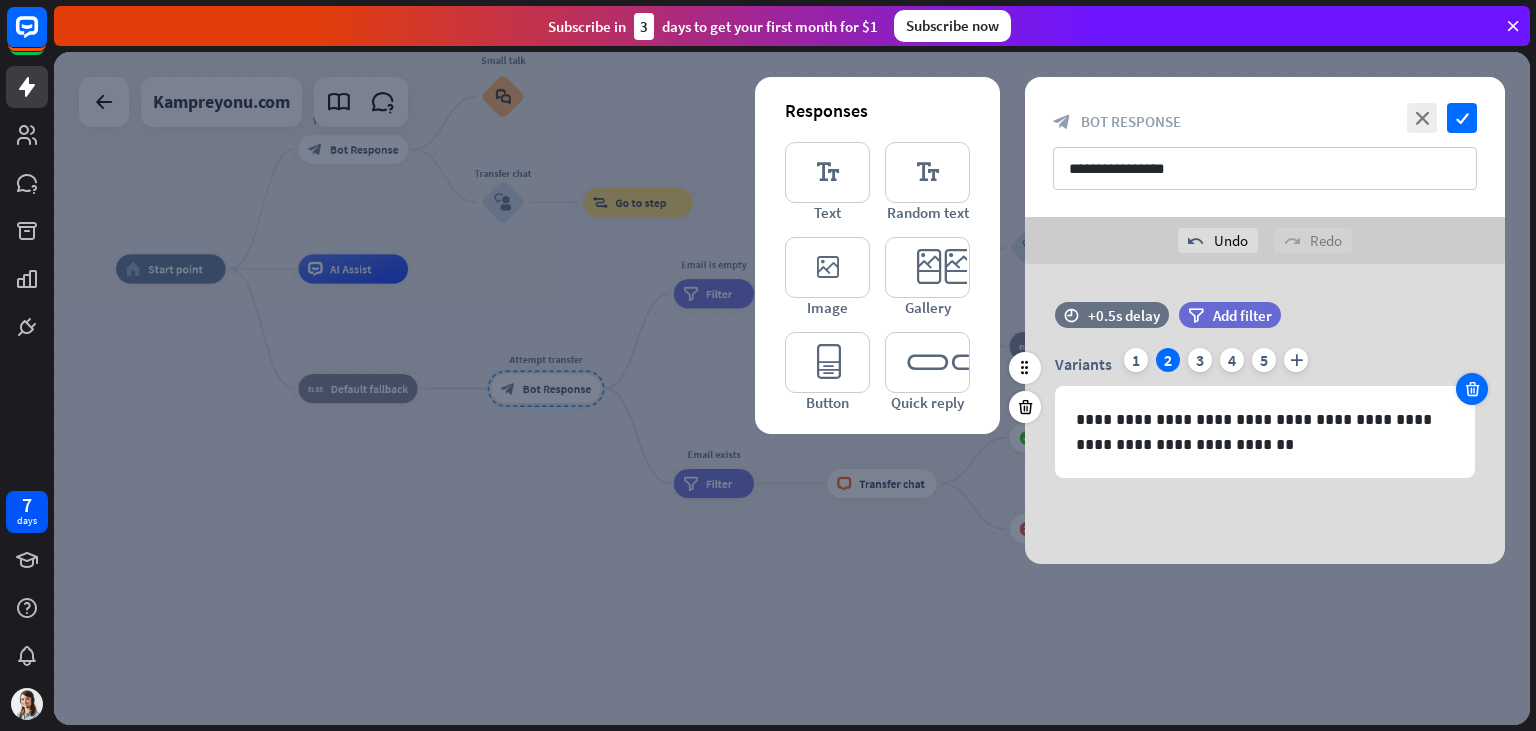click at bounding box center (1472, 389) 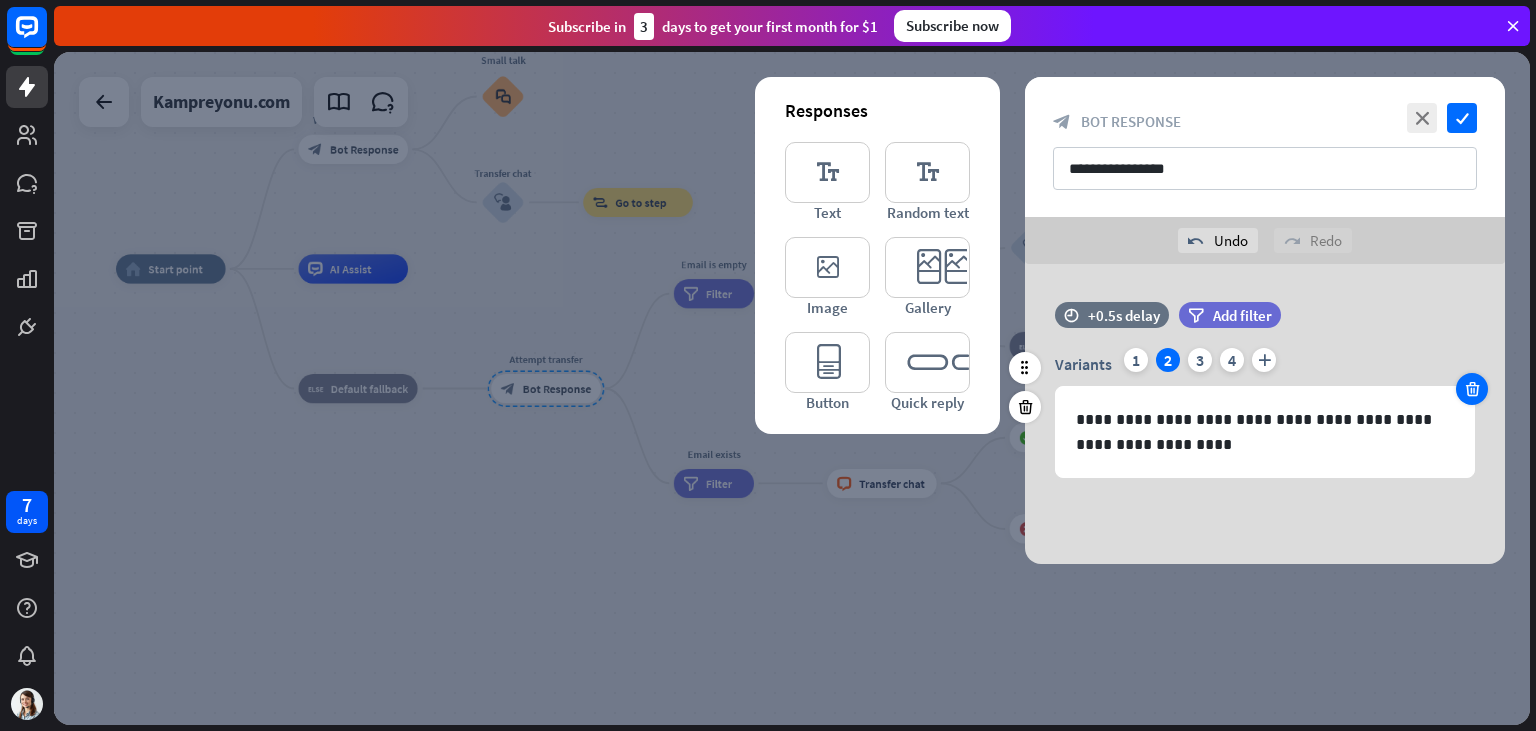 click at bounding box center [1472, 389] 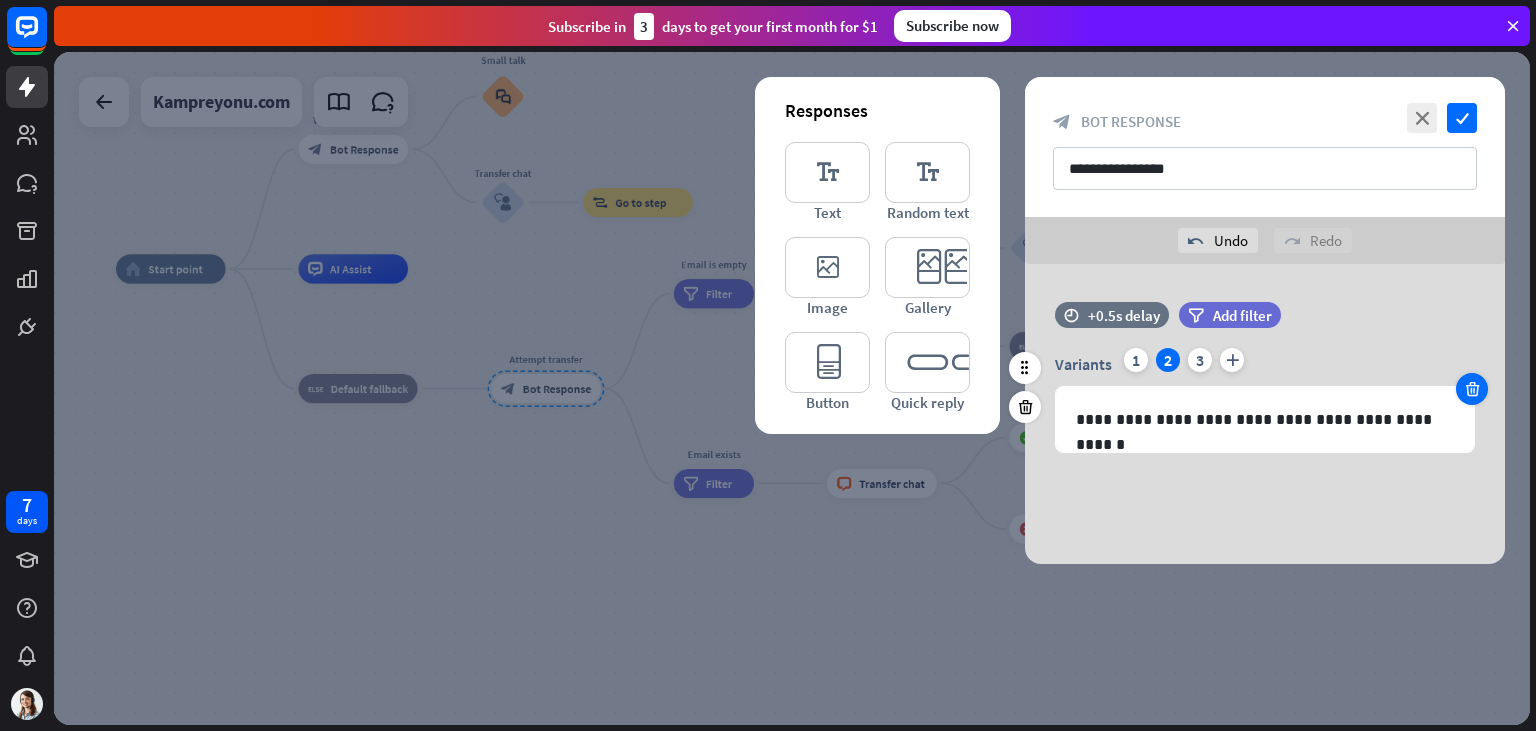 click at bounding box center (1472, 389) 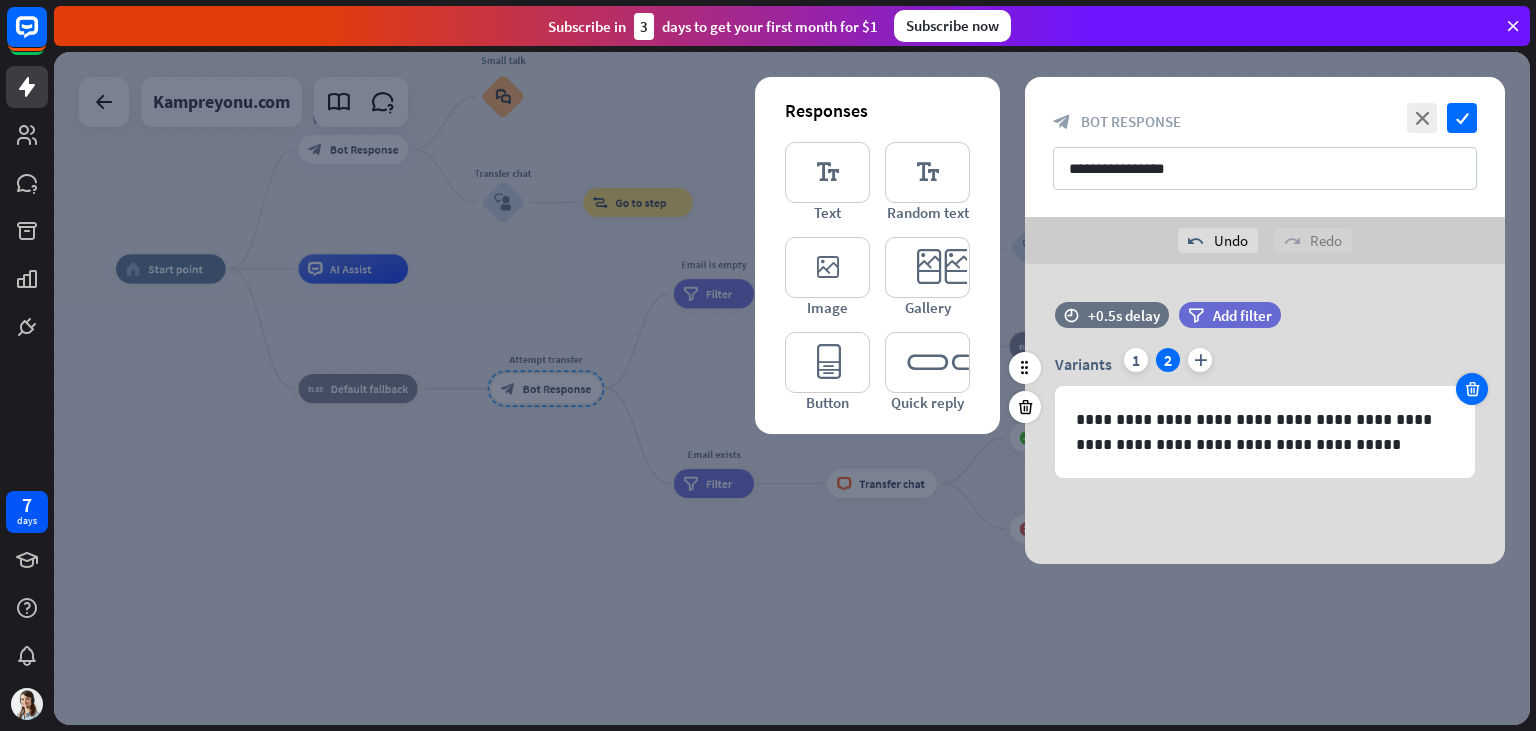 click at bounding box center (1472, 389) 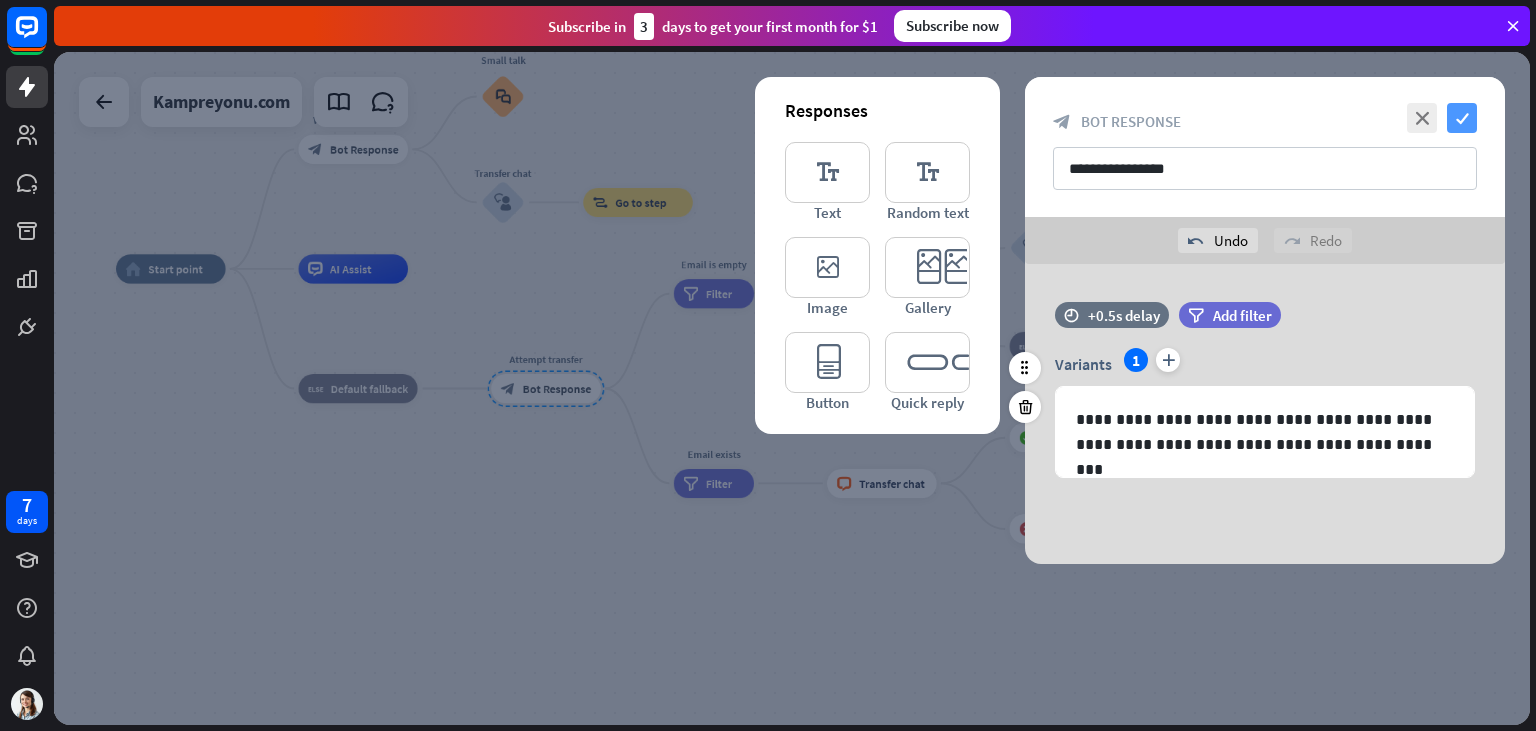 click on "check" at bounding box center (1462, 118) 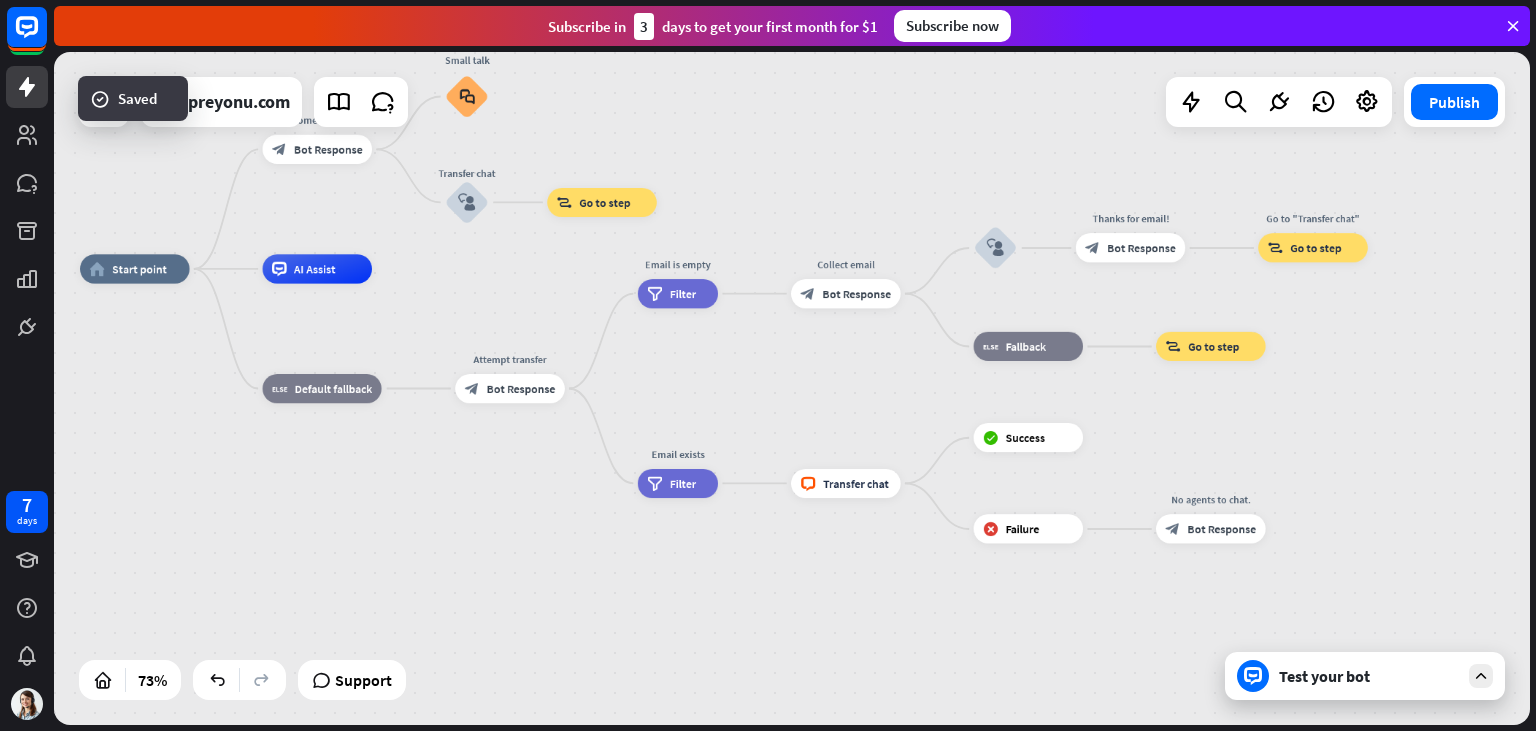 drag, startPoint x: 738, startPoint y: 394, endPoint x: 670, endPoint y: 386, distance: 68.46897 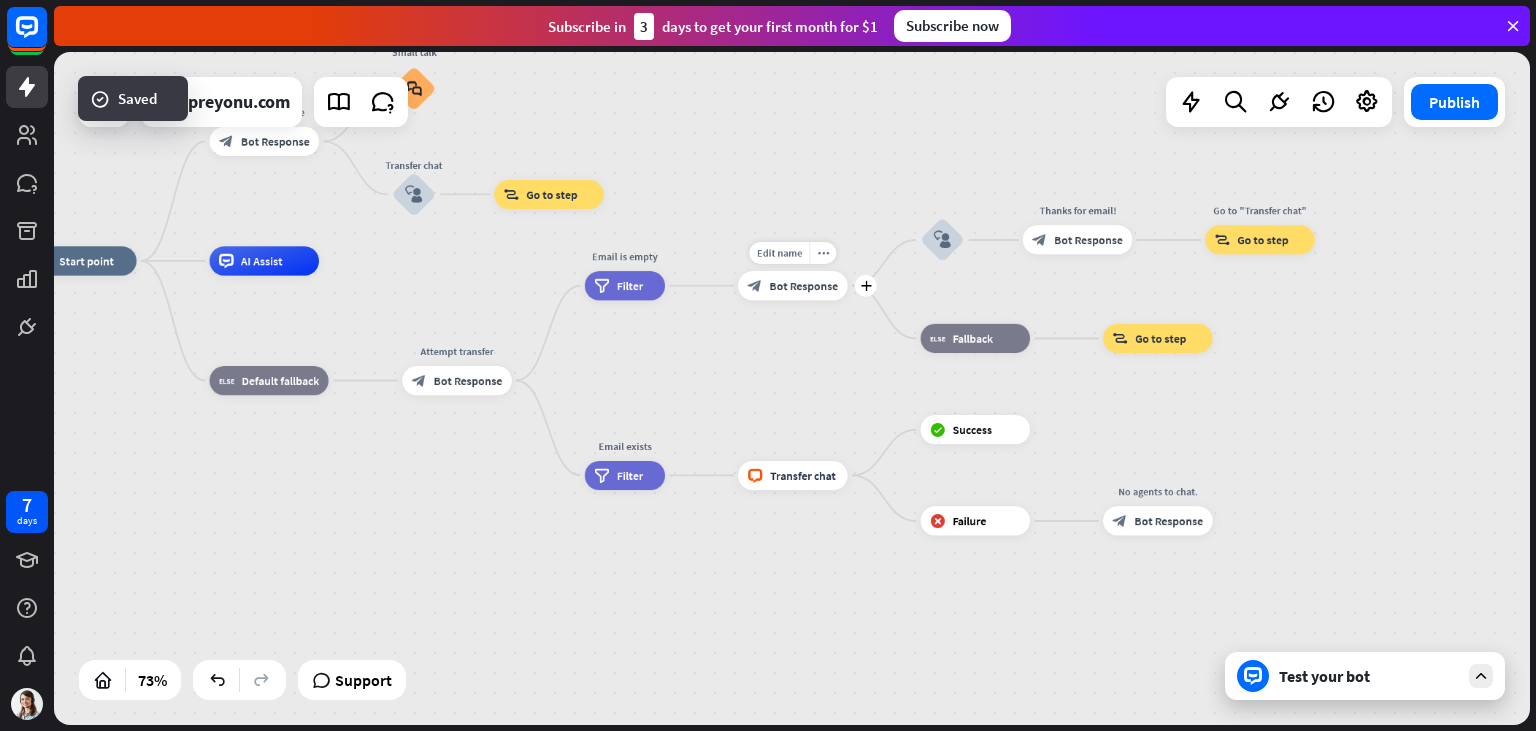 click on "Bot Response" at bounding box center (803, 285) 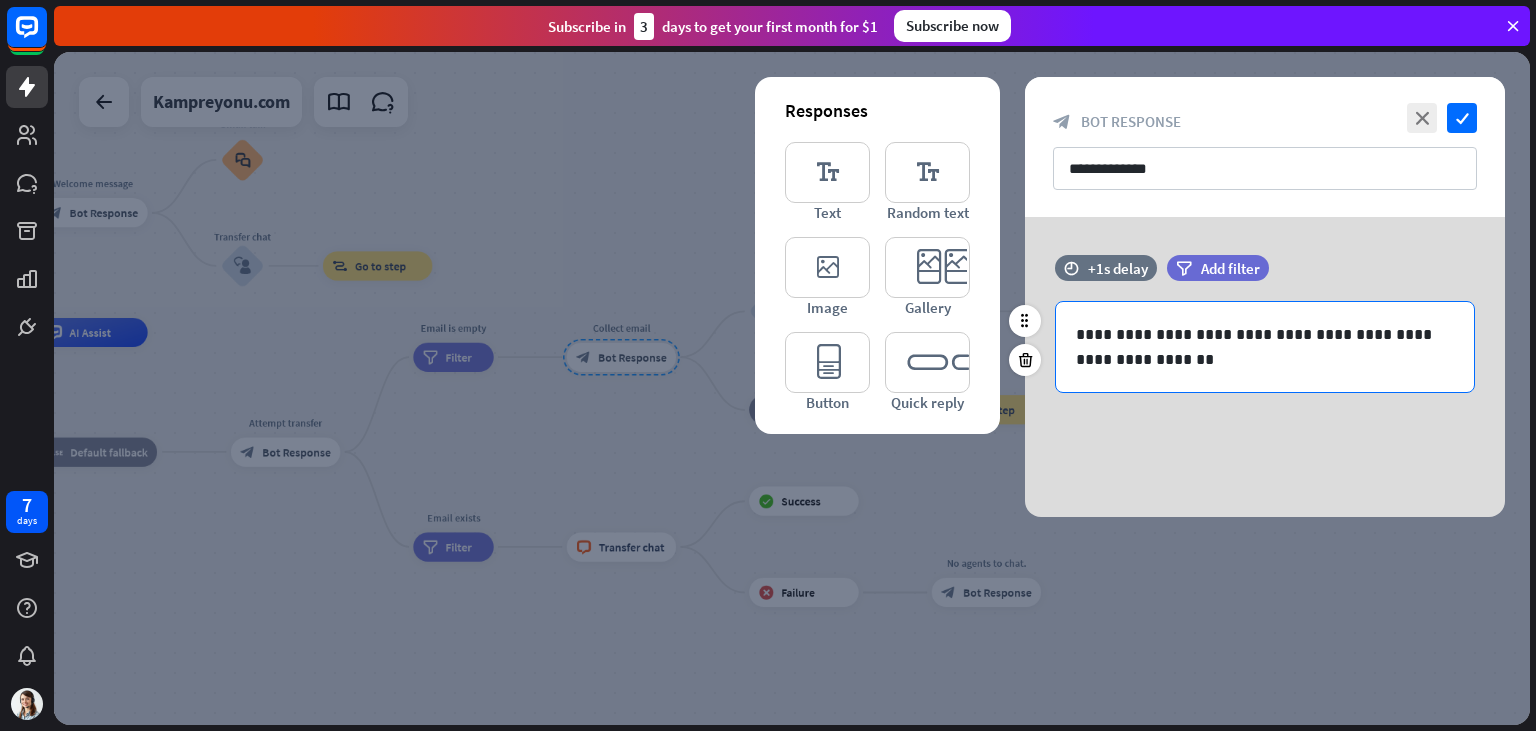 click on "**********" at bounding box center [1265, 347] 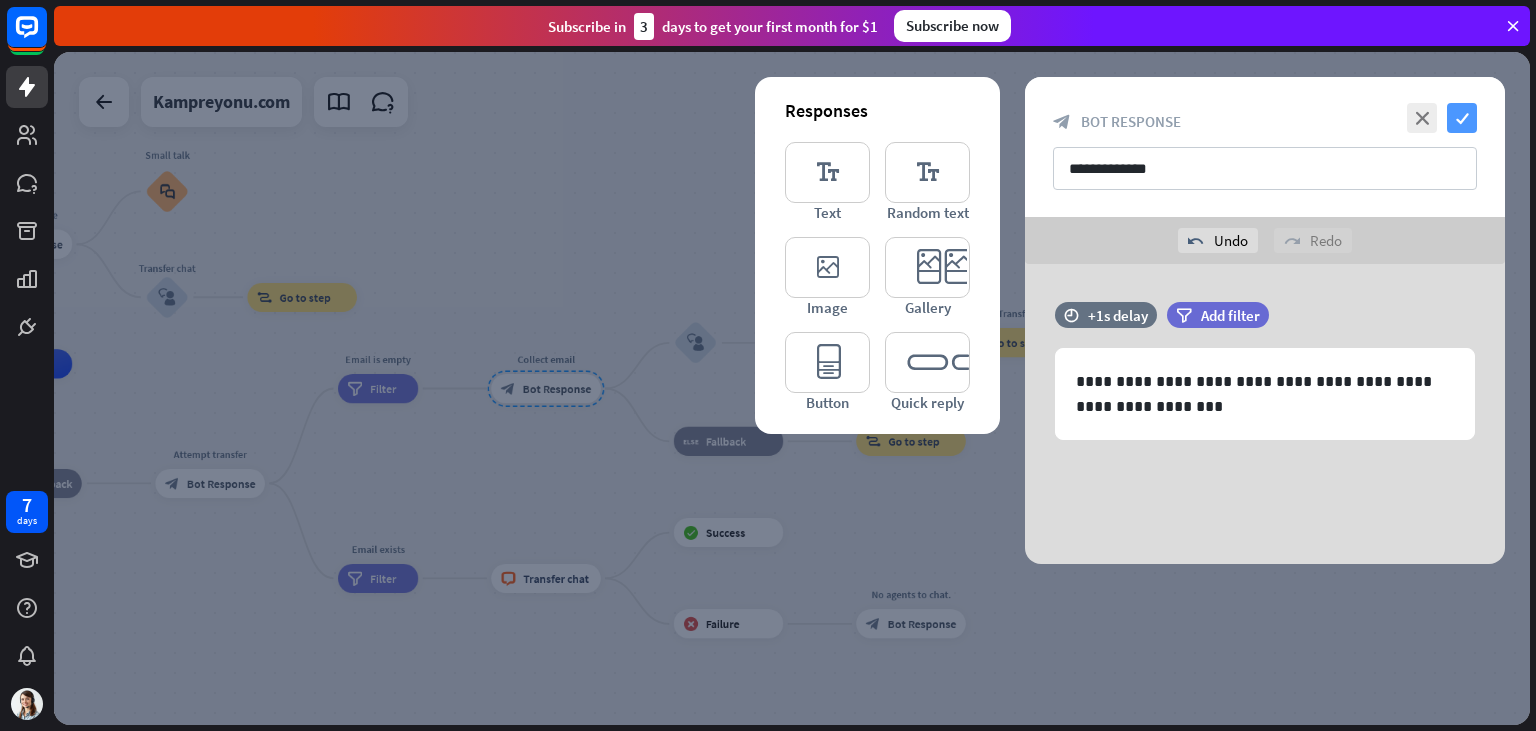 click on "check" at bounding box center [1462, 118] 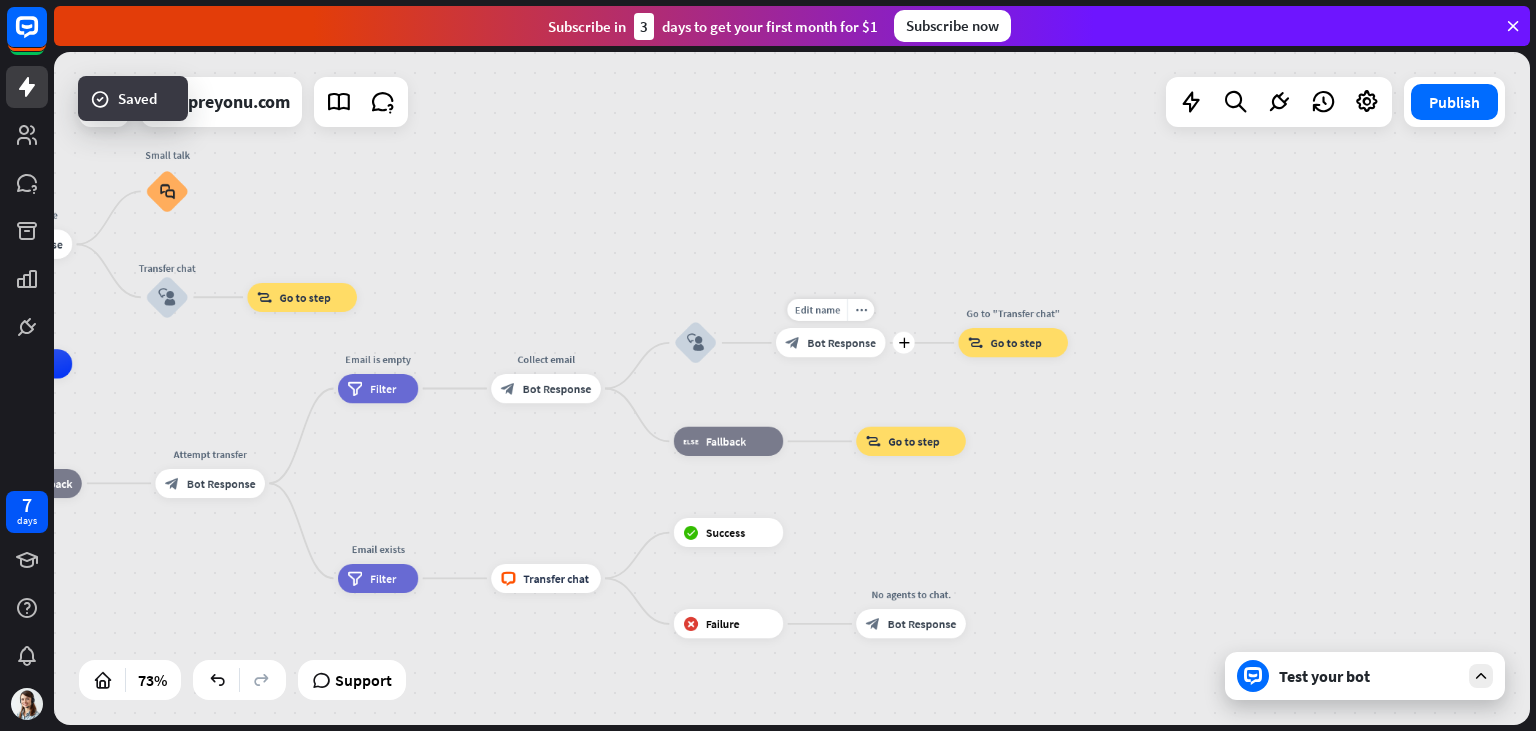 click on "Bot Response" at bounding box center [841, 343] 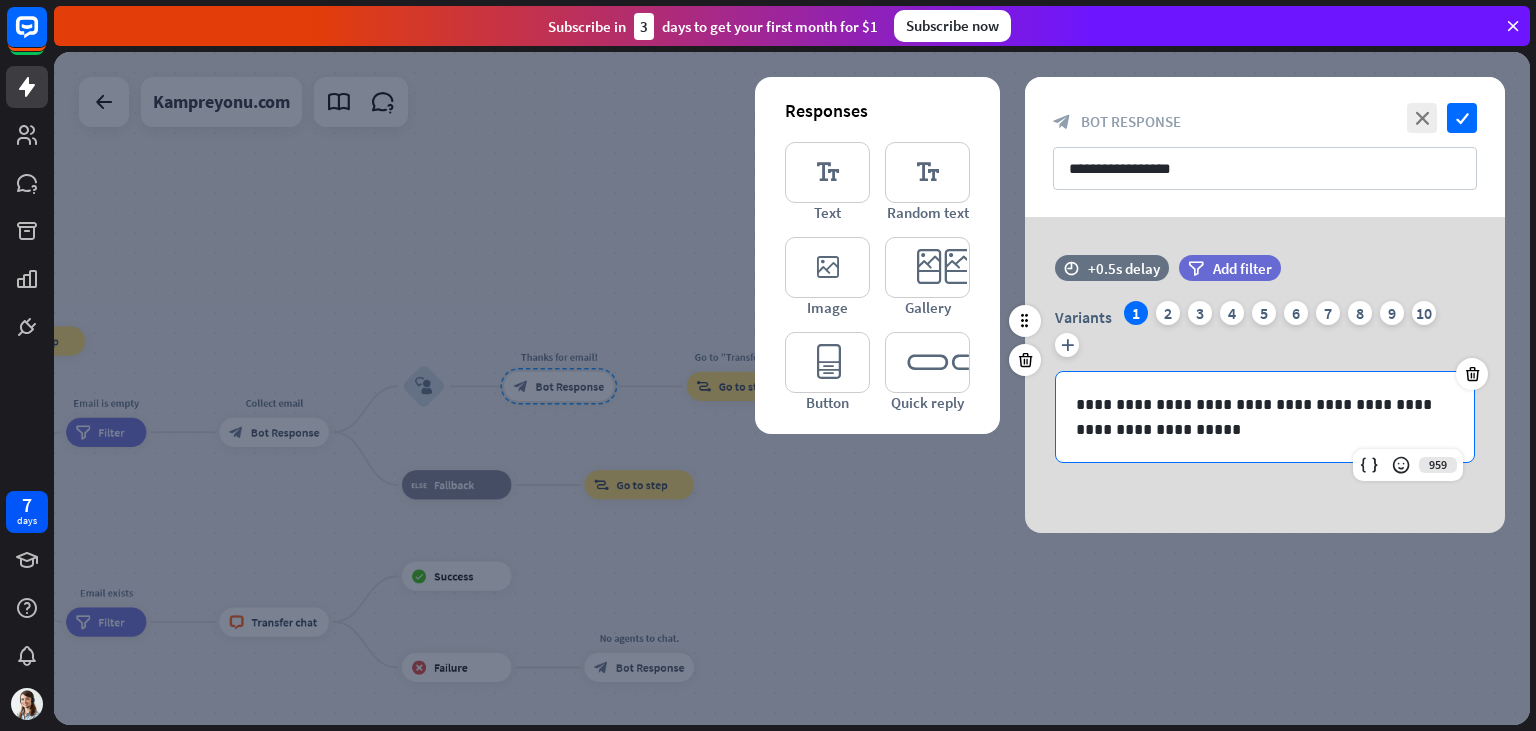 click on "**********" at bounding box center (1265, 417) 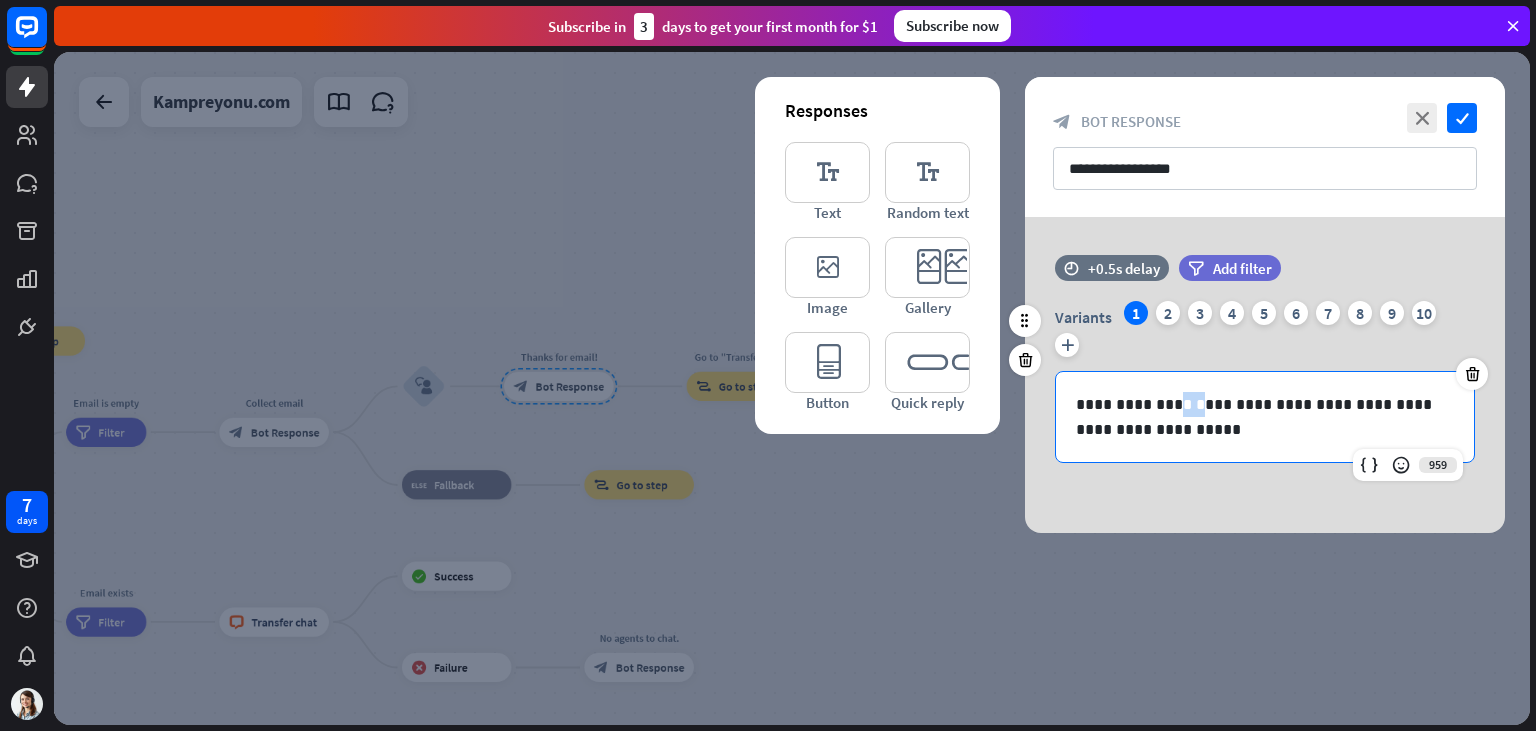click on "**********" at bounding box center [1265, 417] 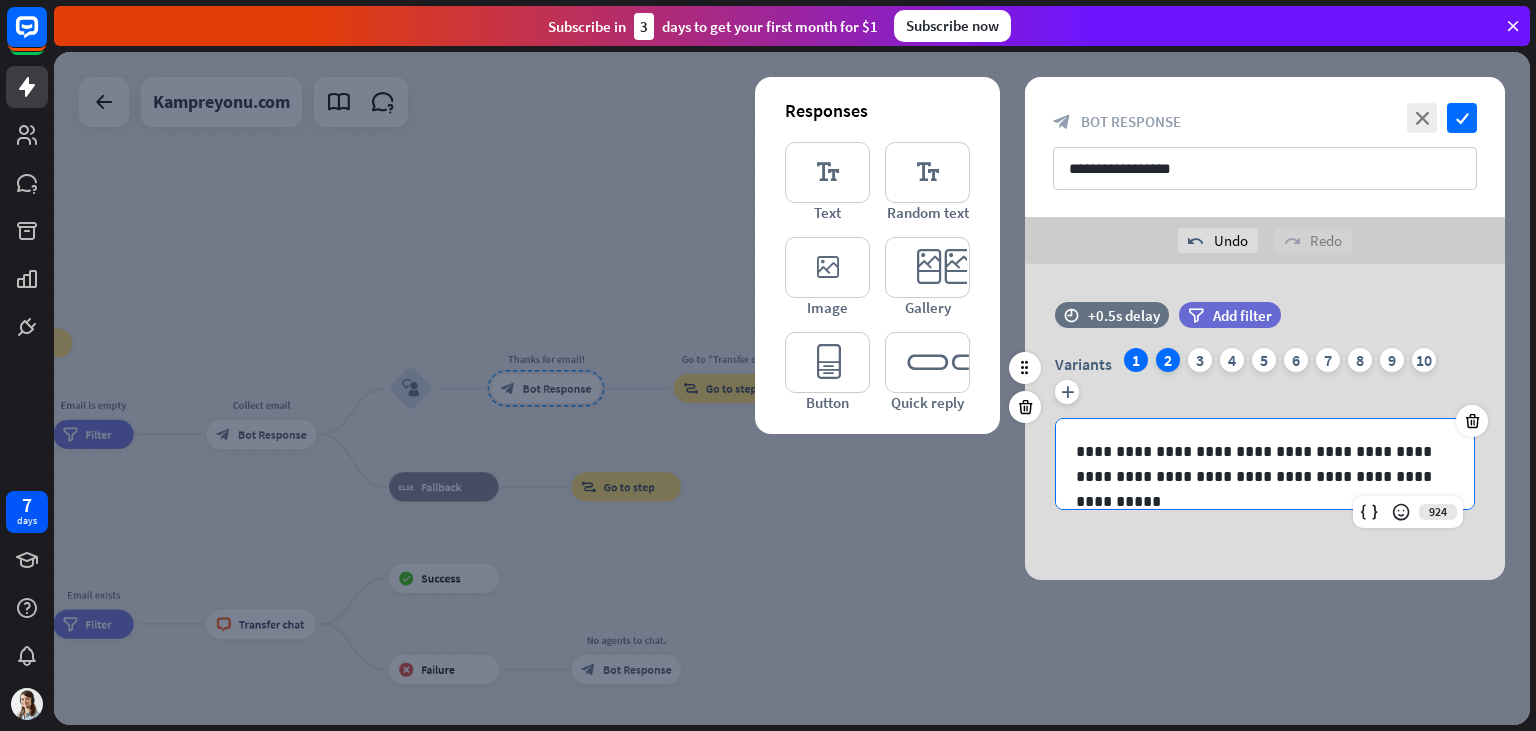 click on "2" at bounding box center [1168, 360] 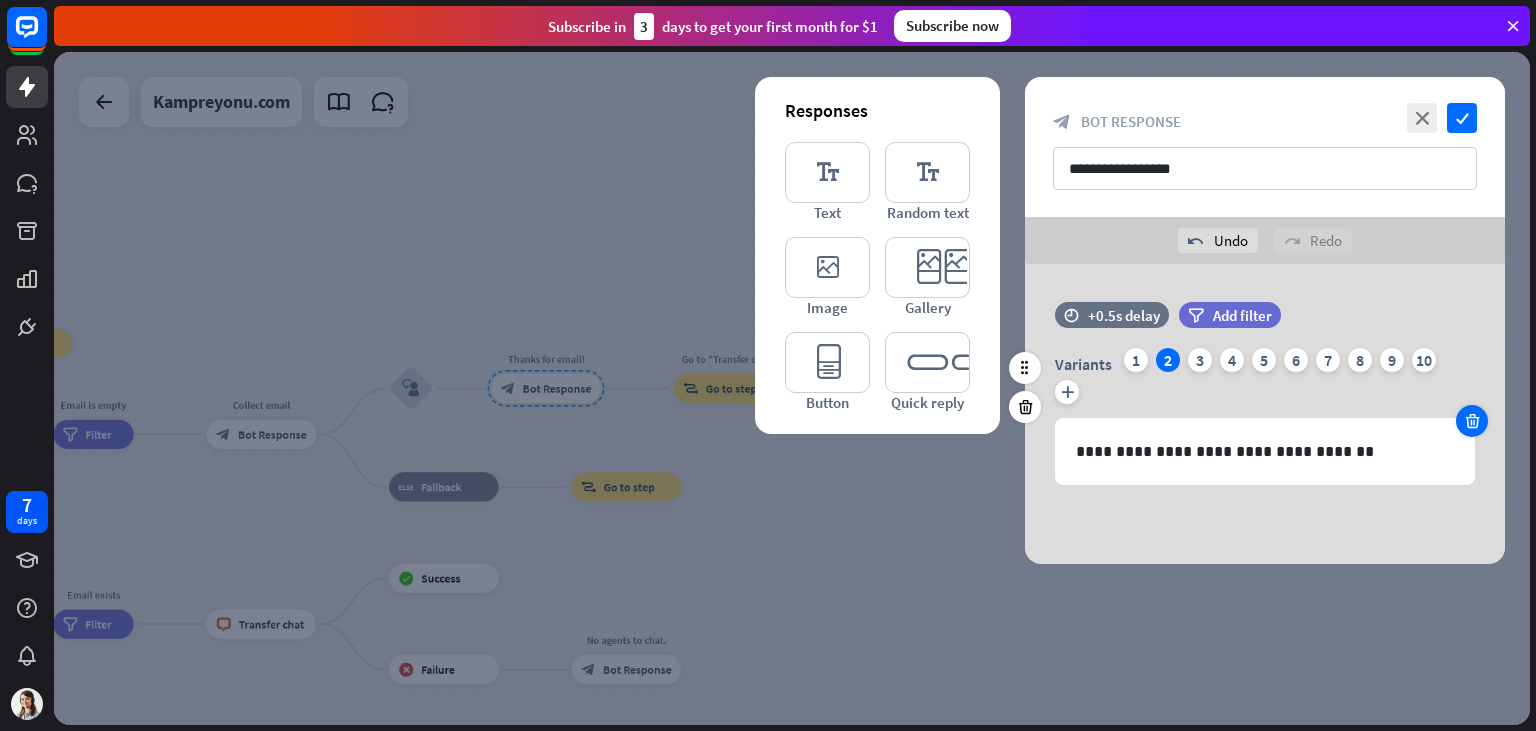 click at bounding box center [1472, 421] 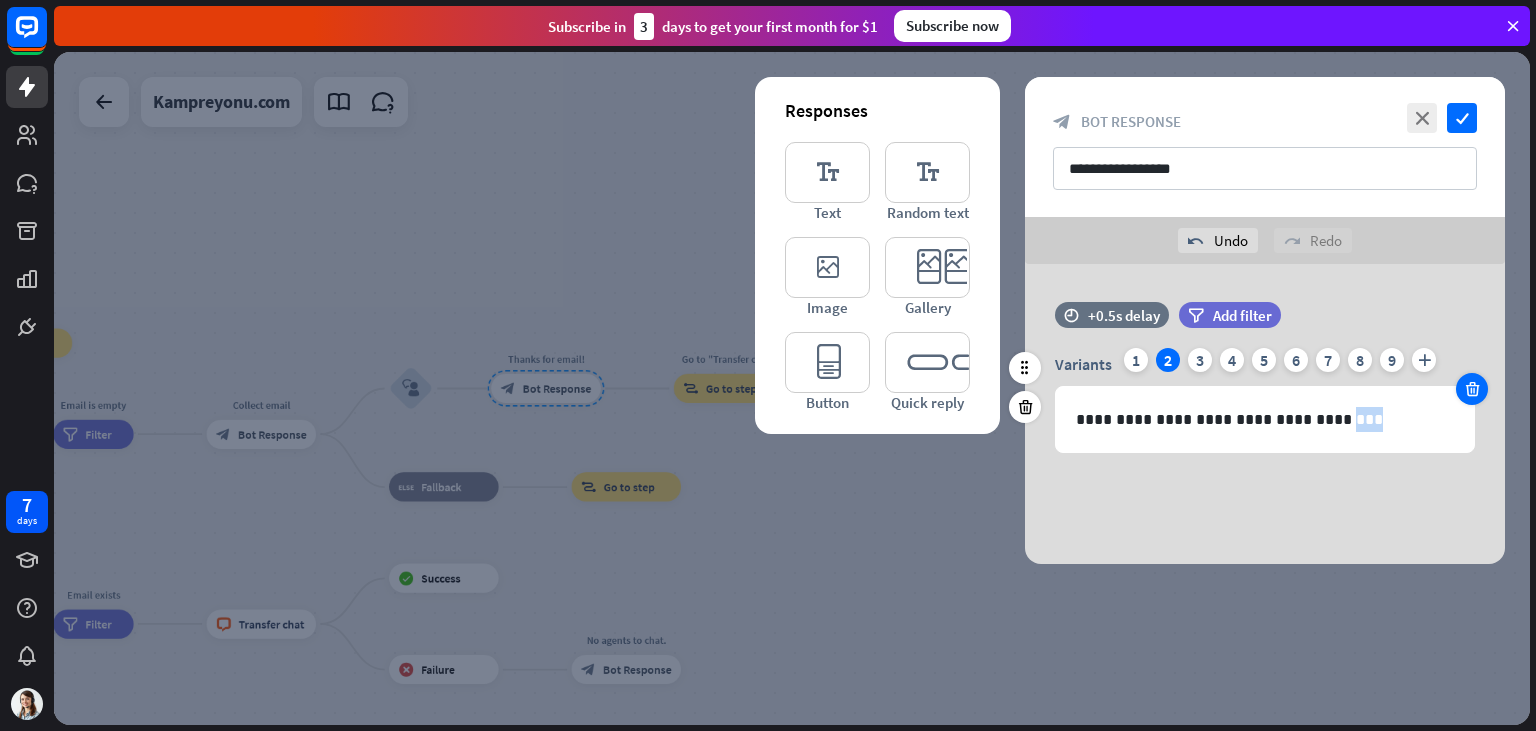 drag, startPoint x: 1478, startPoint y: 418, endPoint x: 1474, endPoint y: 405, distance: 13.601471 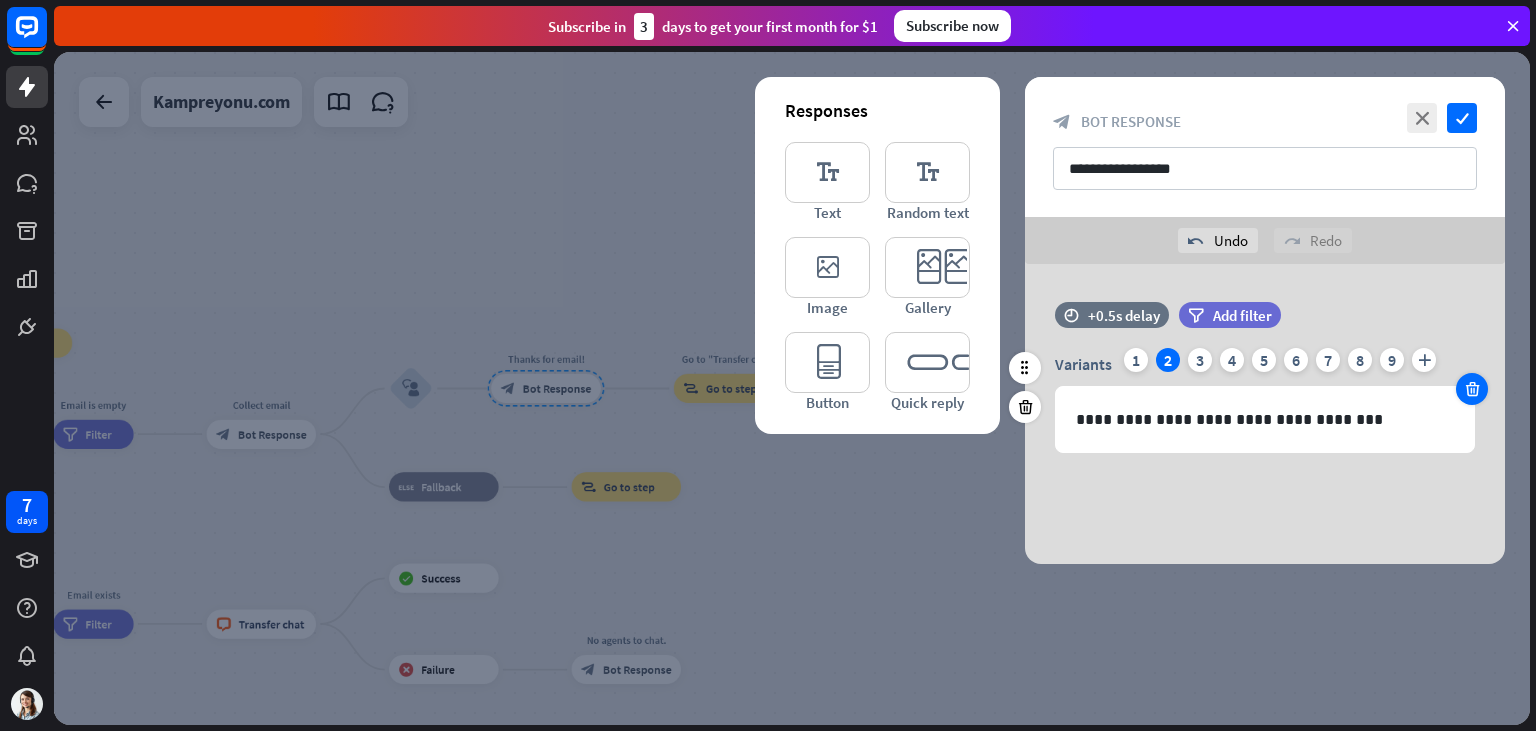 click at bounding box center [1472, 389] 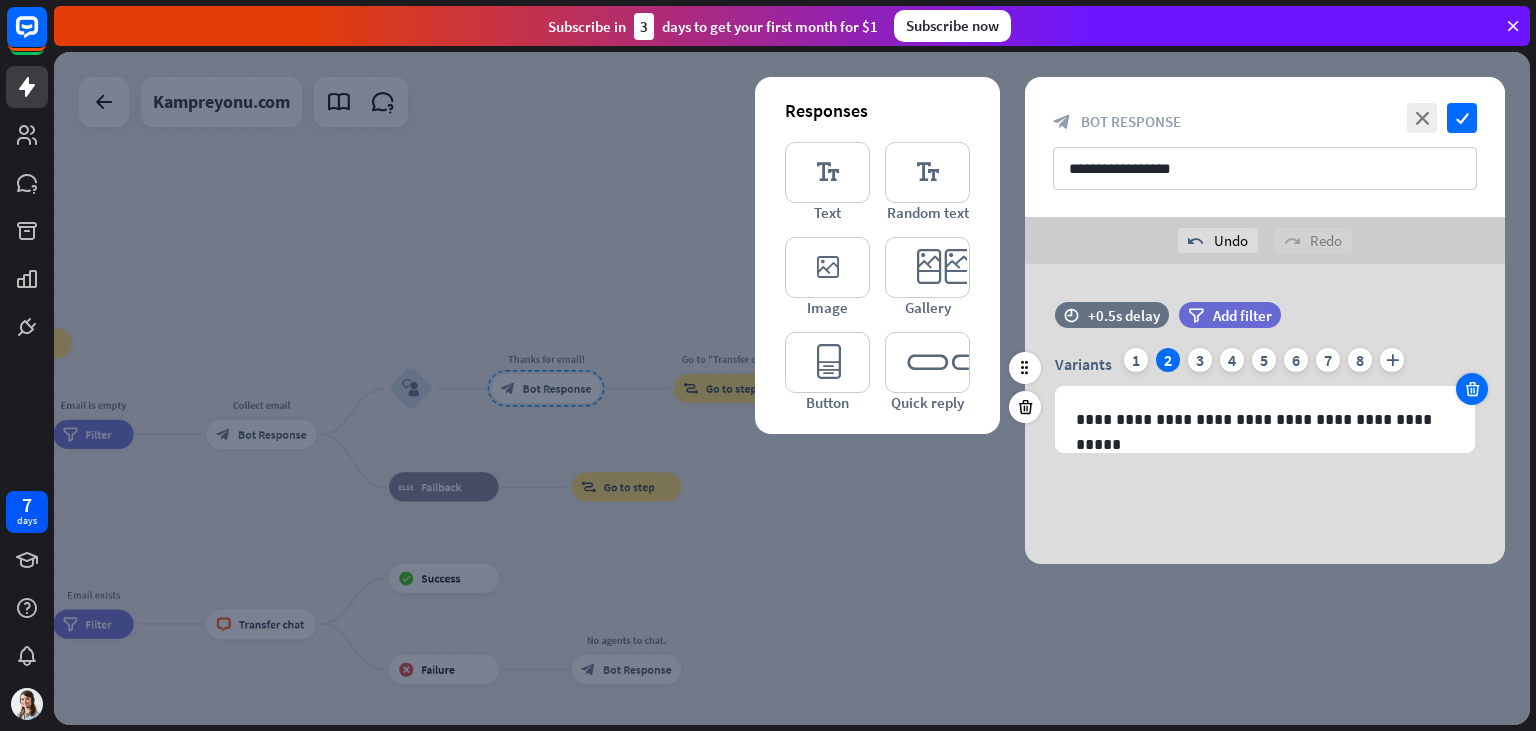 click at bounding box center [1472, 389] 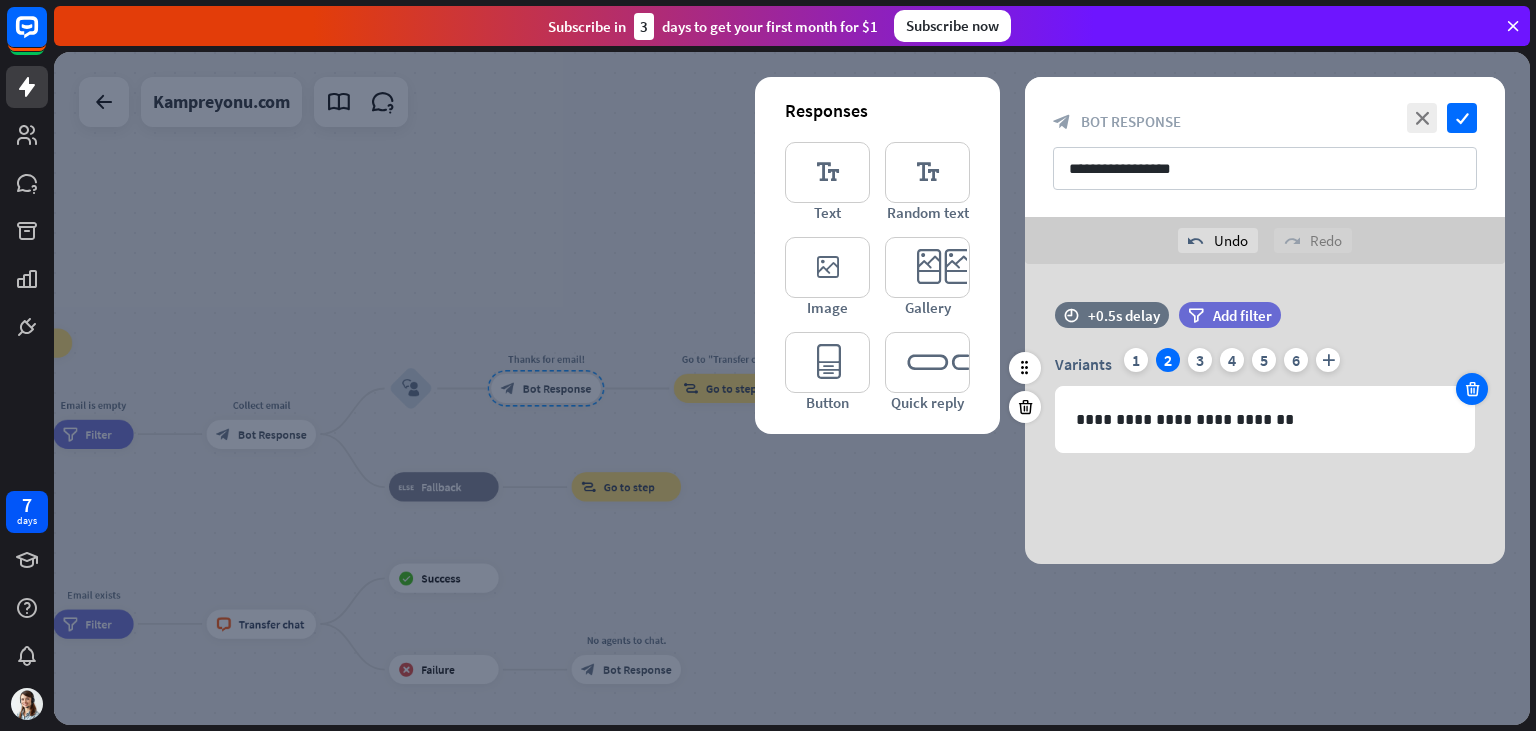 click at bounding box center (1472, 389) 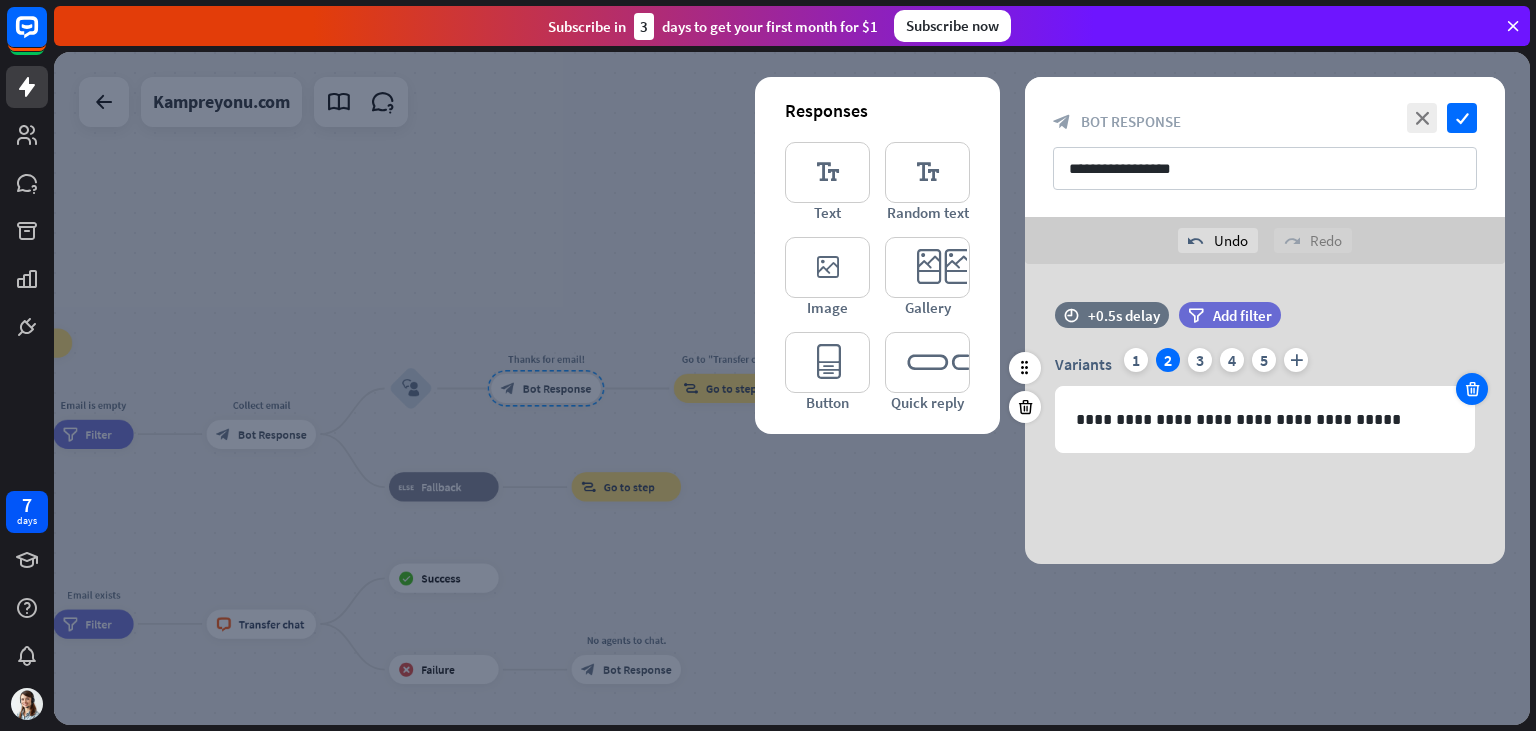 click at bounding box center [1472, 389] 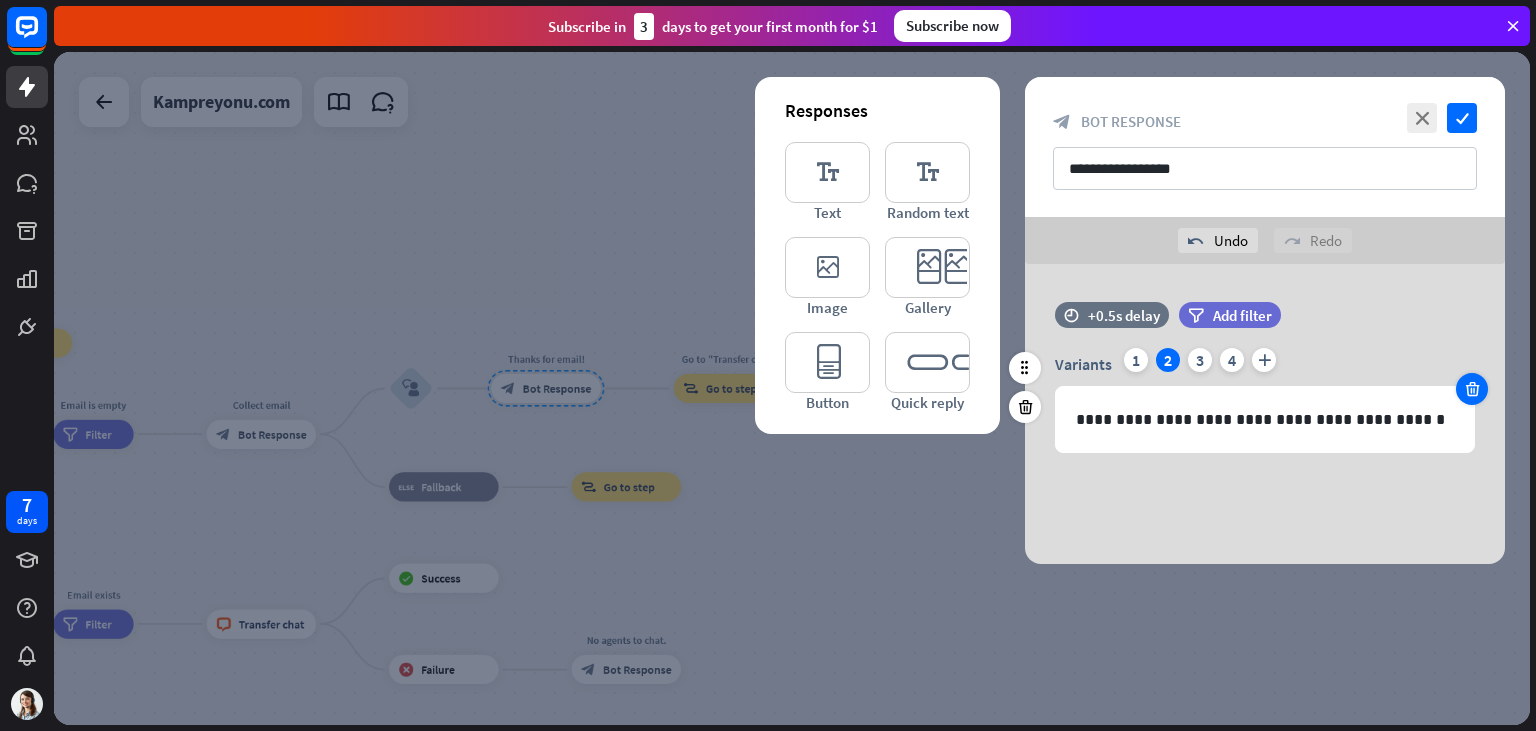 click at bounding box center (1472, 389) 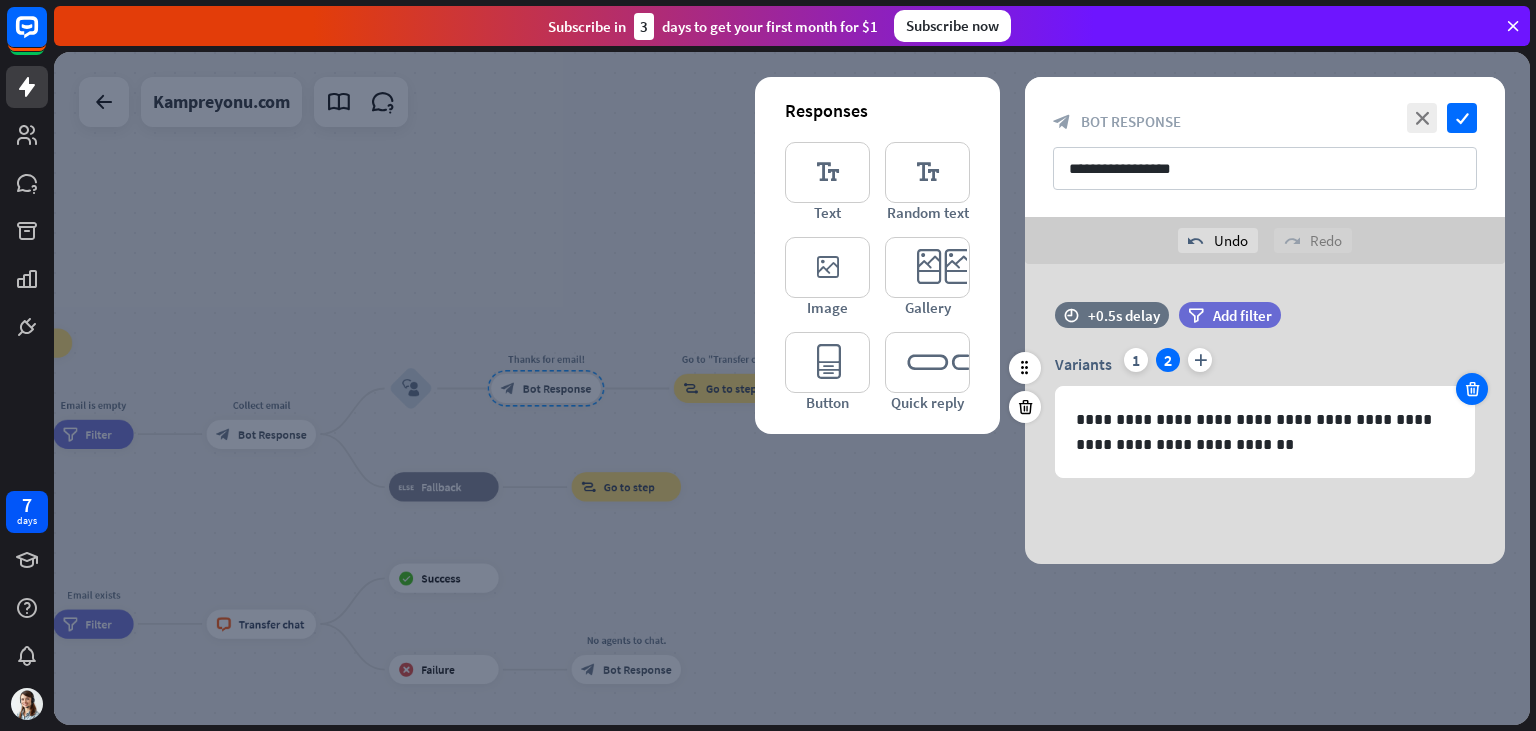click at bounding box center [1472, 389] 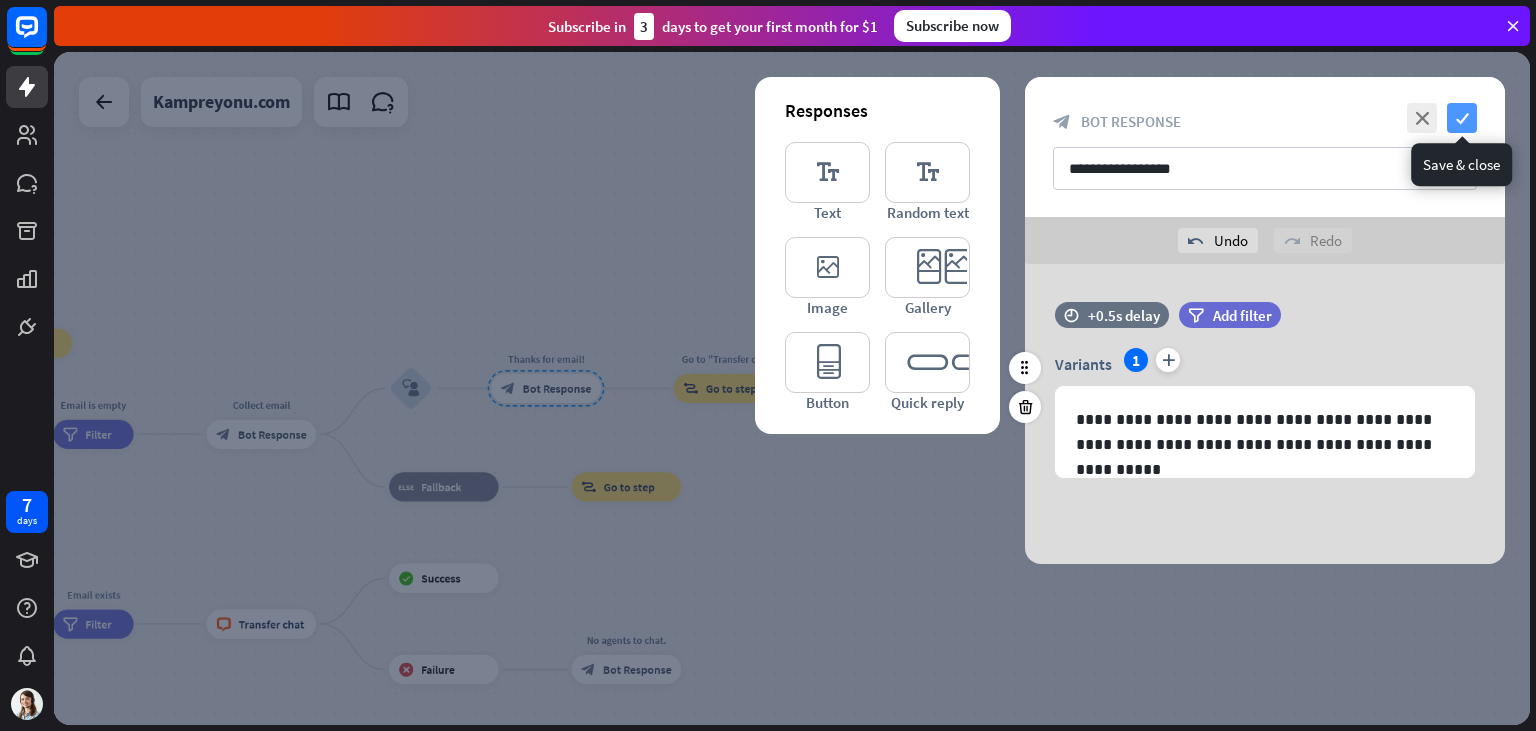 click on "check" at bounding box center (1462, 118) 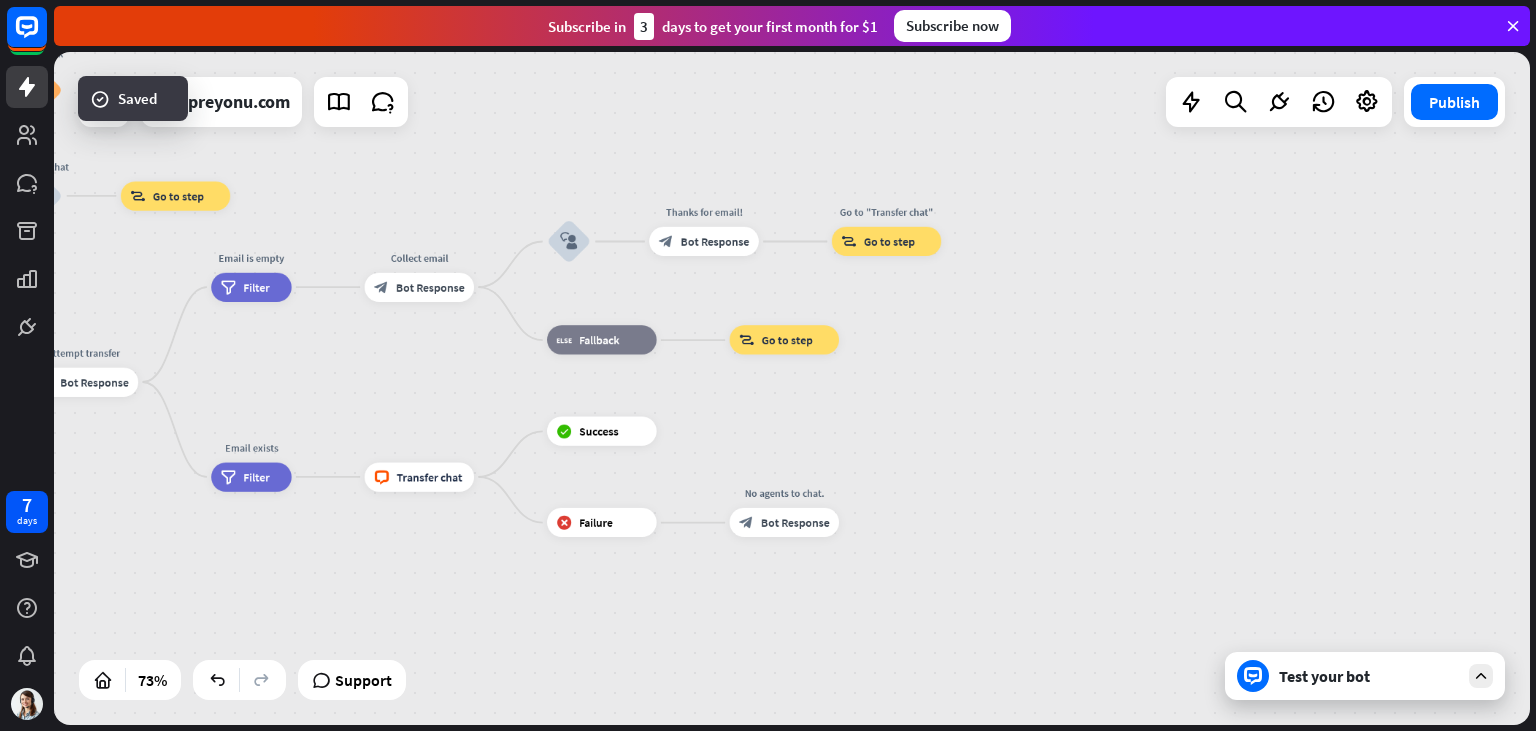 drag, startPoint x: 1082, startPoint y: 352, endPoint x: 1166, endPoint y: 243, distance: 137.61177 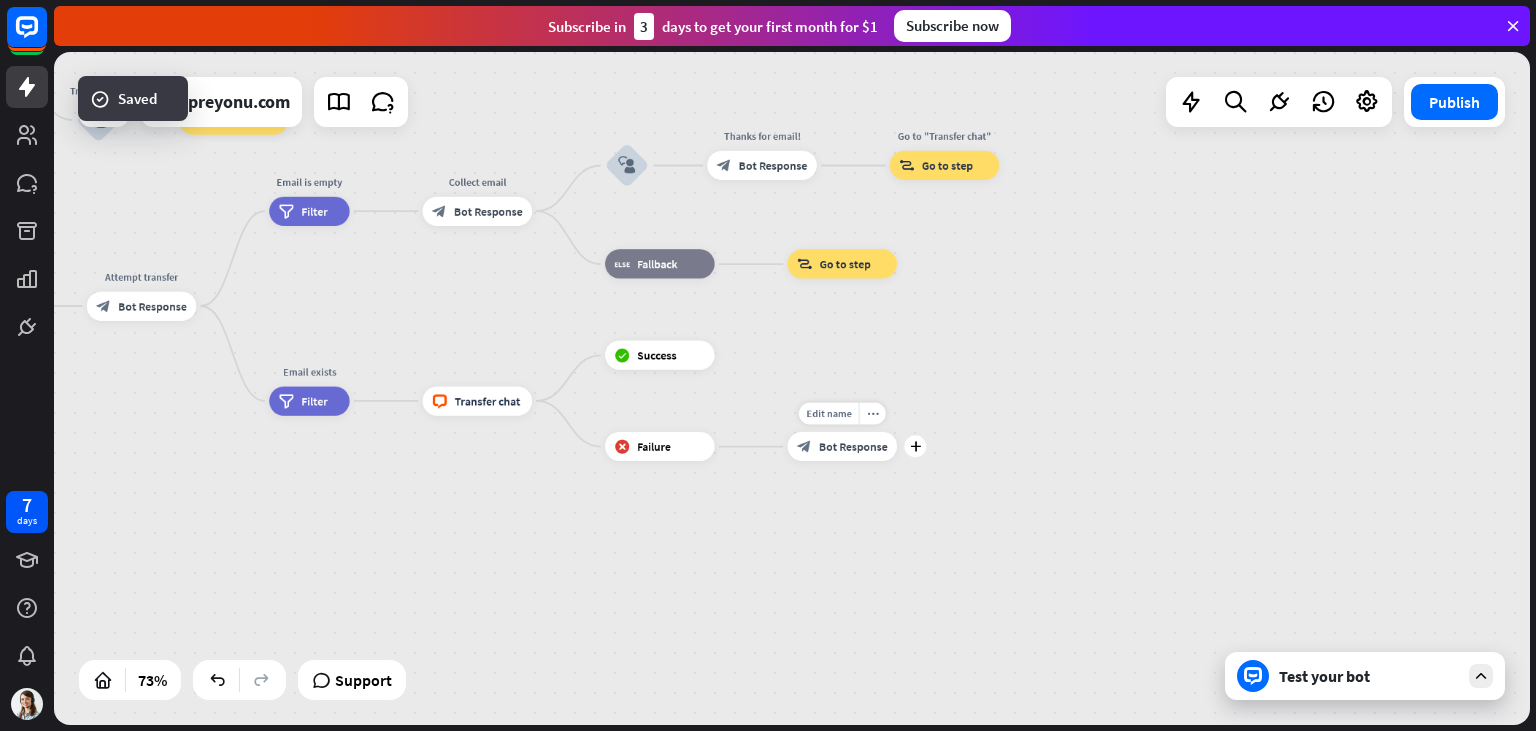 click on "Bot Response" at bounding box center [853, 446] 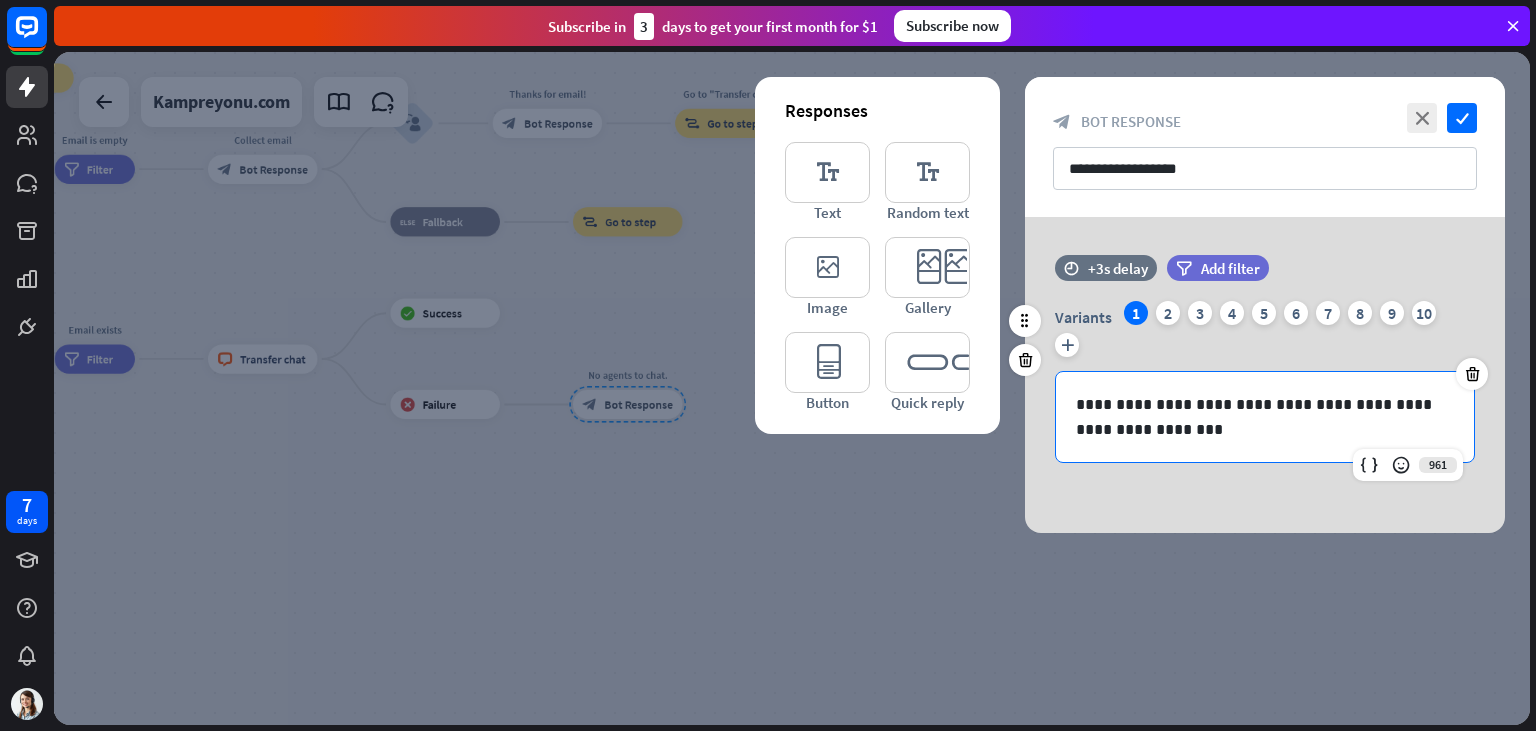 click on "**********" at bounding box center (1265, 417) 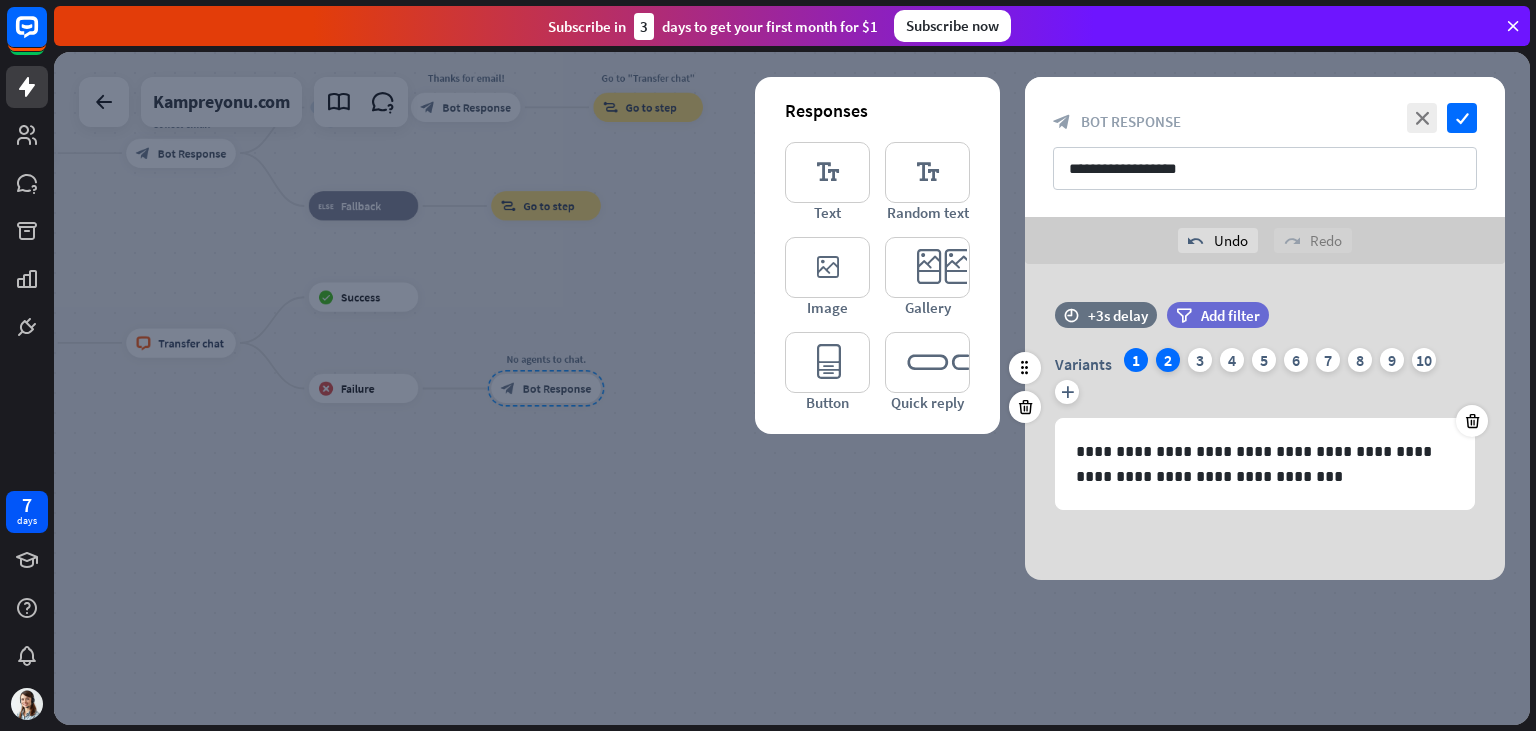 click on "2" at bounding box center (1168, 360) 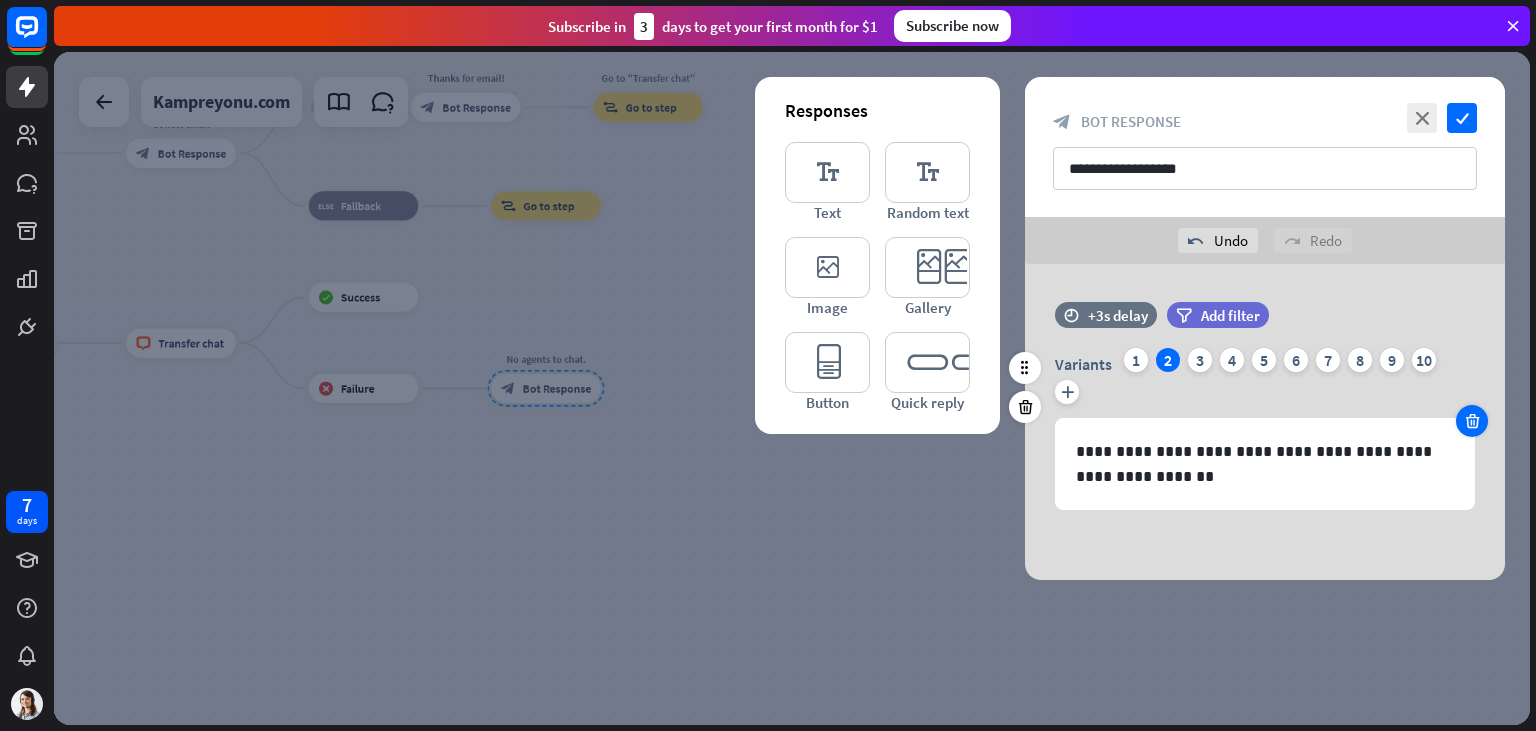 click at bounding box center (1472, 421) 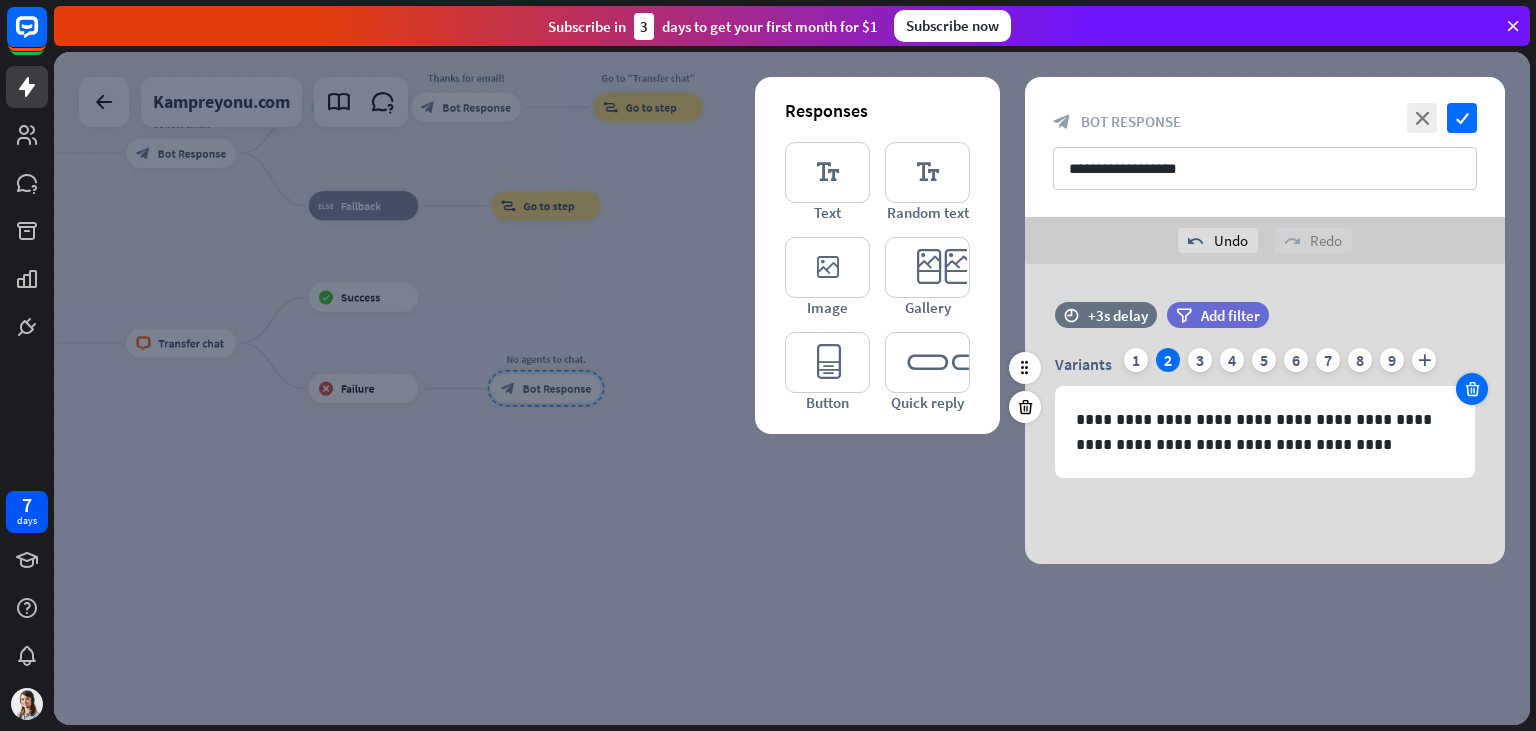 click at bounding box center (1472, 389) 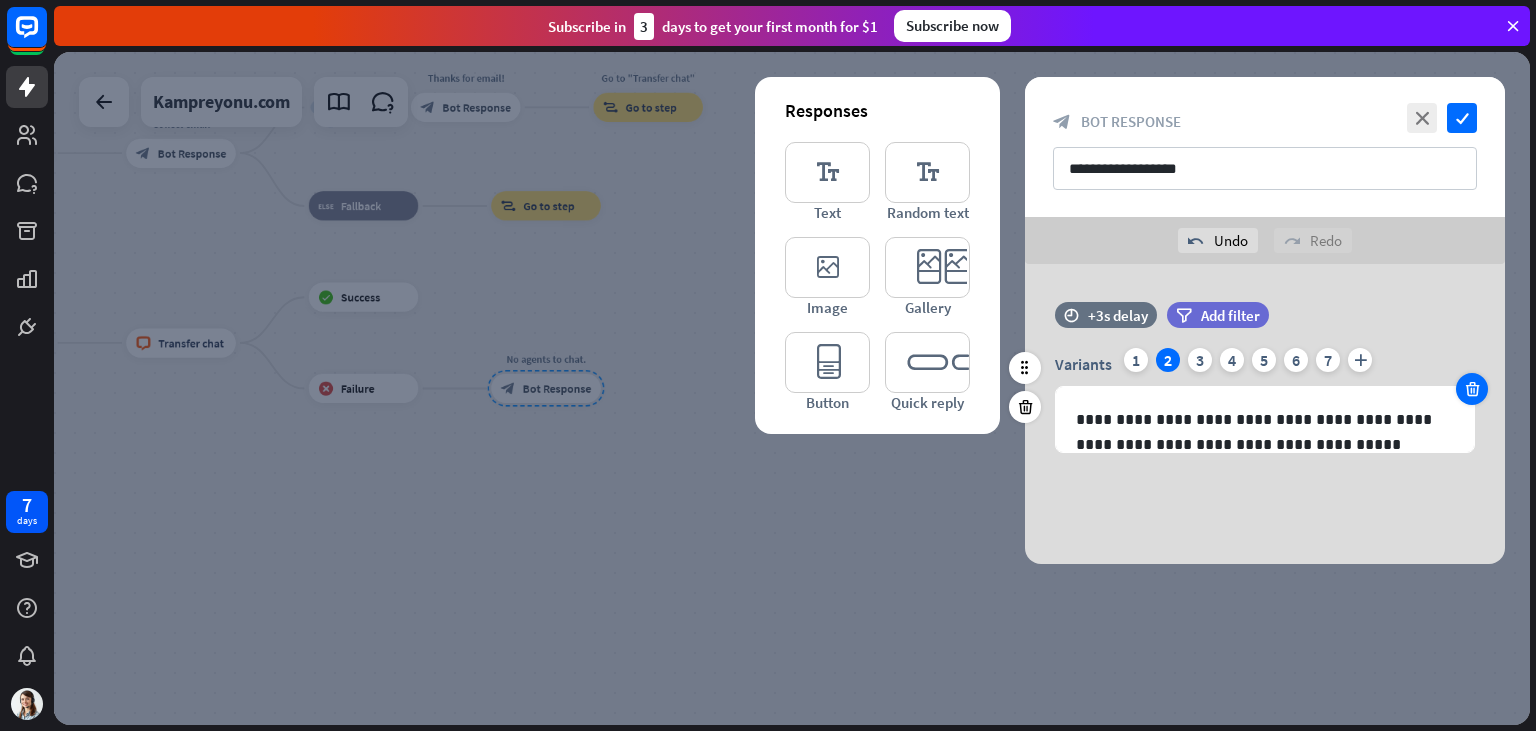 click at bounding box center (1472, 389) 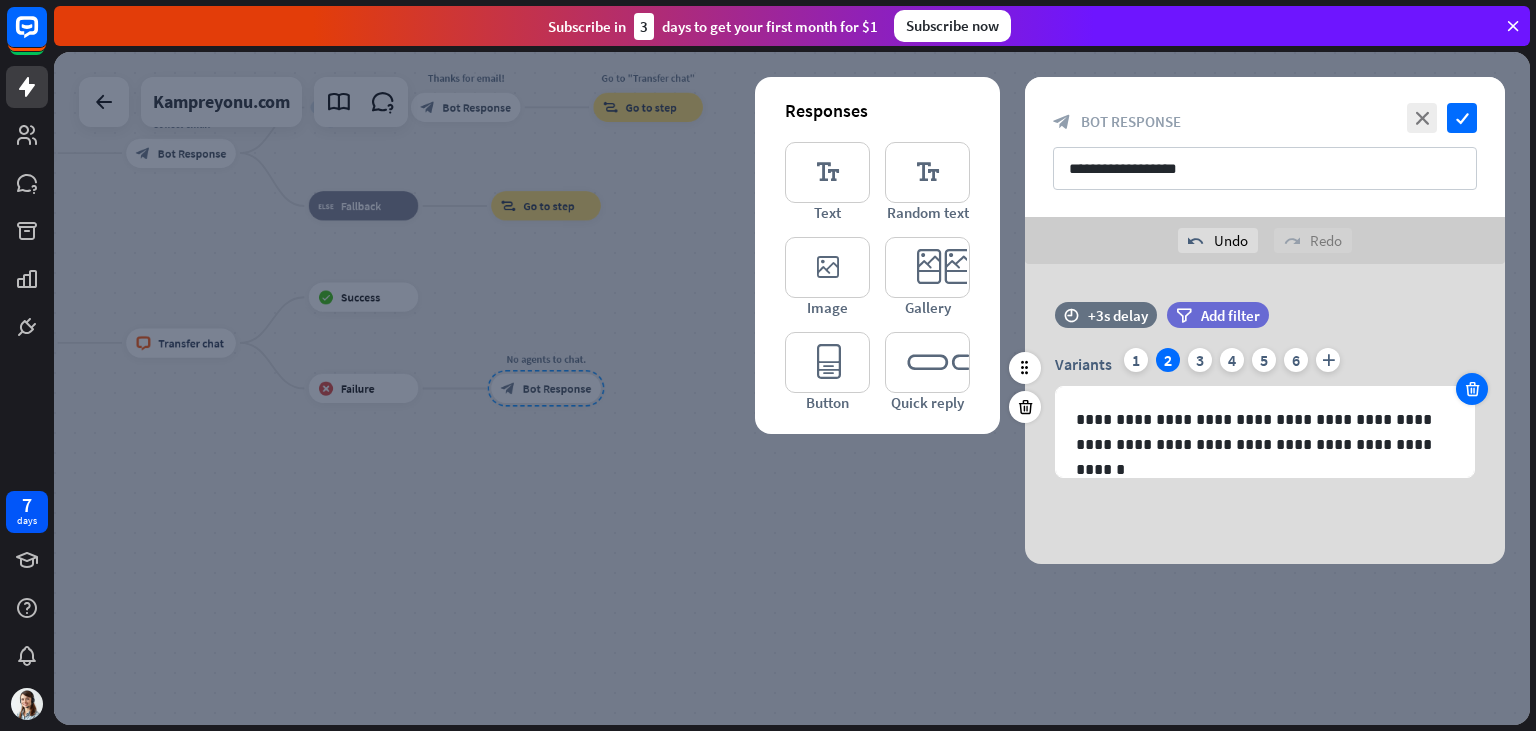 click at bounding box center (1472, 389) 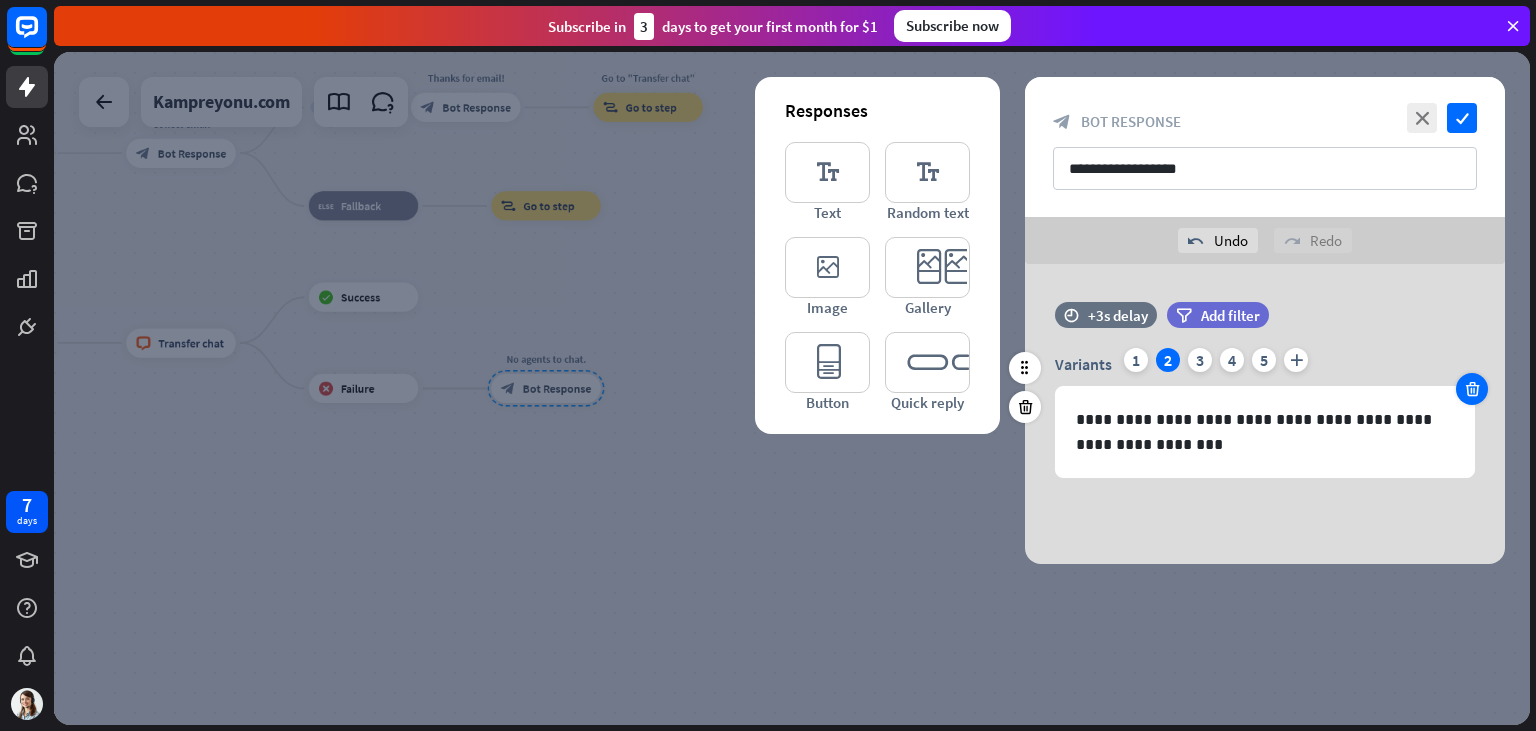 click at bounding box center [1472, 389] 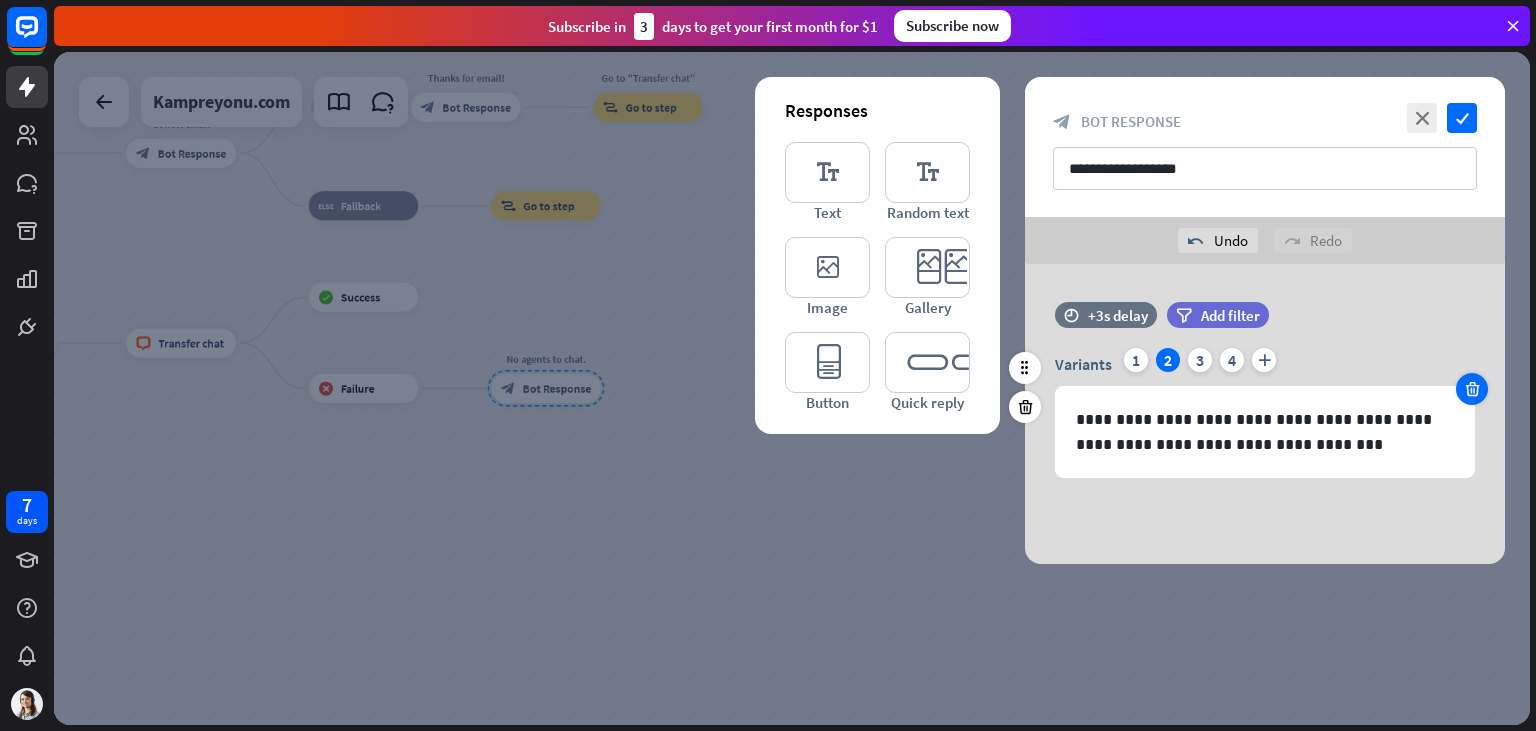 click at bounding box center (1472, 389) 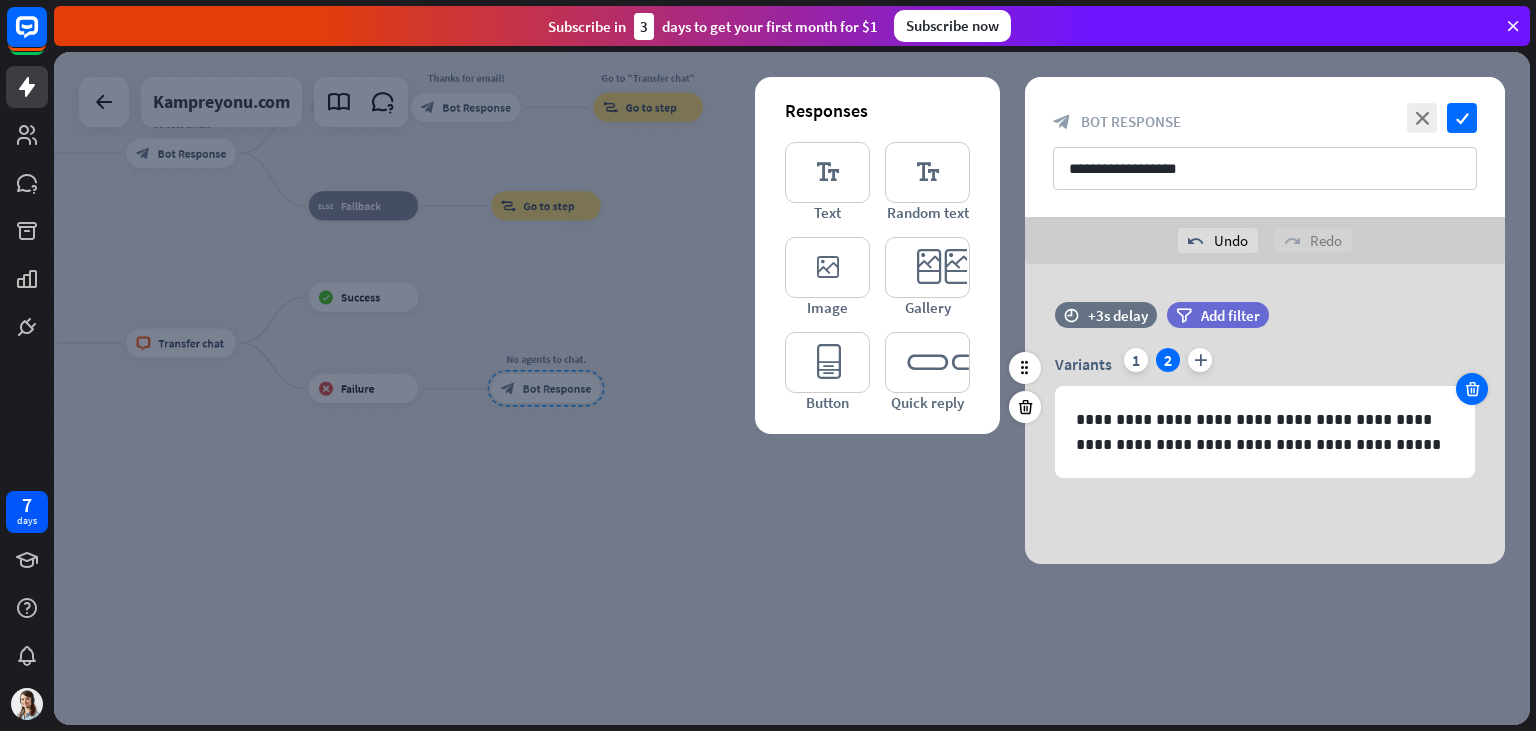 click at bounding box center (1472, 389) 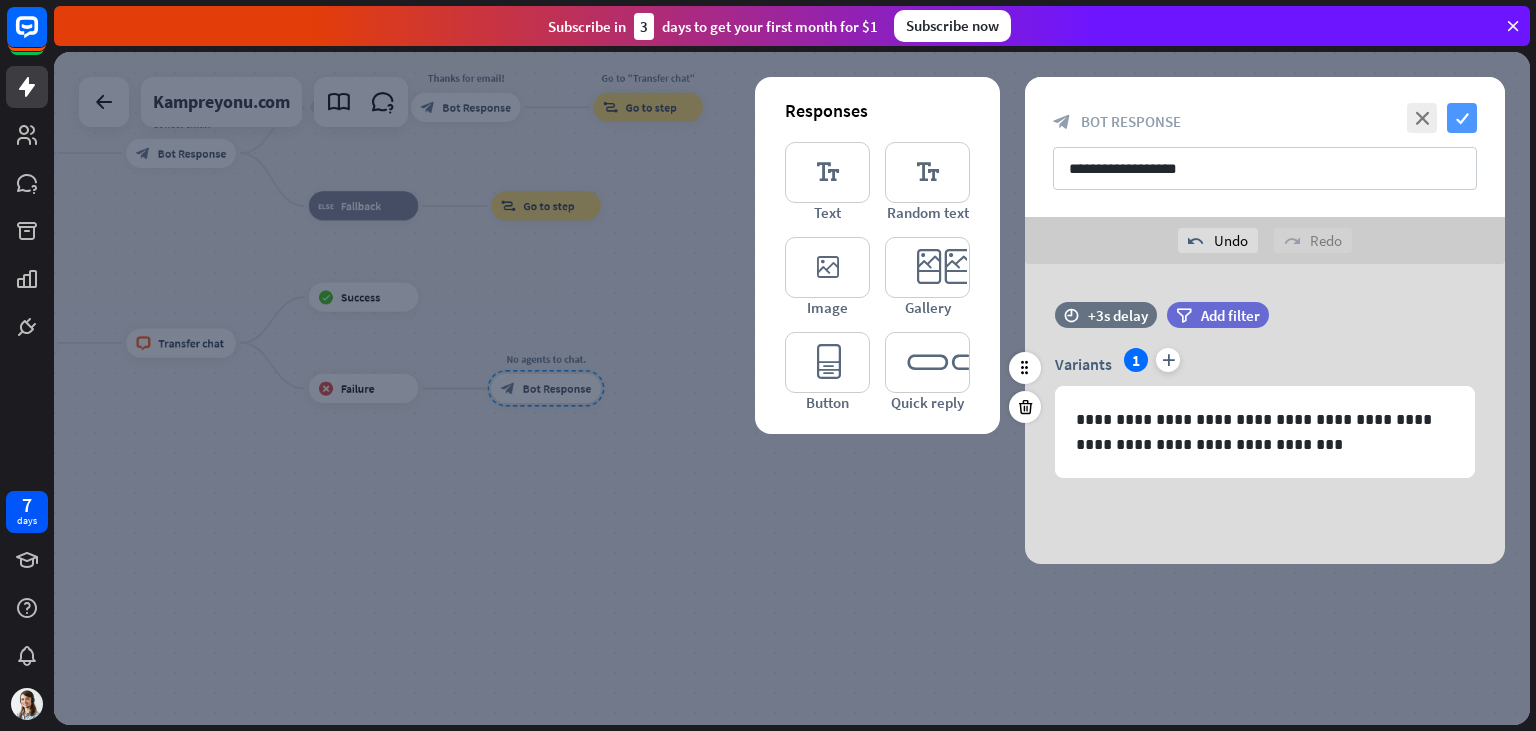 click on "check" at bounding box center [1462, 118] 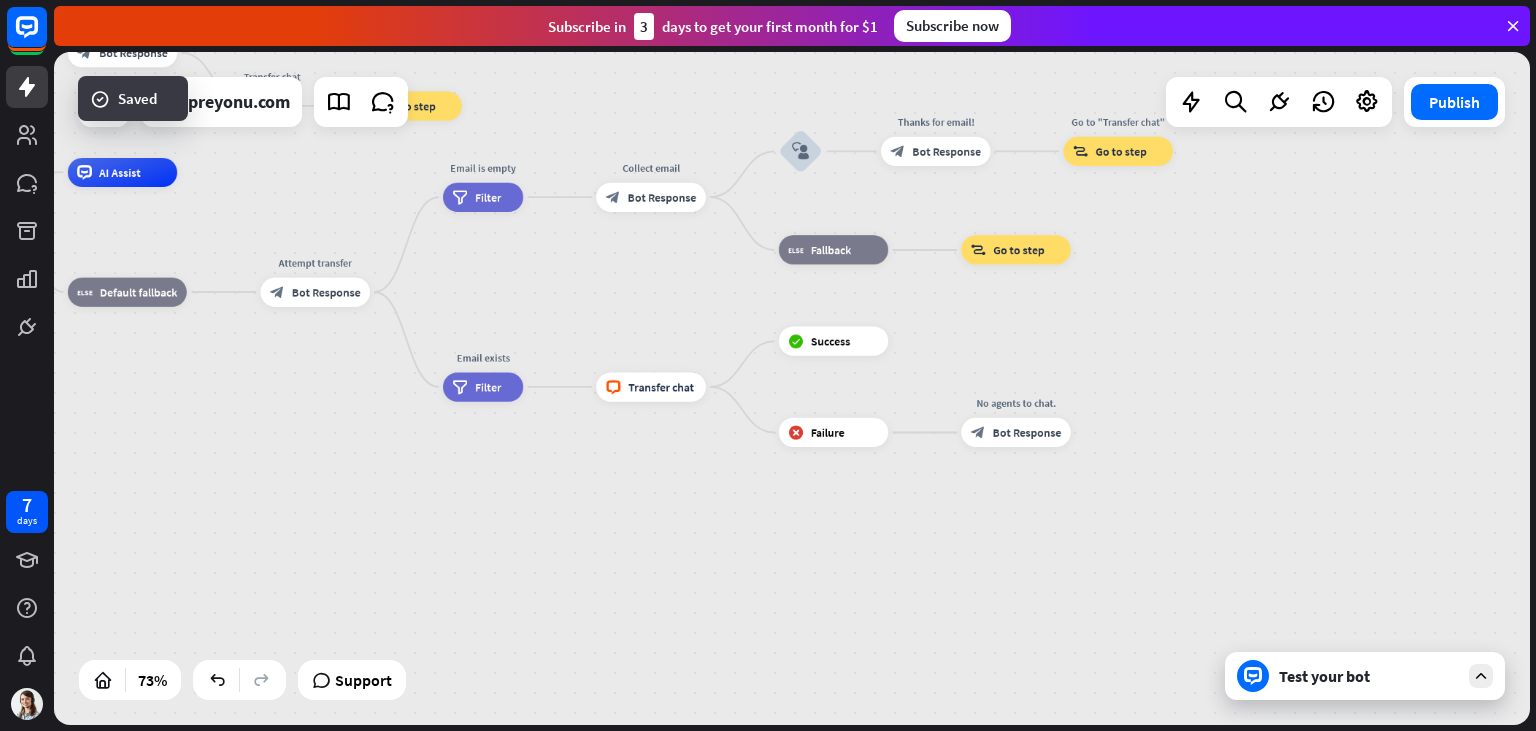 drag, startPoint x: 859, startPoint y: 448, endPoint x: 1252, endPoint y: 460, distance: 393.18317 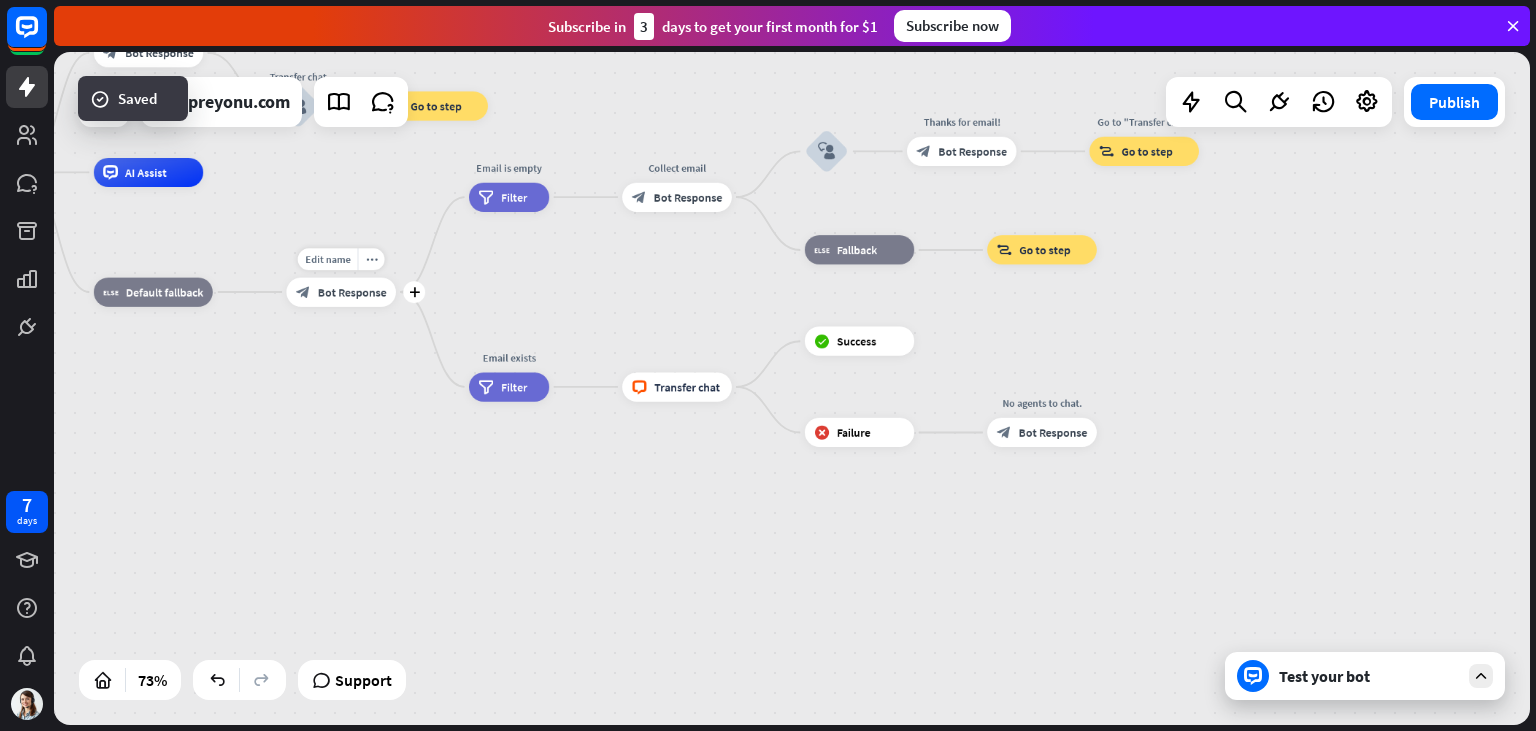 click on "block_bot_response" at bounding box center (303, 292) 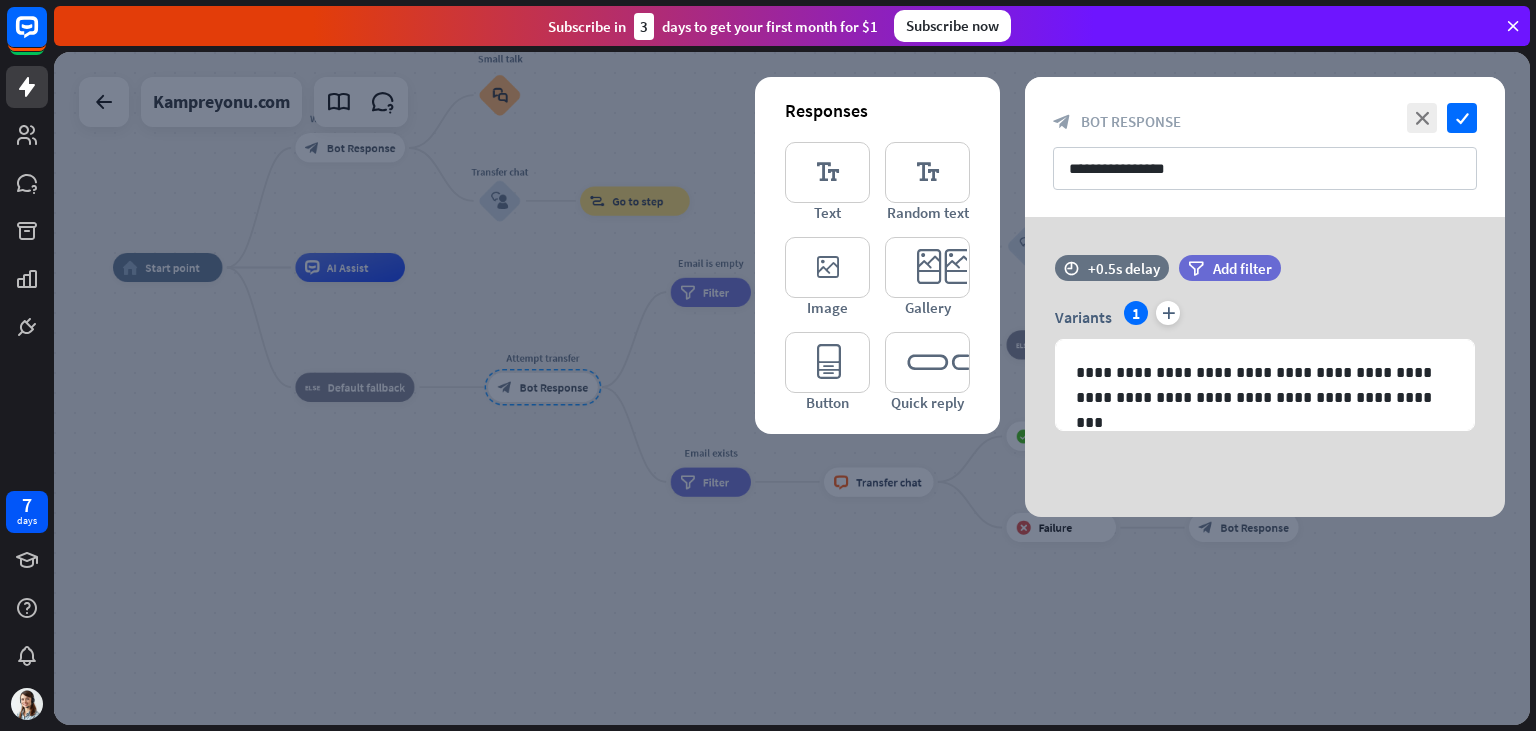 click at bounding box center (792, 388) 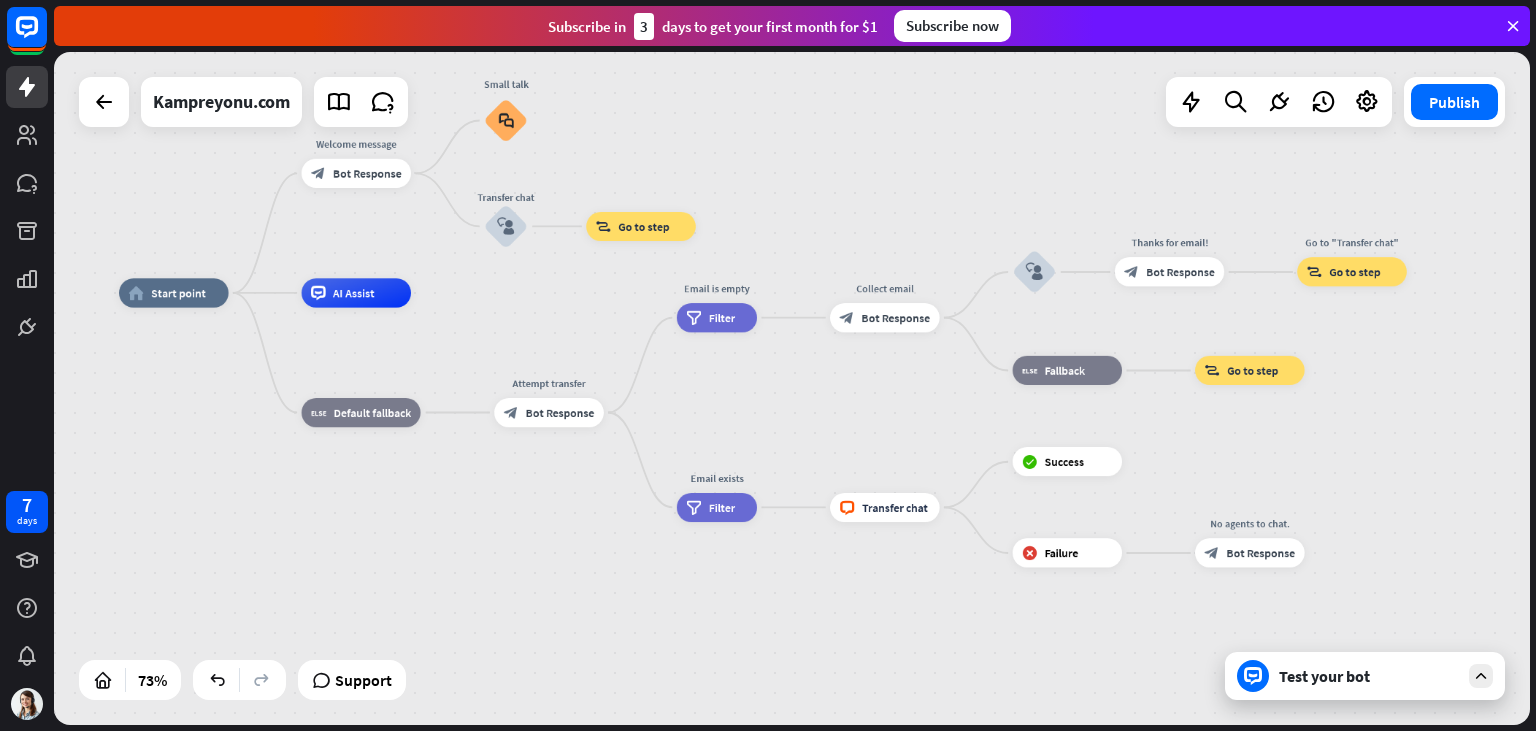 drag, startPoint x: 382, startPoint y: 226, endPoint x: 387, endPoint y: 264, distance: 38.327538 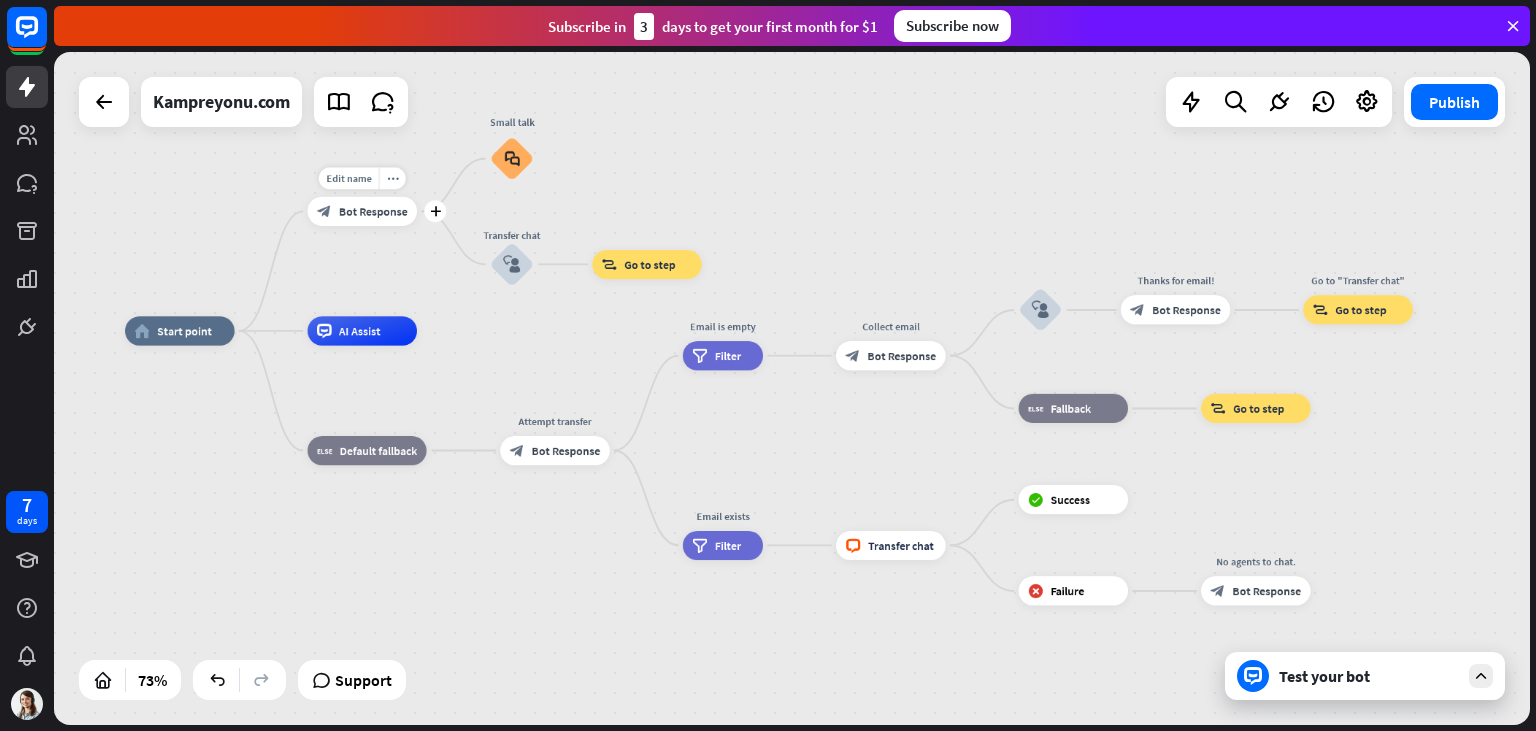click on "Edit name   more_horiz         plus   Welcome message   block_bot_response   Bot Response" at bounding box center [363, 211] 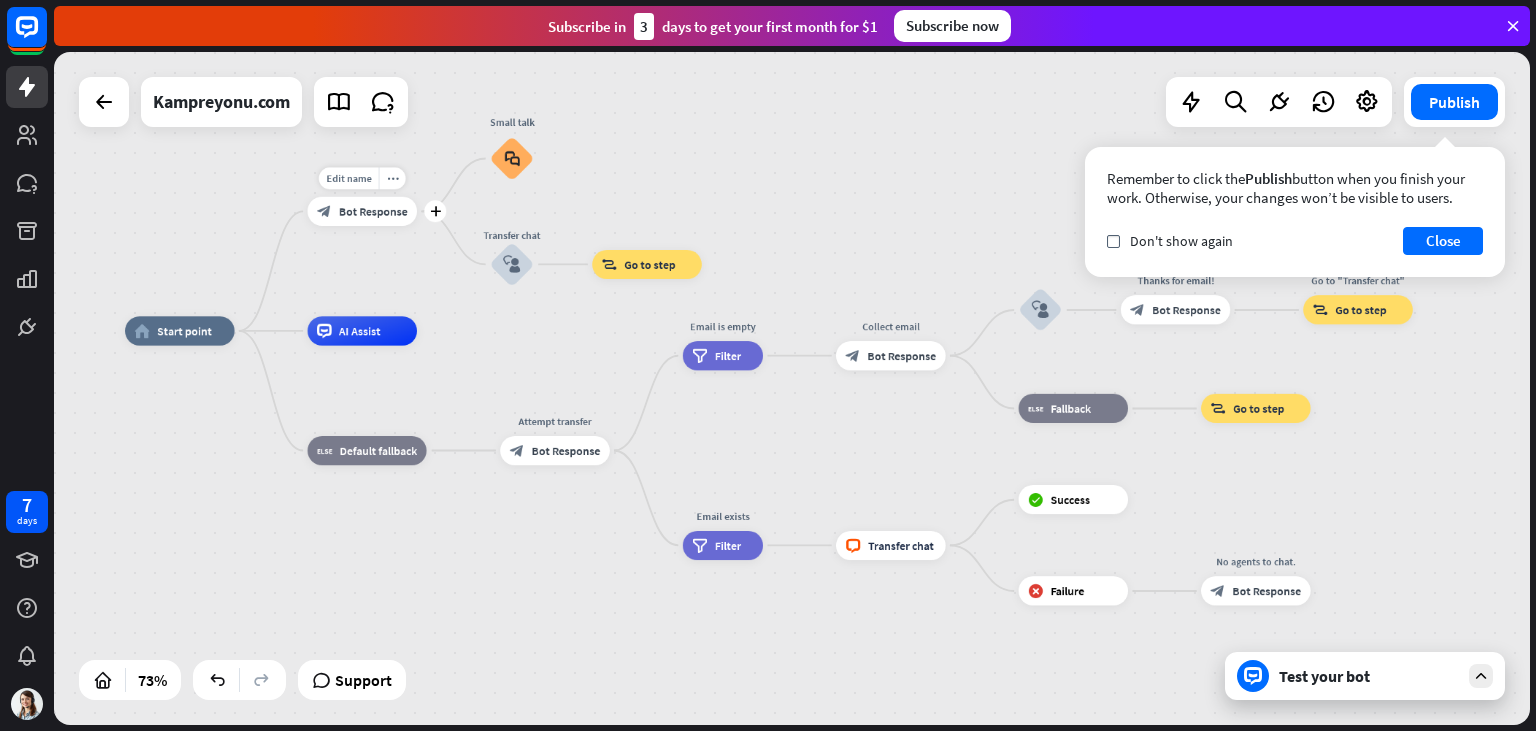 click on "block_bot_response   Bot Response" at bounding box center [363, 211] 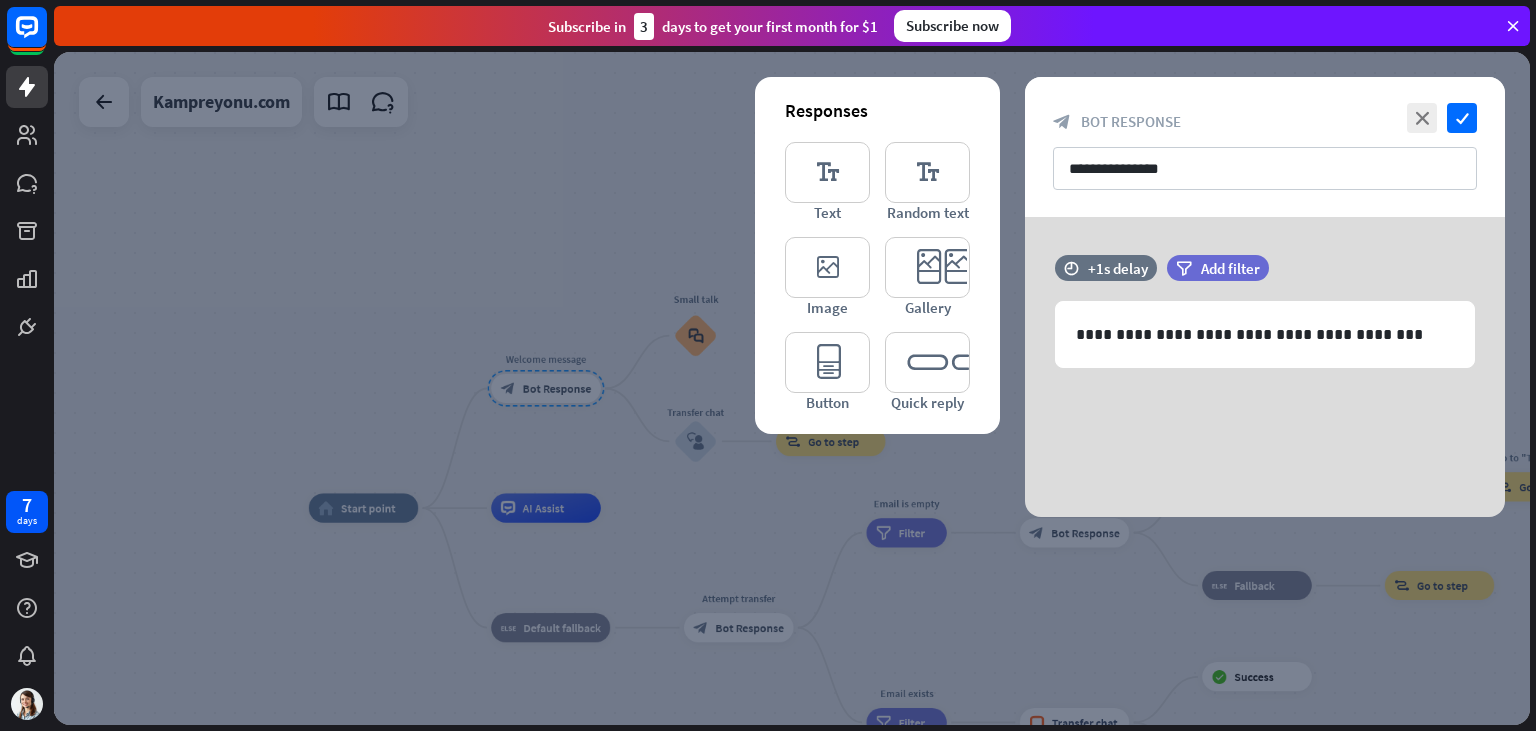 click at bounding box center [792, 388] 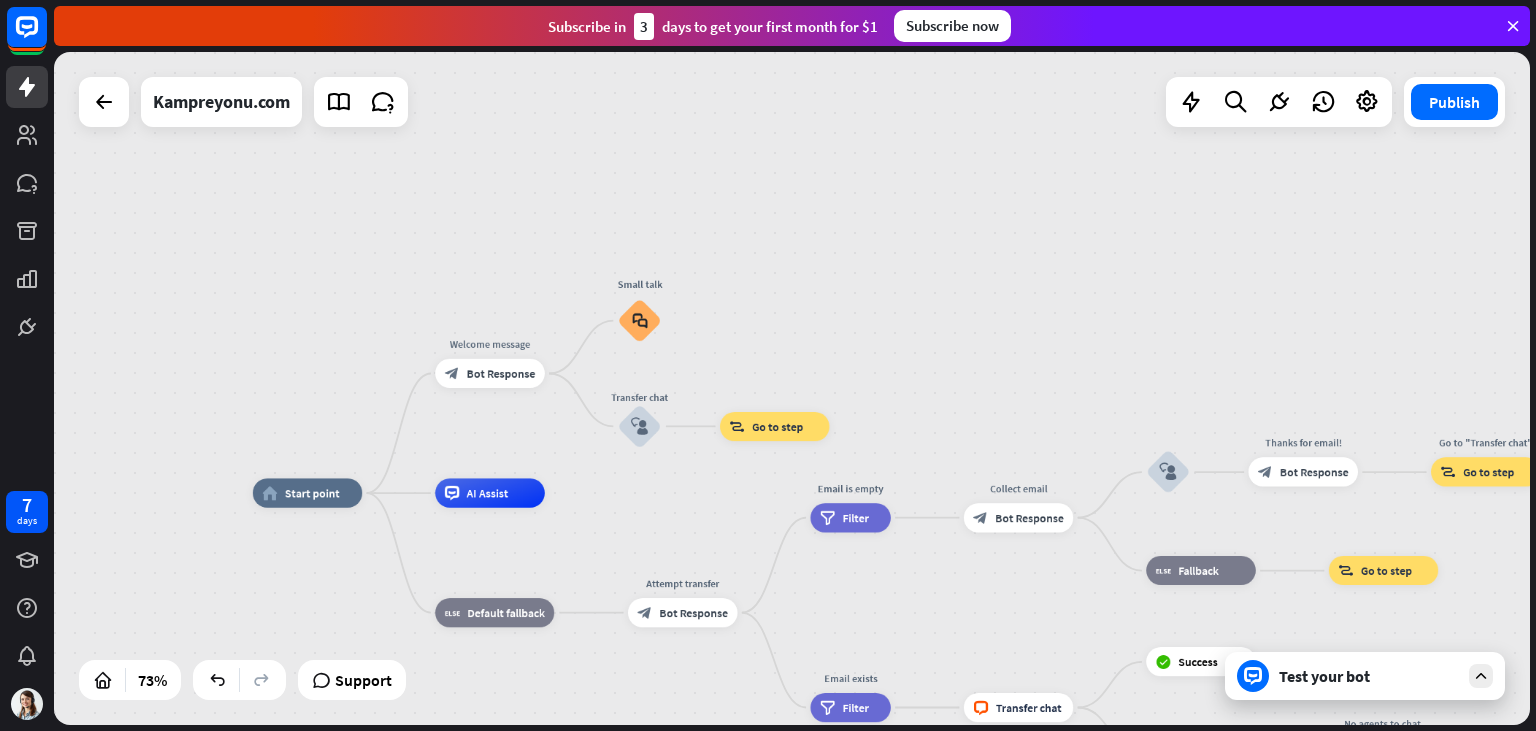 drag, startPoint x: 801, startPoint y: 264, endPoint x: 704, endPoint y: 241, distance: 99.68952 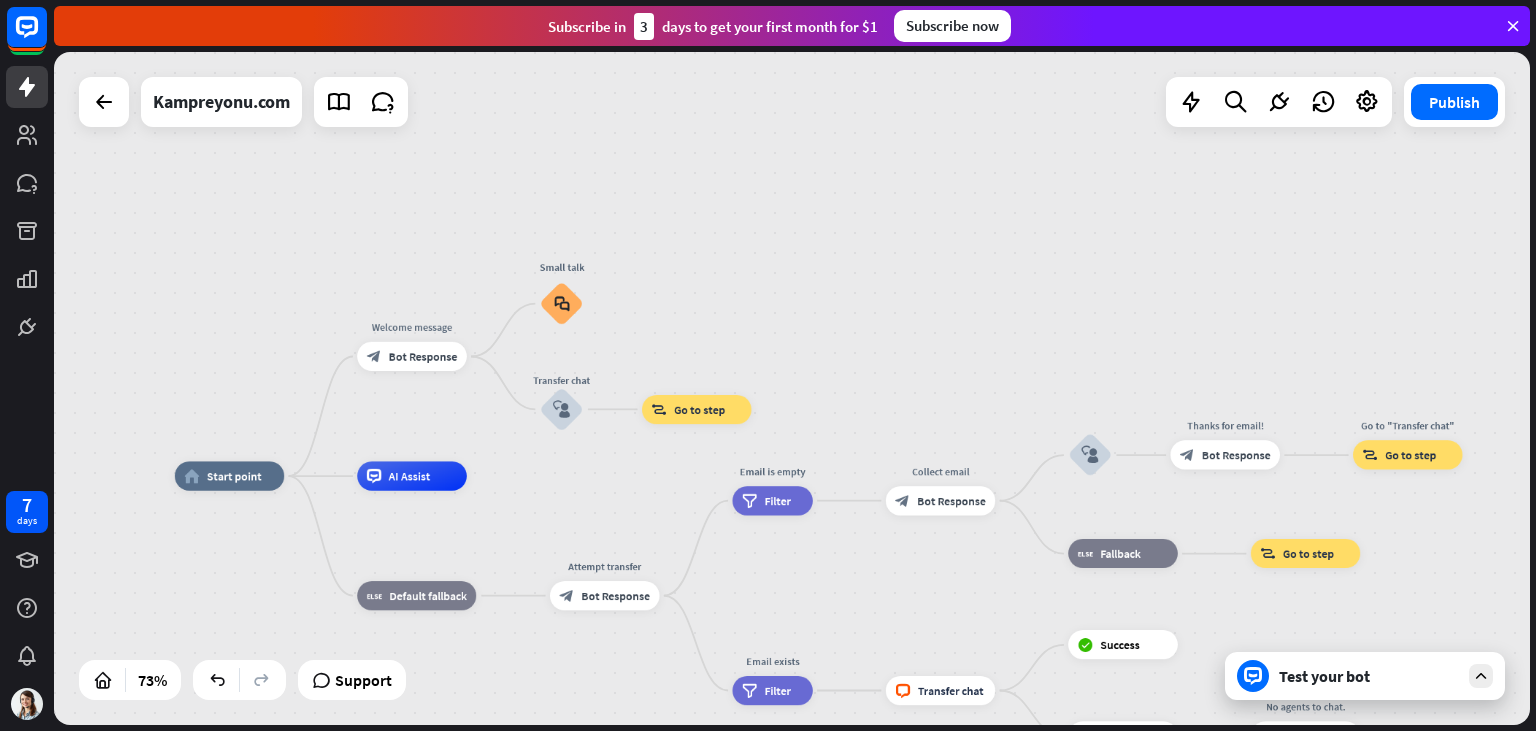 drag, startPoint x: 926, startPoint y: 348, endPoint x: 686, endPoint y: 310, distance: 242.98972 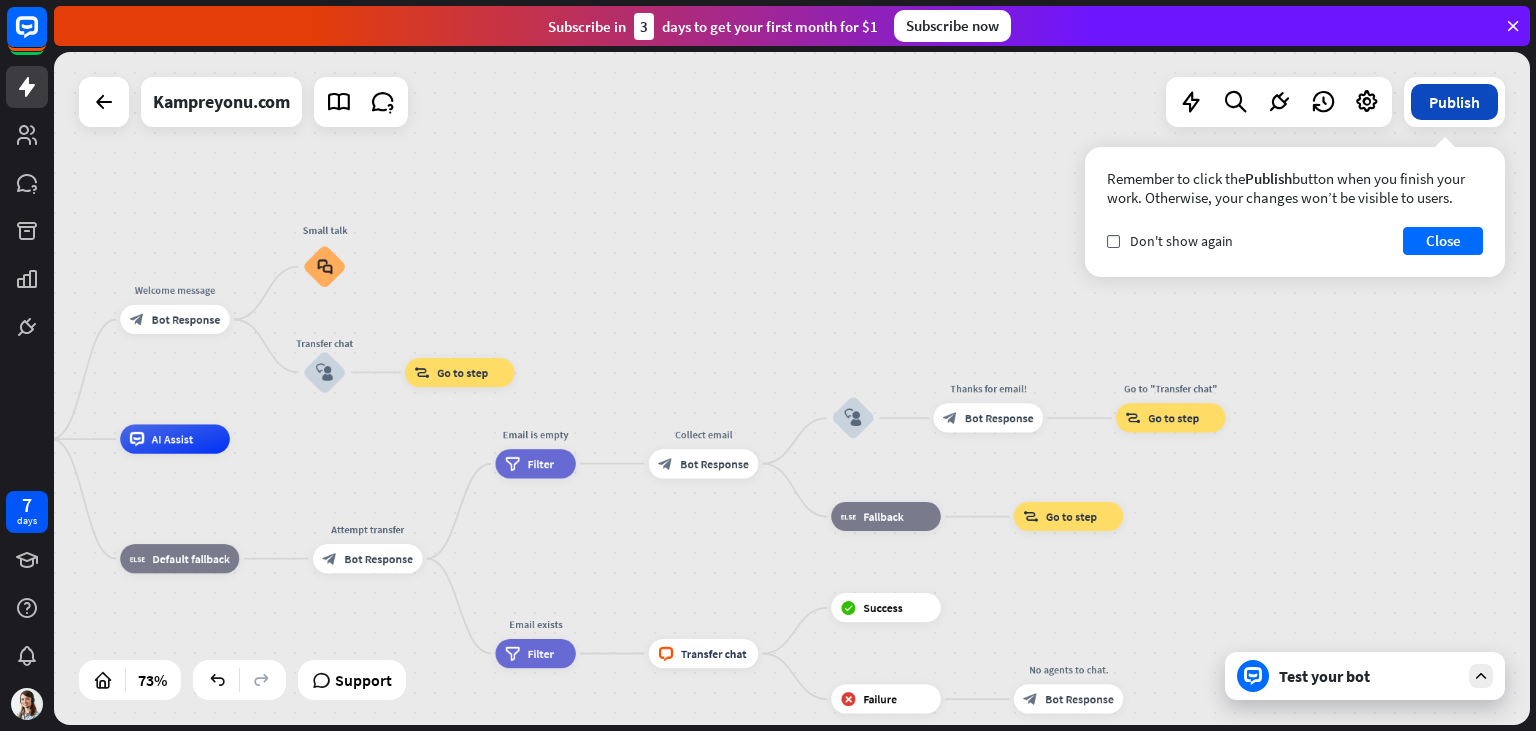 click on "Publish" at bounding box center (1454, 102) 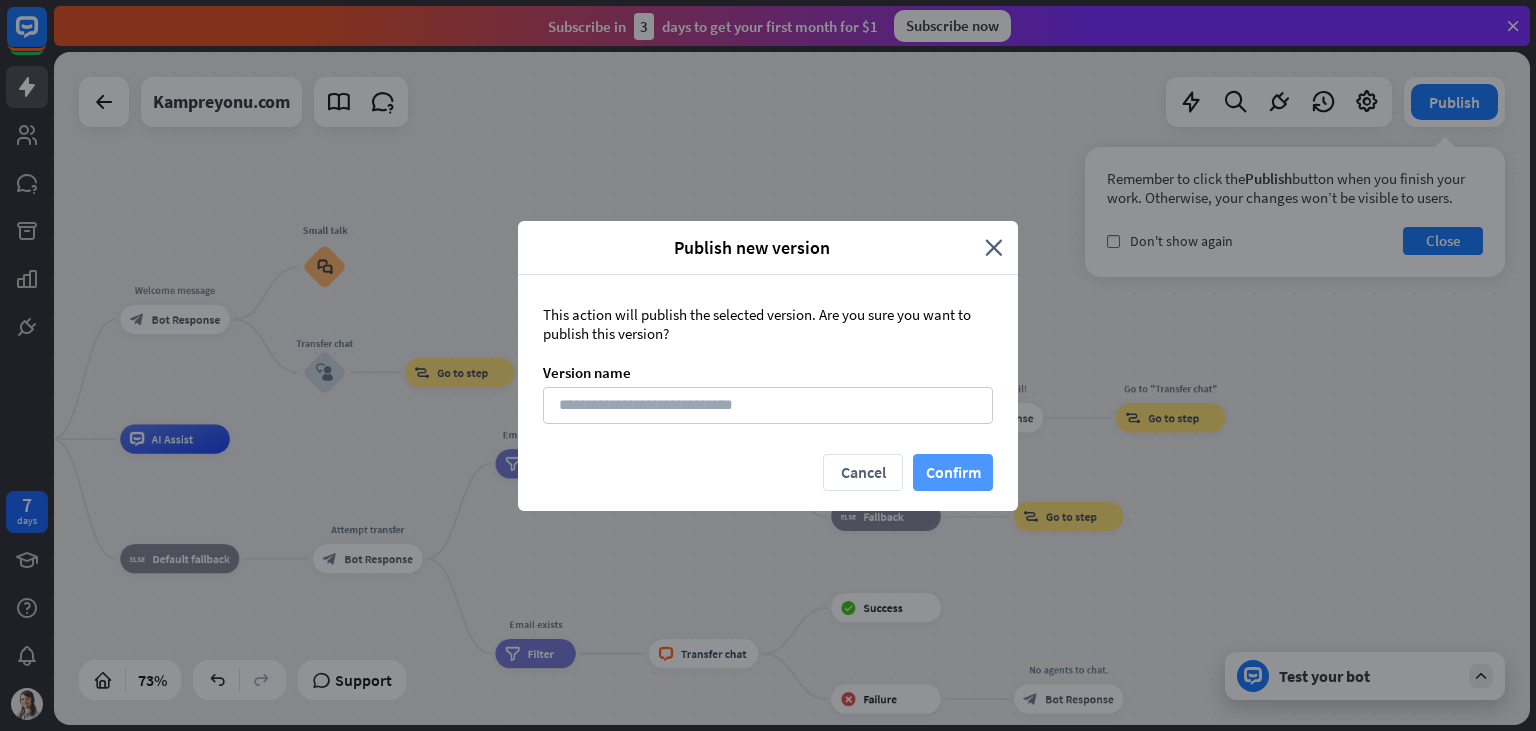 click on "Confirm" at bounding box center (953, 472) 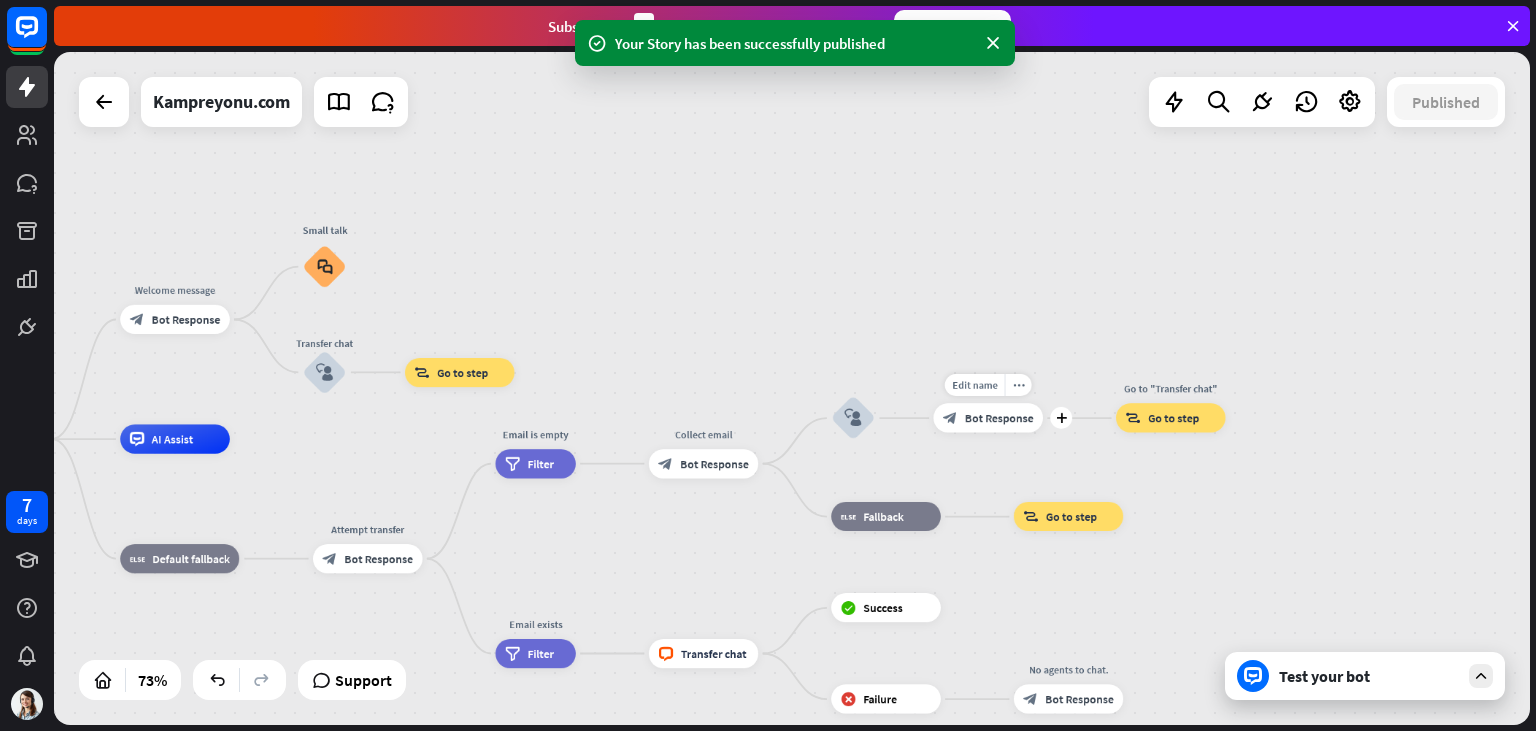click on "Bot Response" at bounding box center [999, 418] 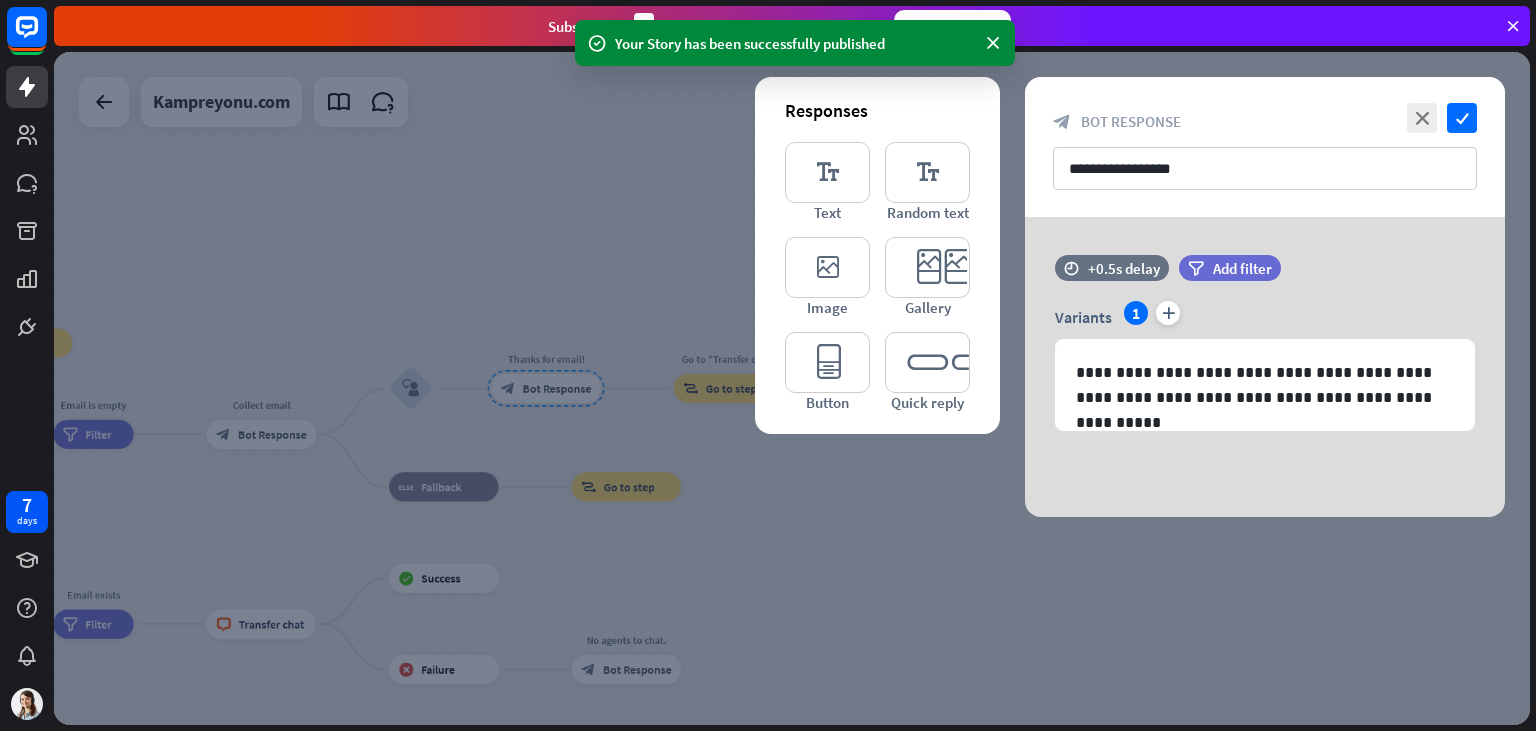click at bounding box center (792, 388) 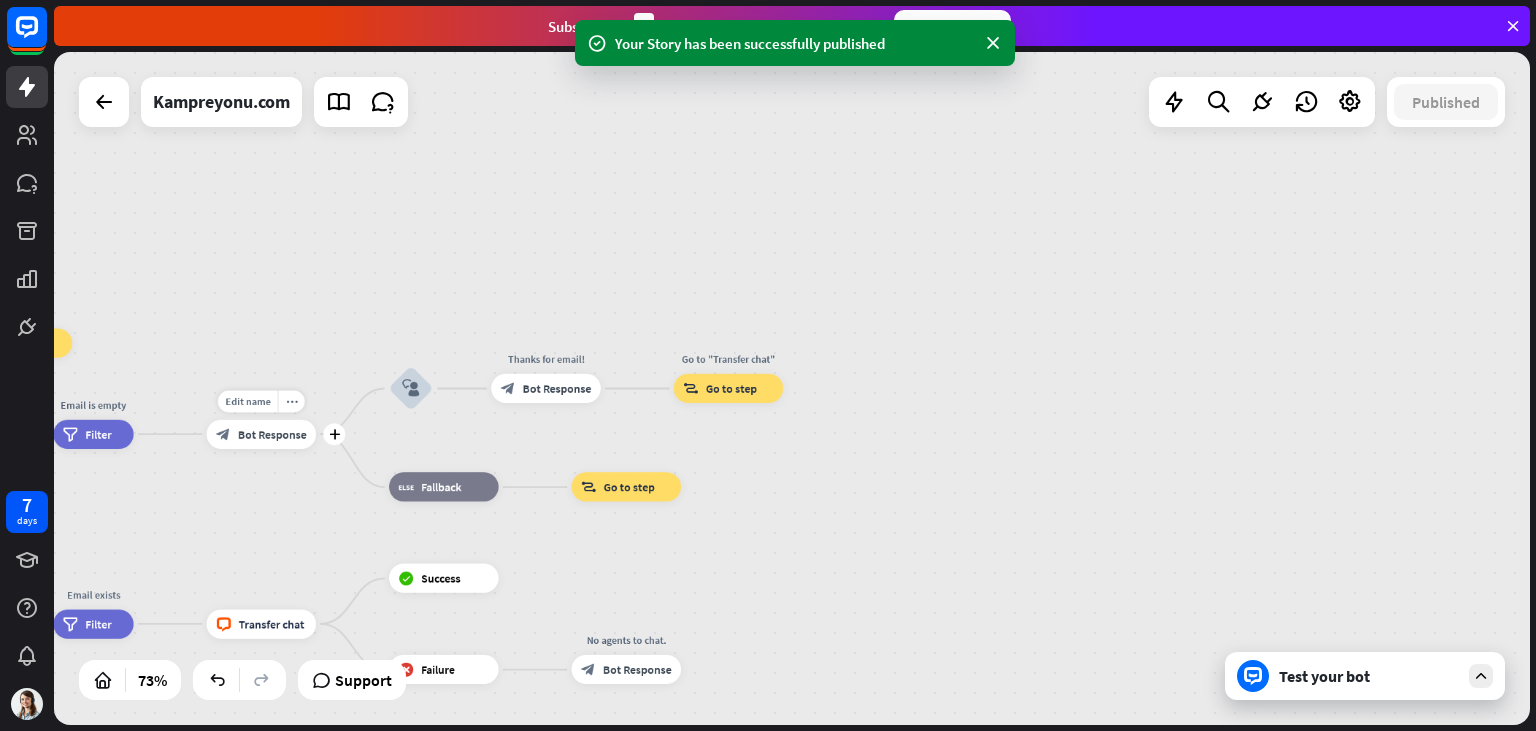 click on "Edit name   more_horiz         plus   Collect email   block_bot_response   Bot Response" at bounding box center [262, 434] 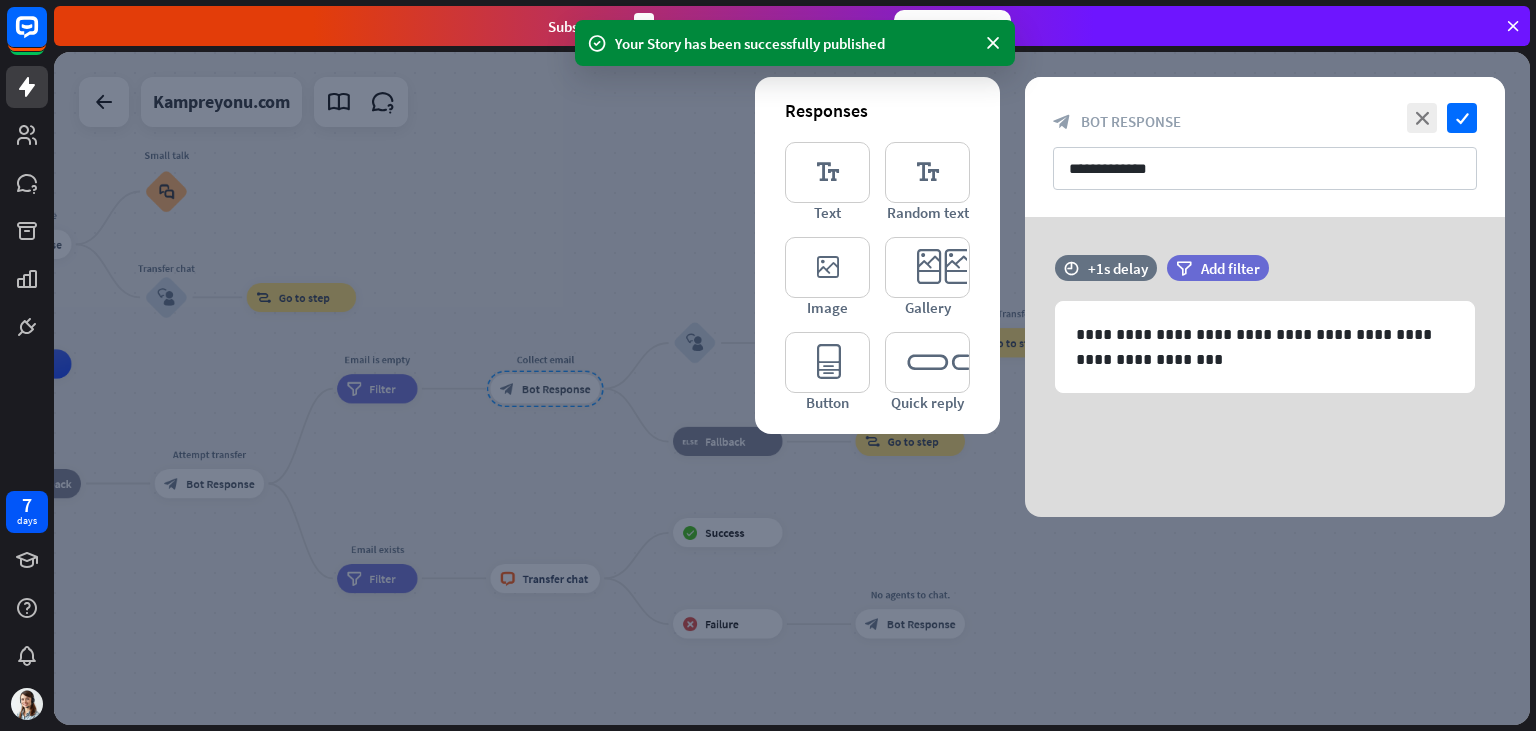 click at bounding box center [792, 388] 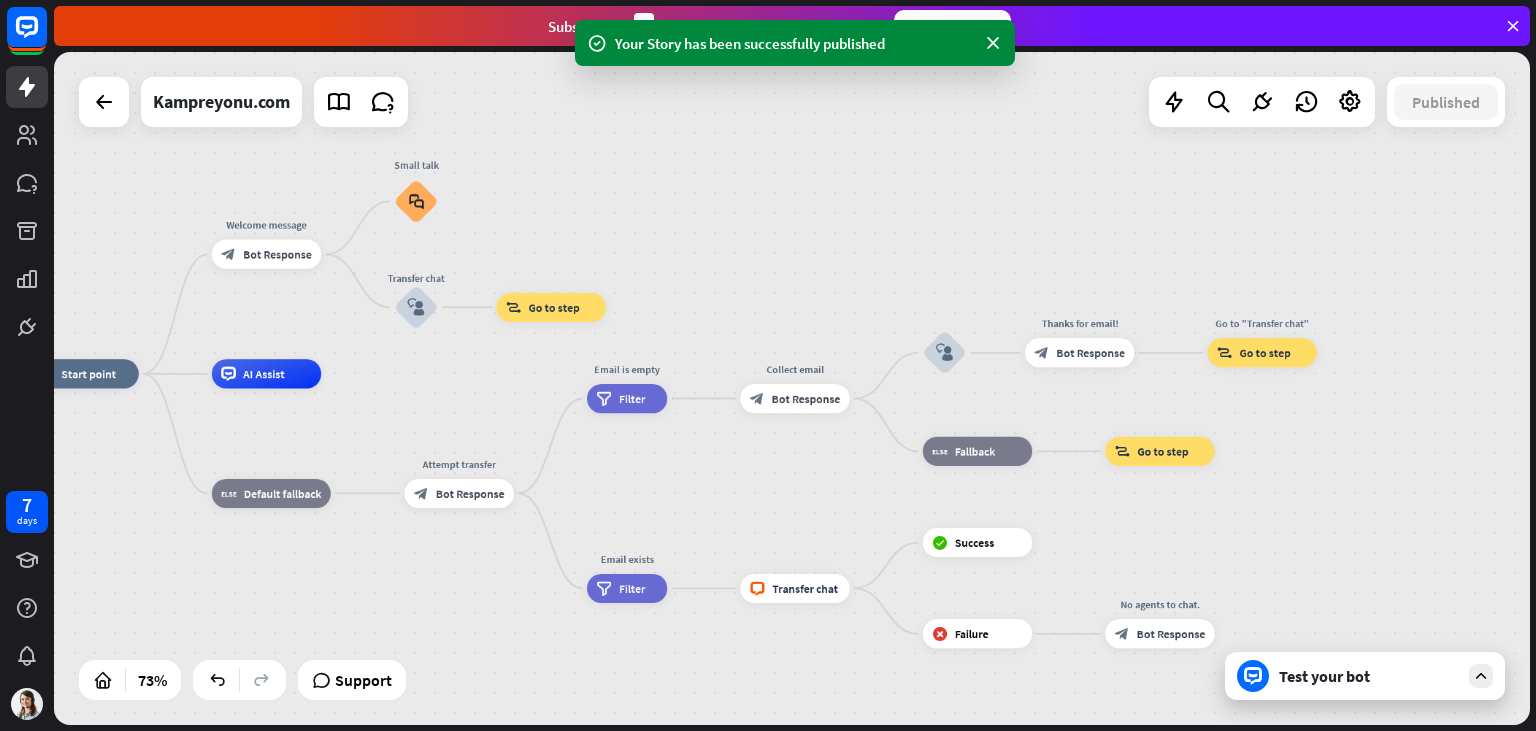 drag, startPoint x: 1031, startPoint y: 547, endPoint x: 1260, endPoint y: 523, distance: 230.25421 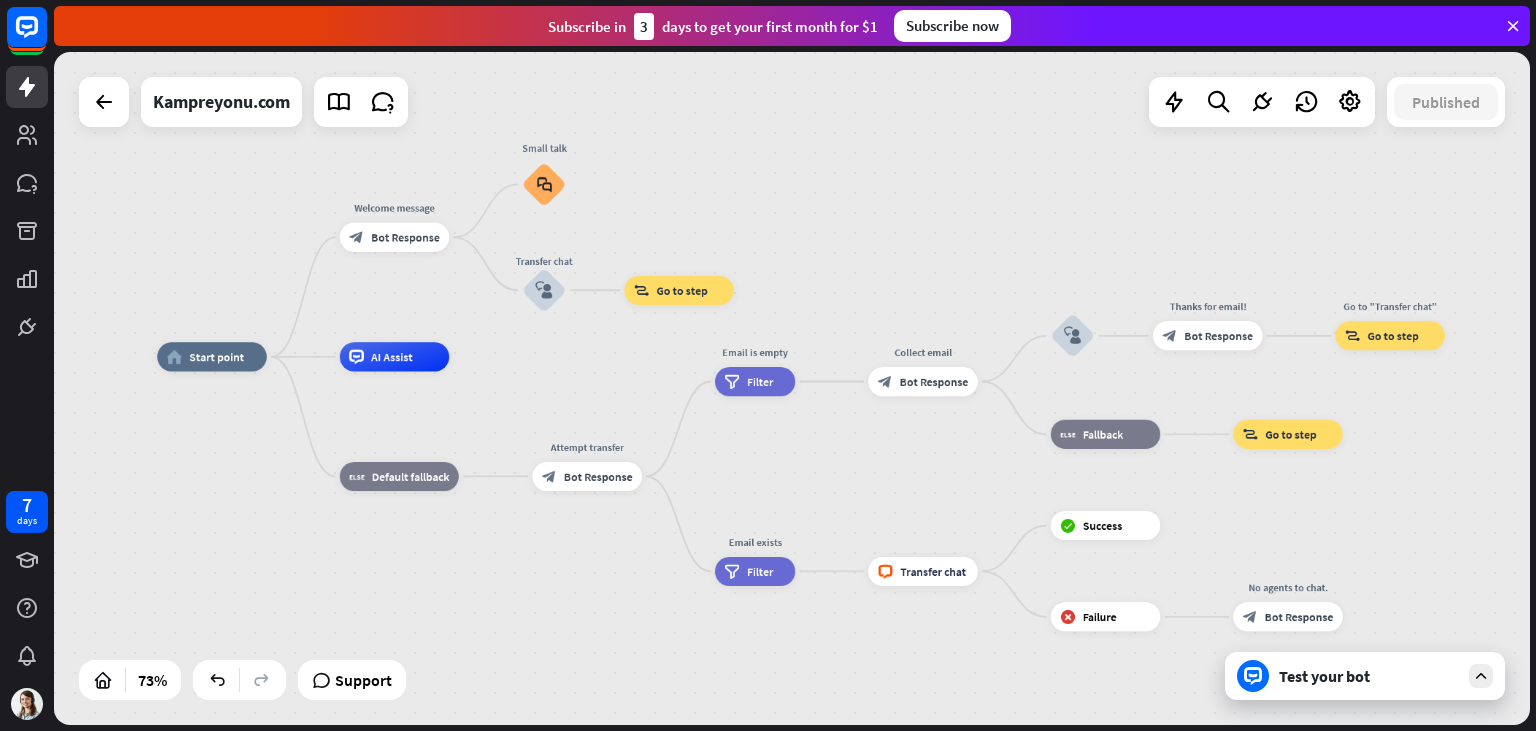 click on "Subscribe in
3
days
to get your first month for $1
Subscribe now" at bounding box center [792, 26] 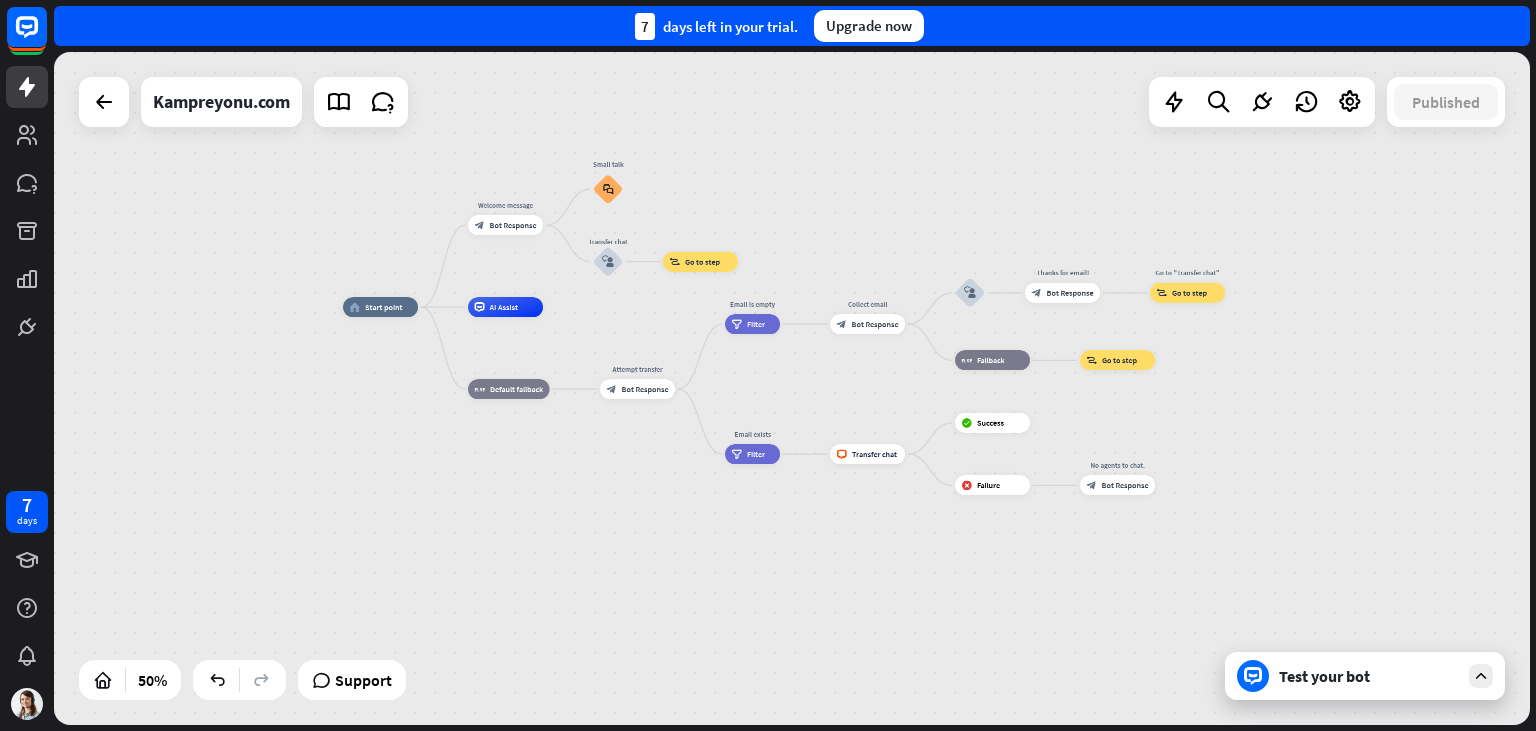click on "home_2   Start point                 Welcome message   block_bot_response   Bot Response                 Small talk   block_faq                 Transfer chat   block_user_input                   block_goto   Go to step                     AI Assist                   block_fallback   Default fallback                 Attempt transfer   block_bot_response   Bot Response                 Email is empty   filter   Filter                 Collect email   block_bot_response   Bot Response                   block_user_input                 Thanks for email!   block_bot_response   Bot Response                 Go to "Transfer chat"   block_goto   Go to step                   block_fallback   Fallback                   block_goto   Go to step                 Email exists   filter   Filter                   block_livechat   Transfer chat                   block_success   Success                   block_failure   Failure                 No agents to chat.   block_bot_response   Bot Response" at bounding box center (792, 388) 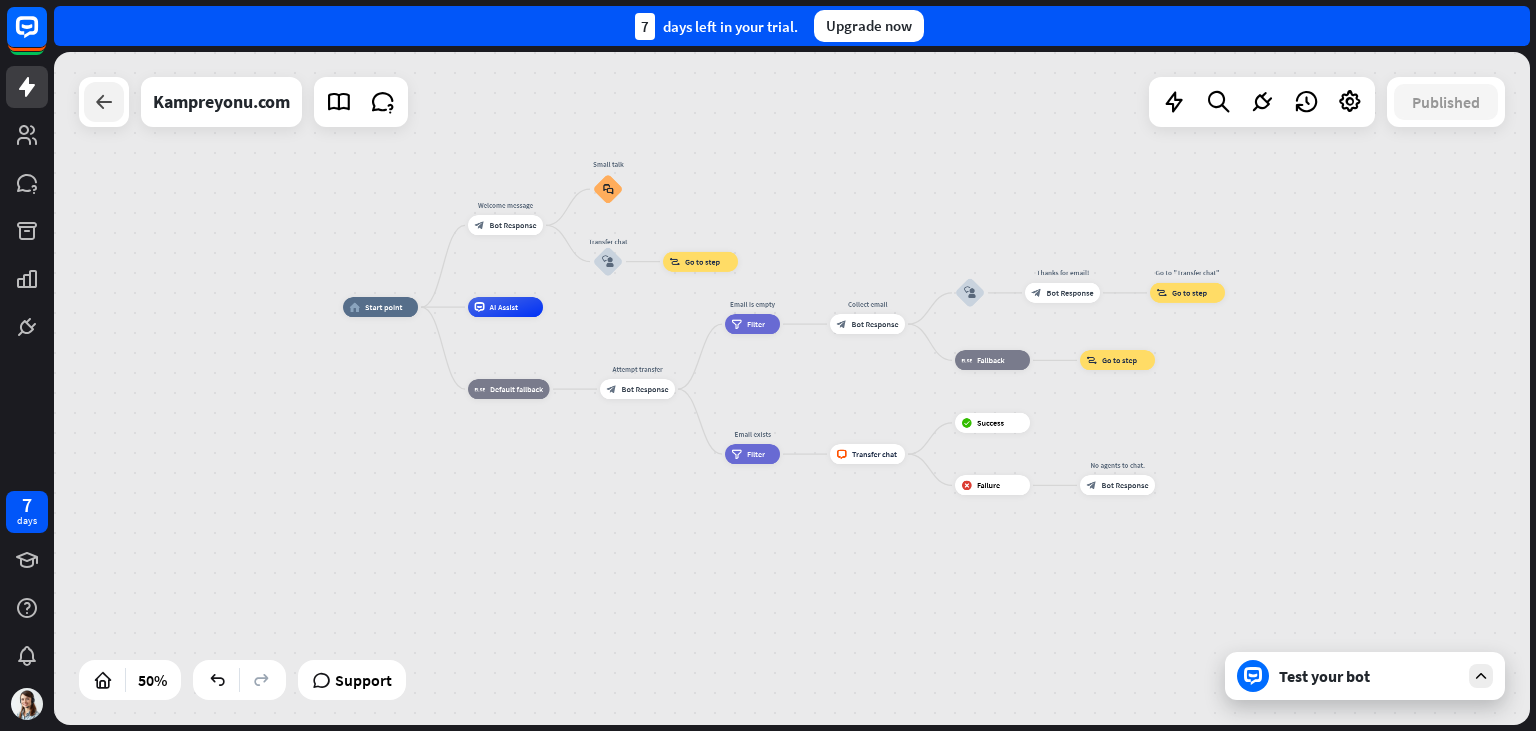 click at bounding box center [104, 102] 